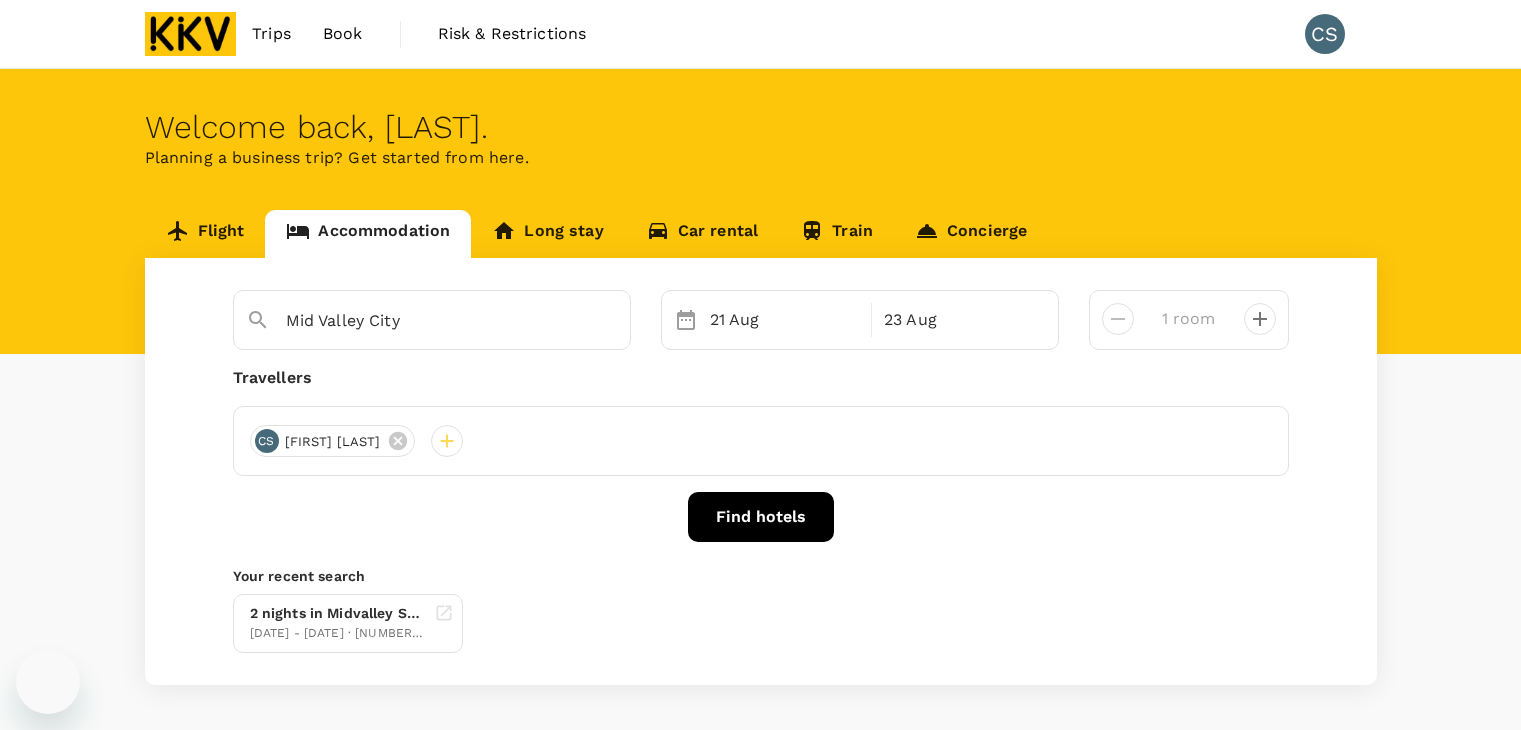 scroll, scrollTop: 0, scrollLeft: 0, axis: both 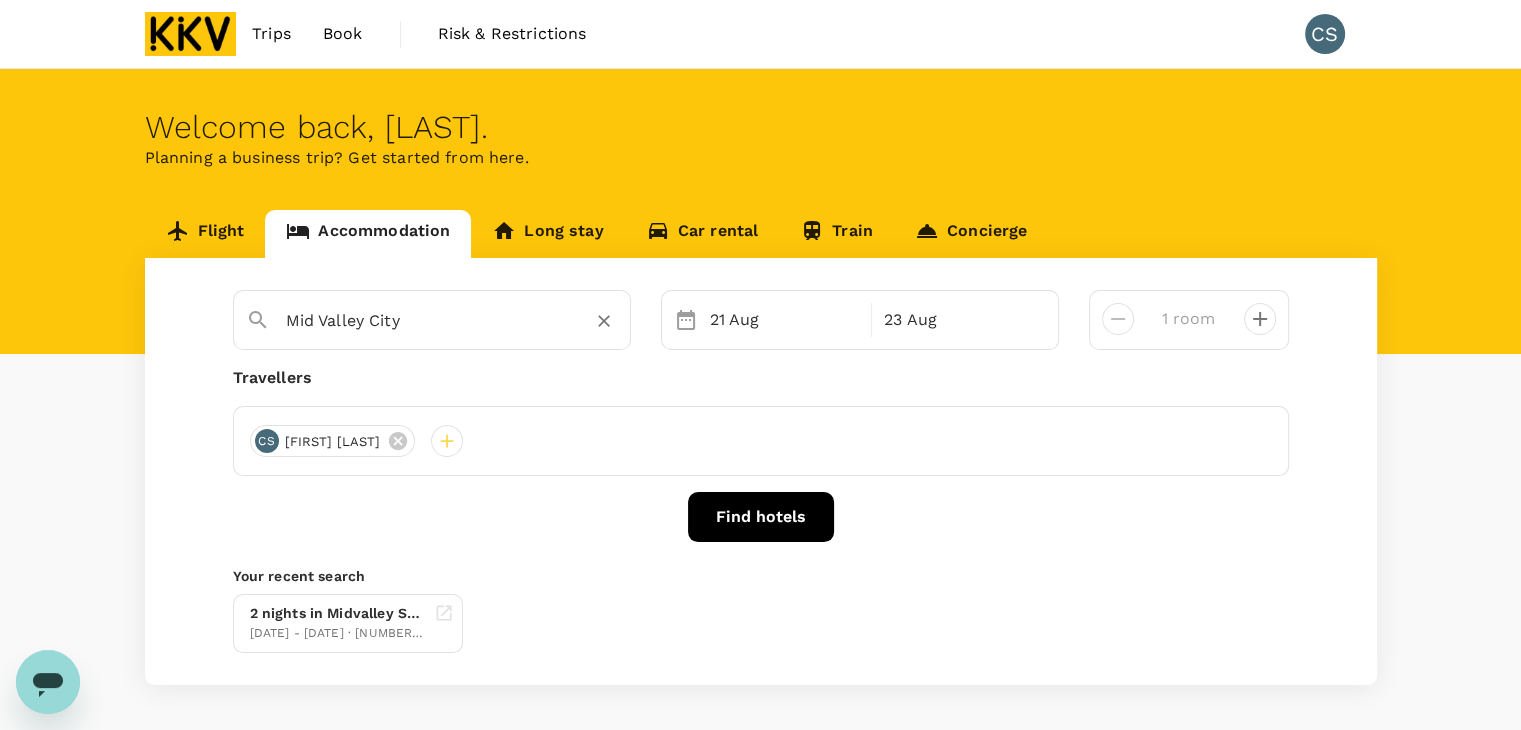 click 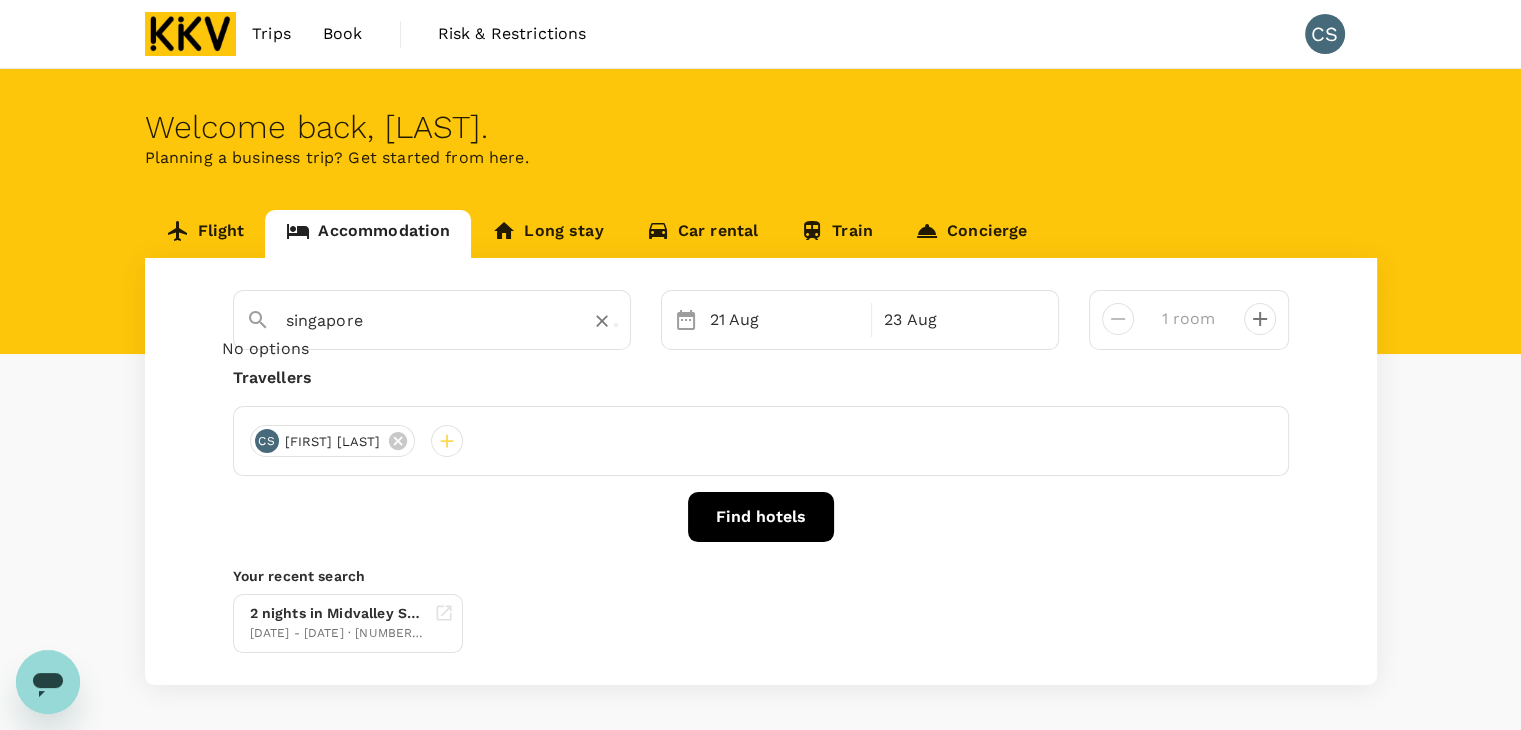 type on "Singapore" 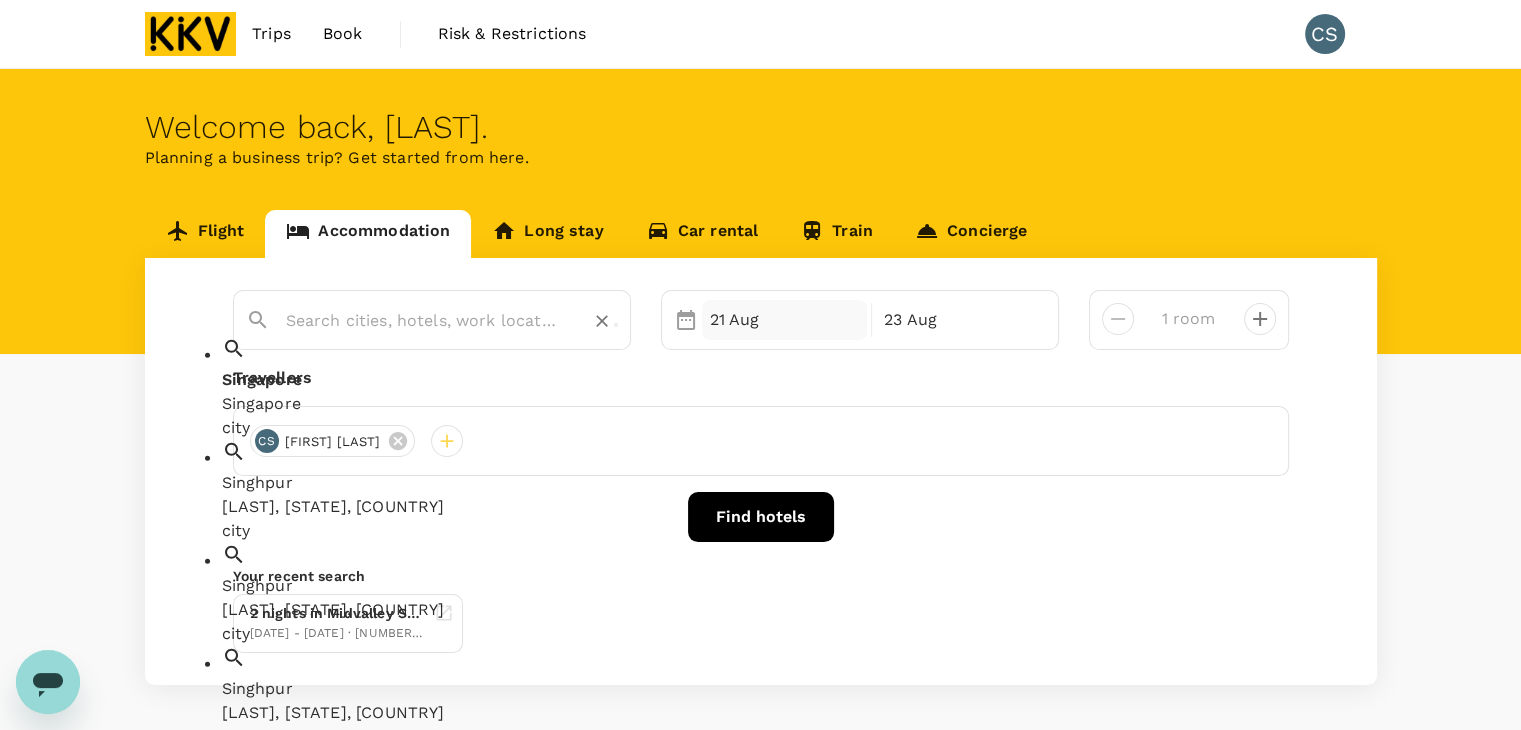 click on "21 Aug" at bounding box center (785, 320) 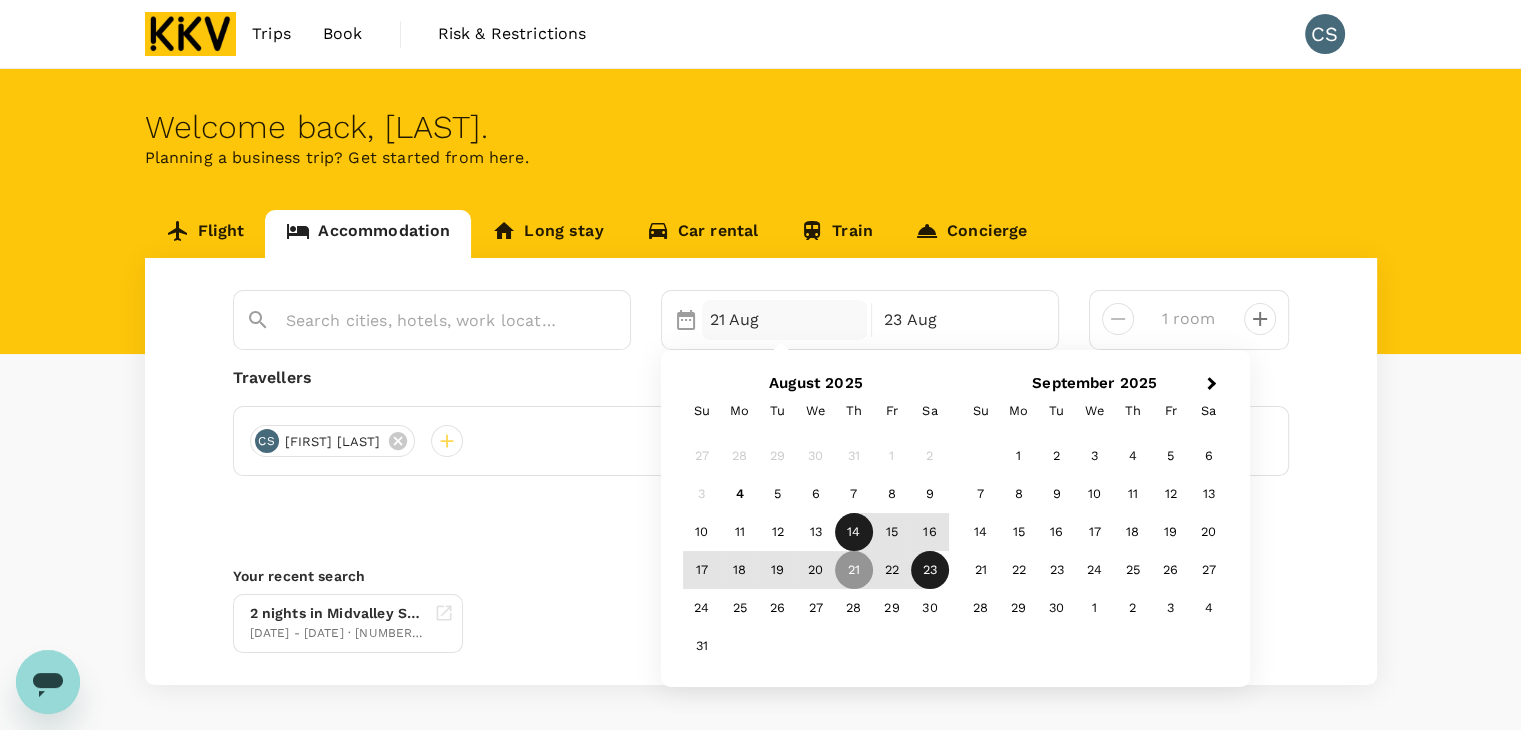 click on "14" at bounding box center [854, 532] 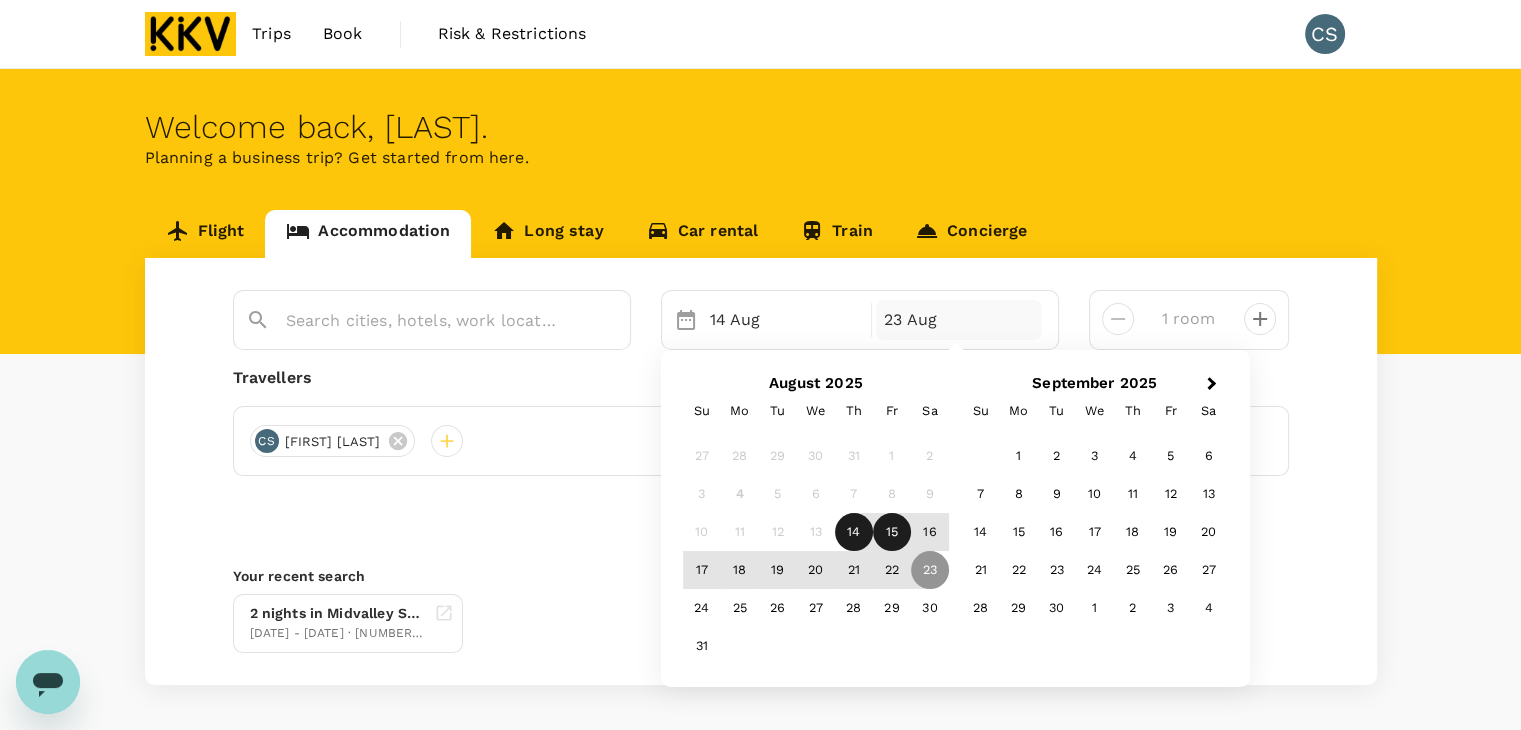 click on "15" at bounding box center (892, 532) 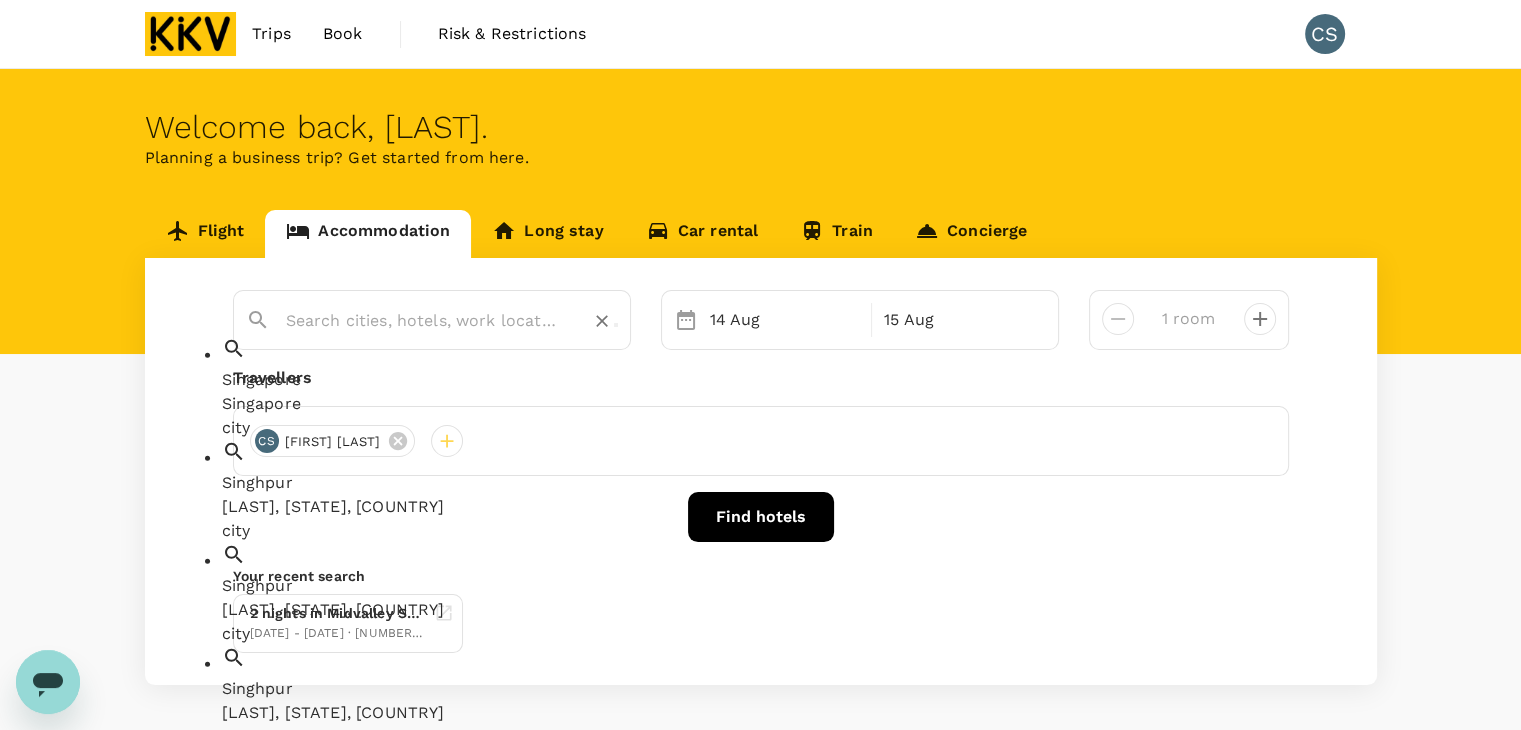 click at bounding box center [424, 320] 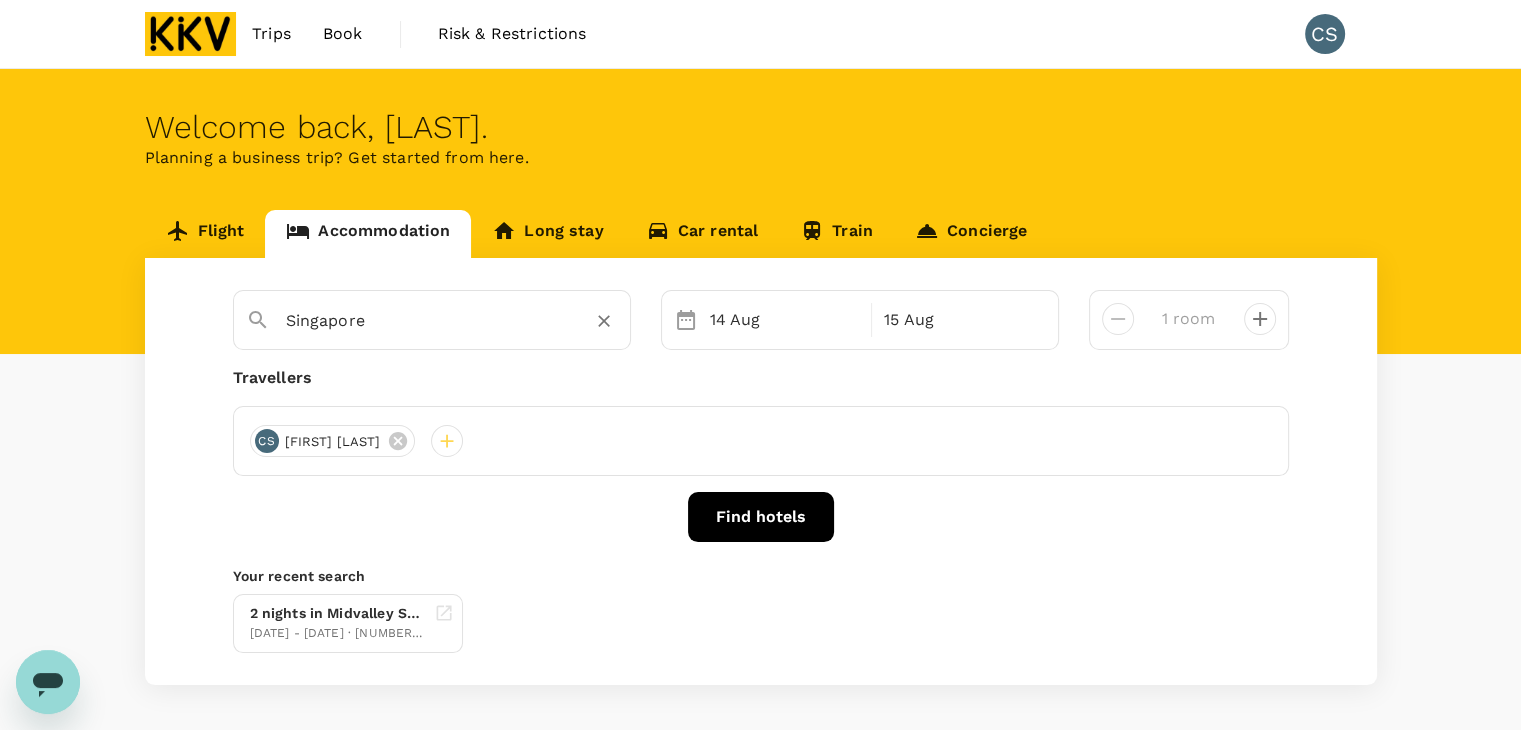 click on "Find hotels" at bounding box center (761, 517) 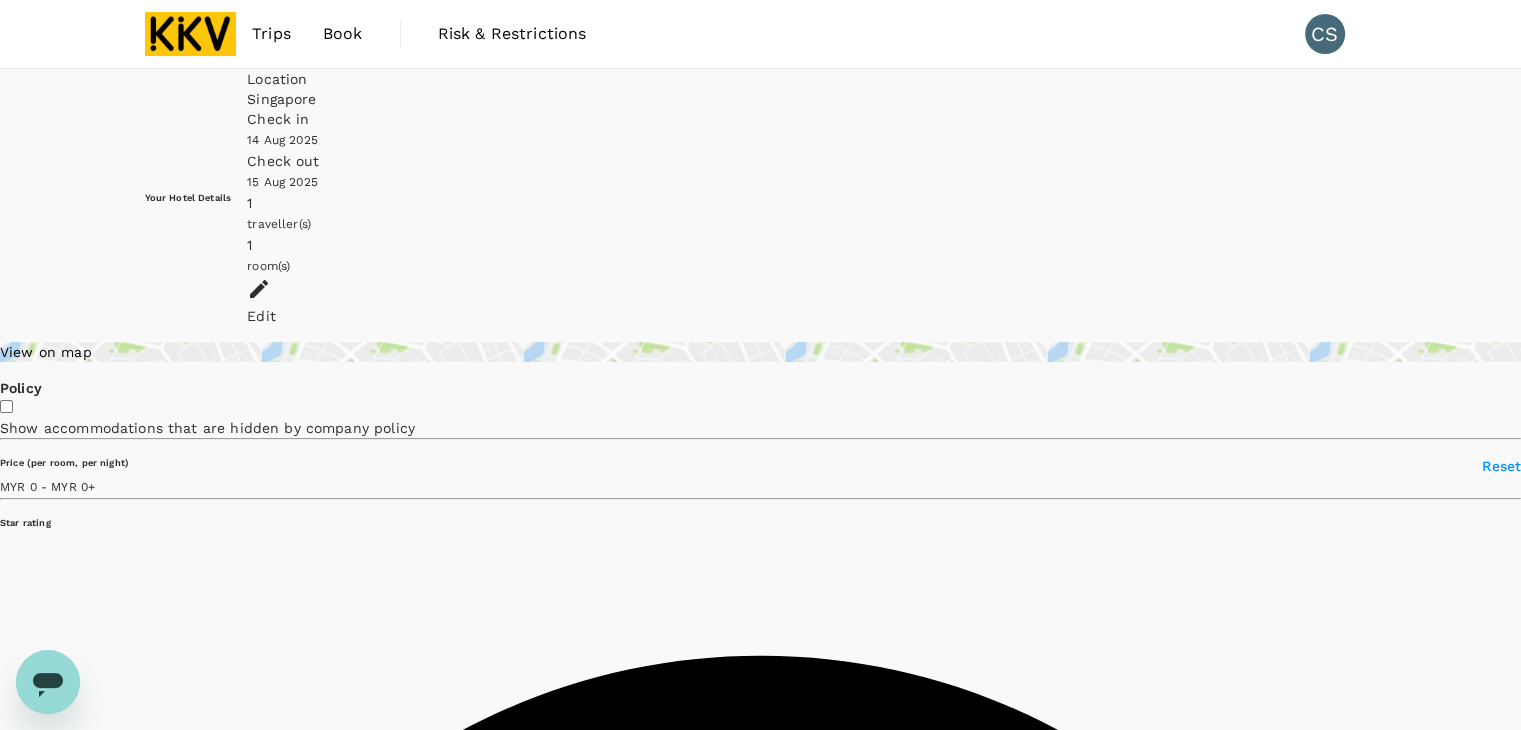 type on "1668.58" 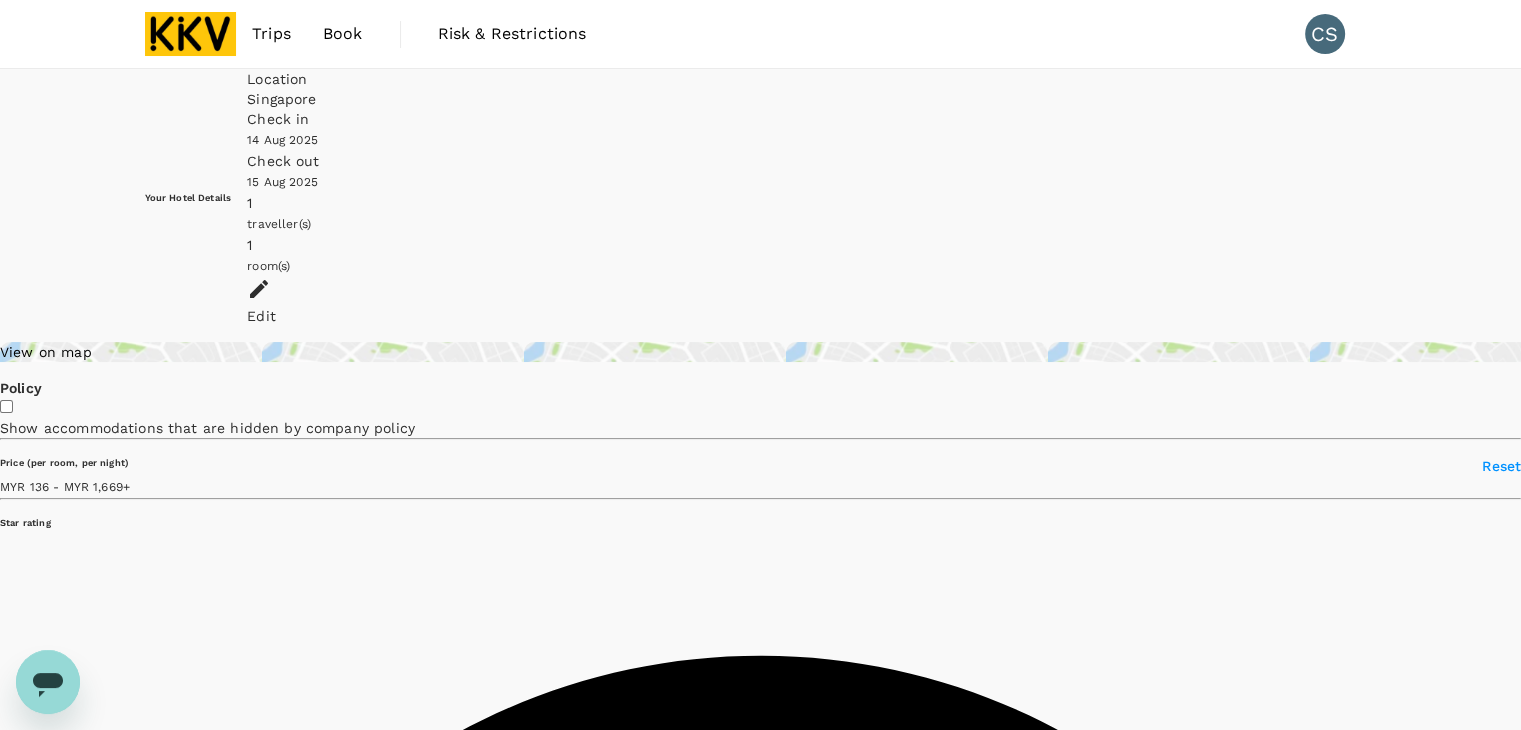 type on "1669.2" 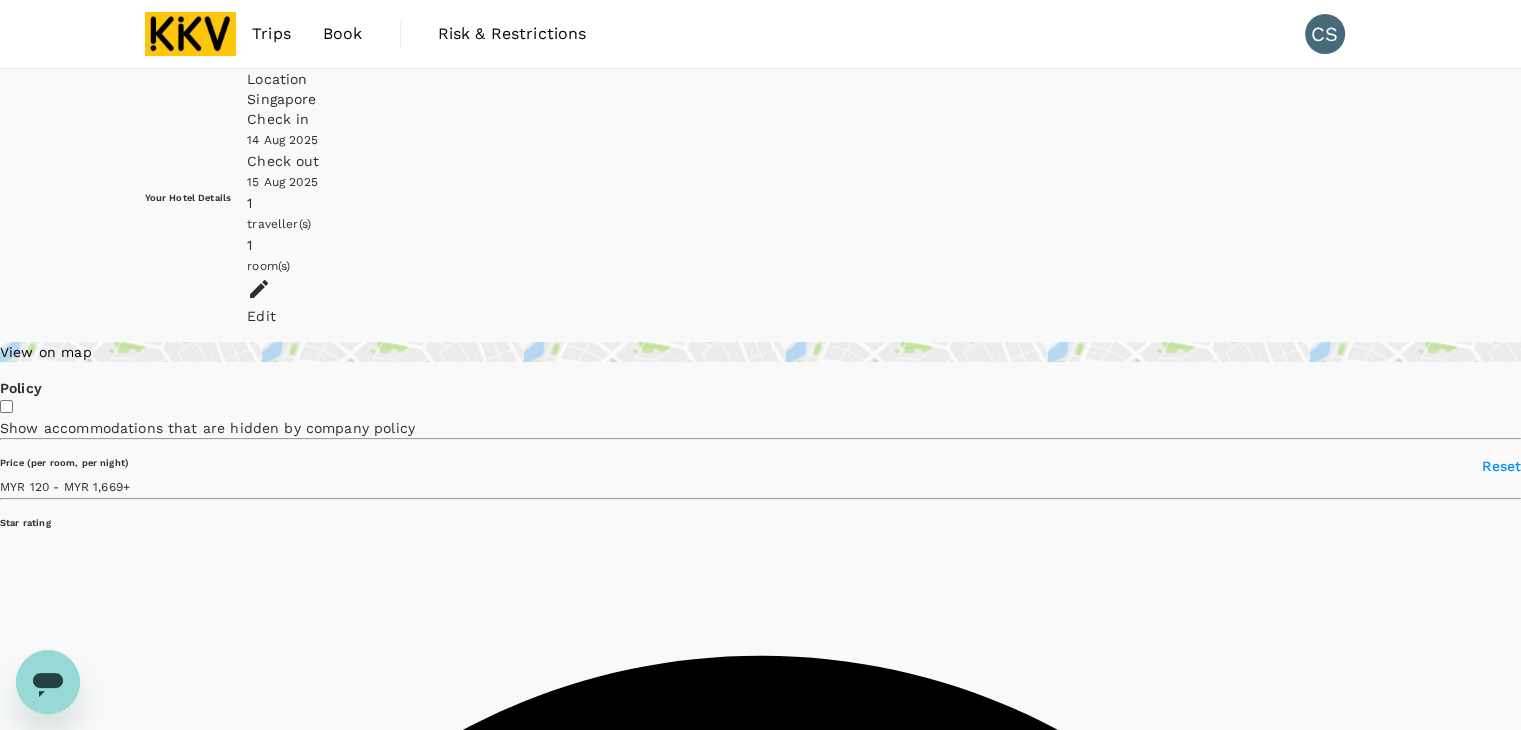 type on "120.2" 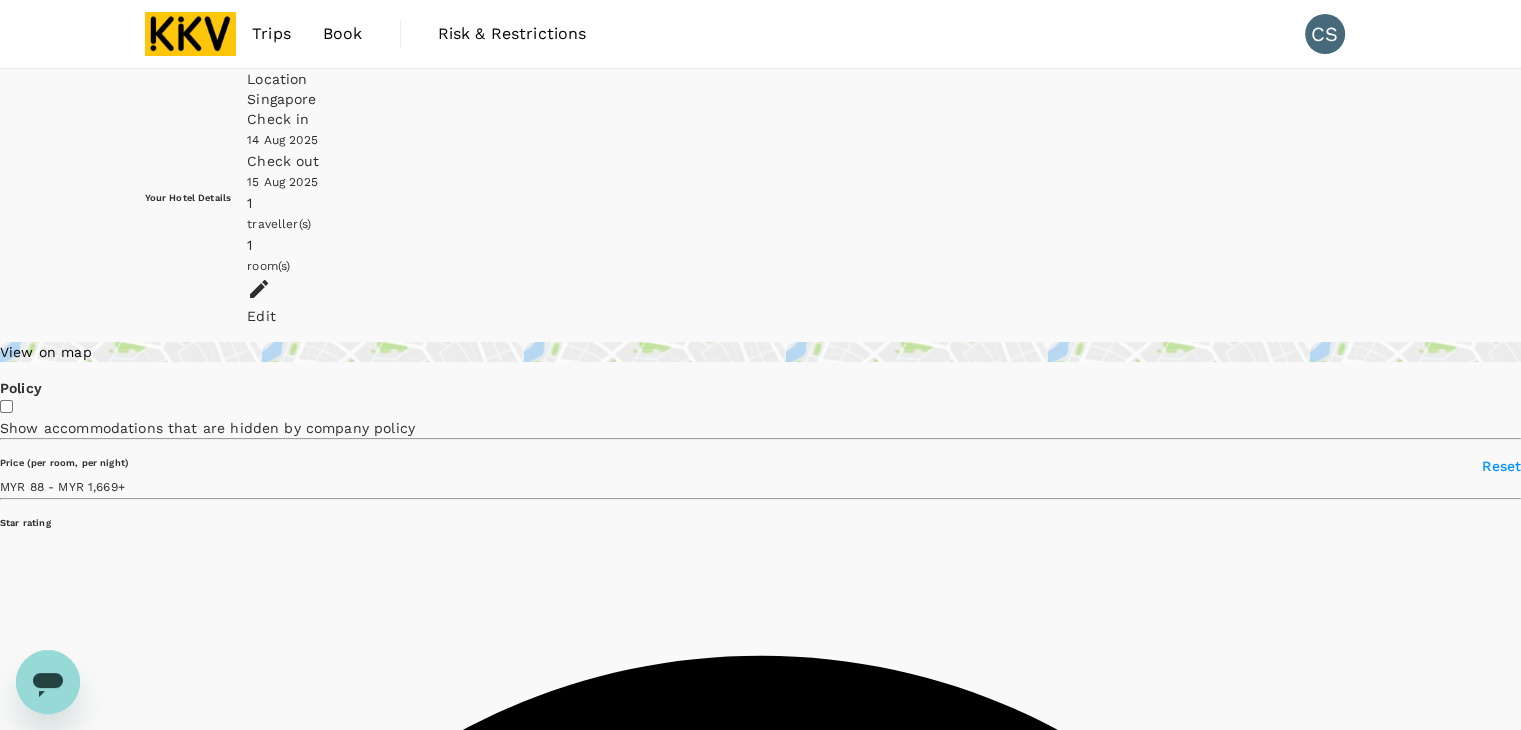 type on "88.28" 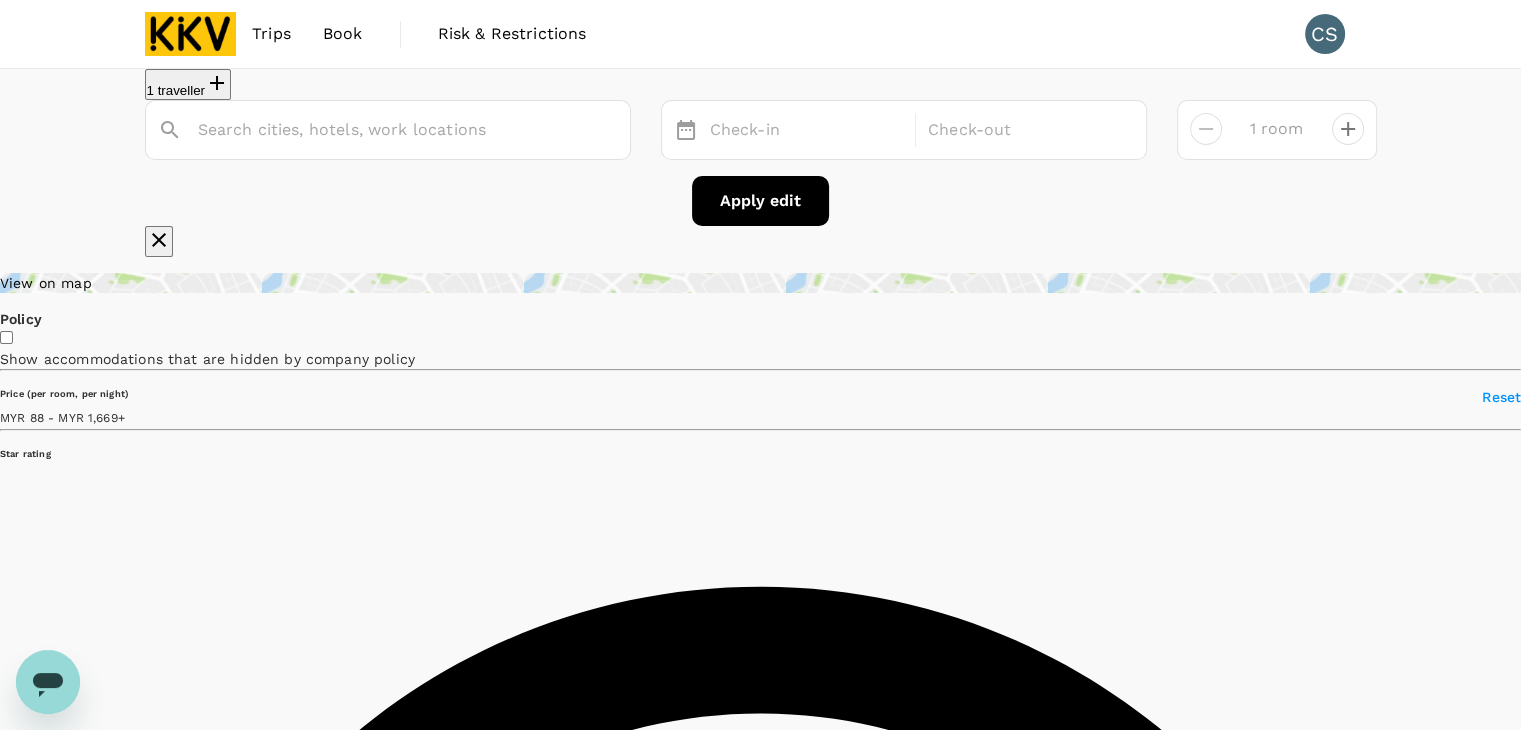 type on "Singapore" 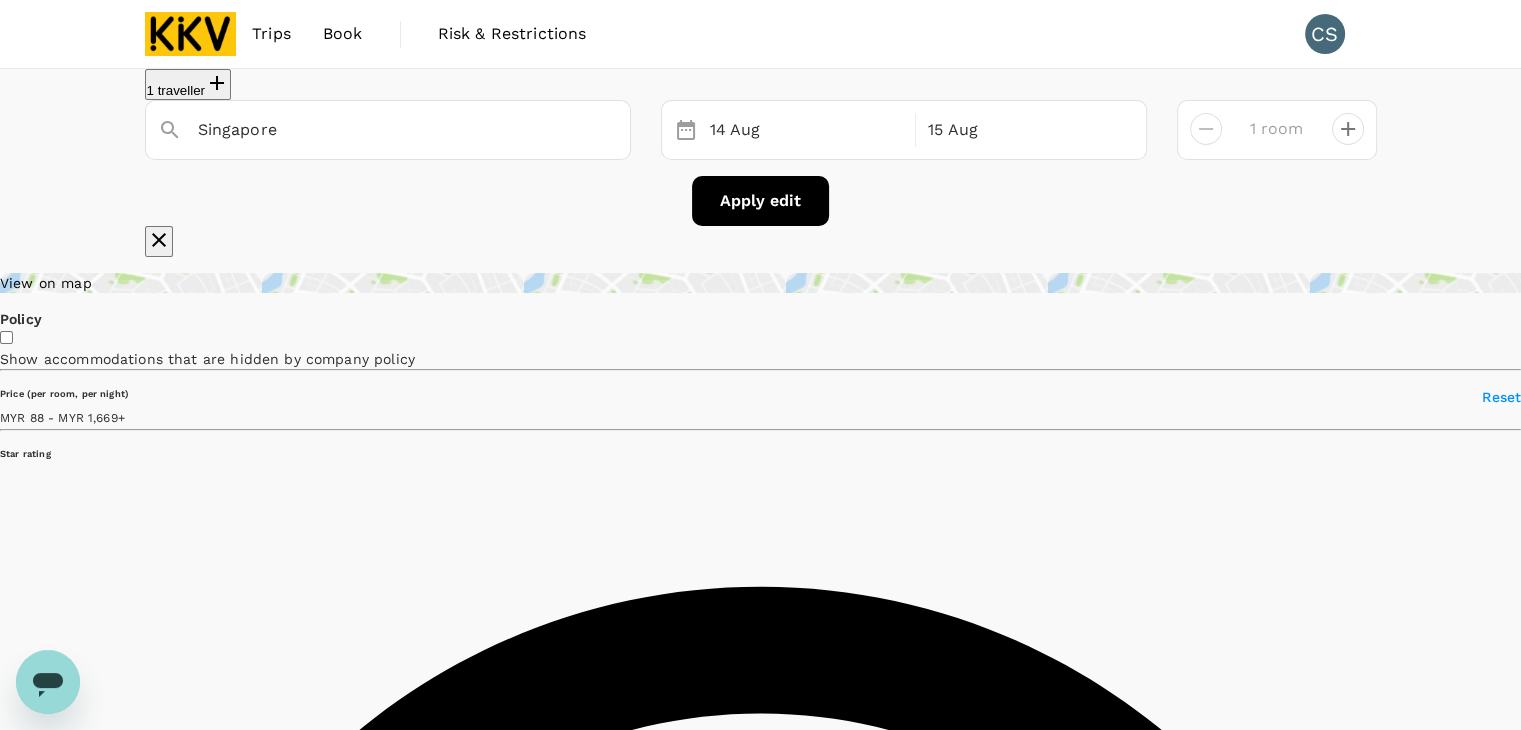 click 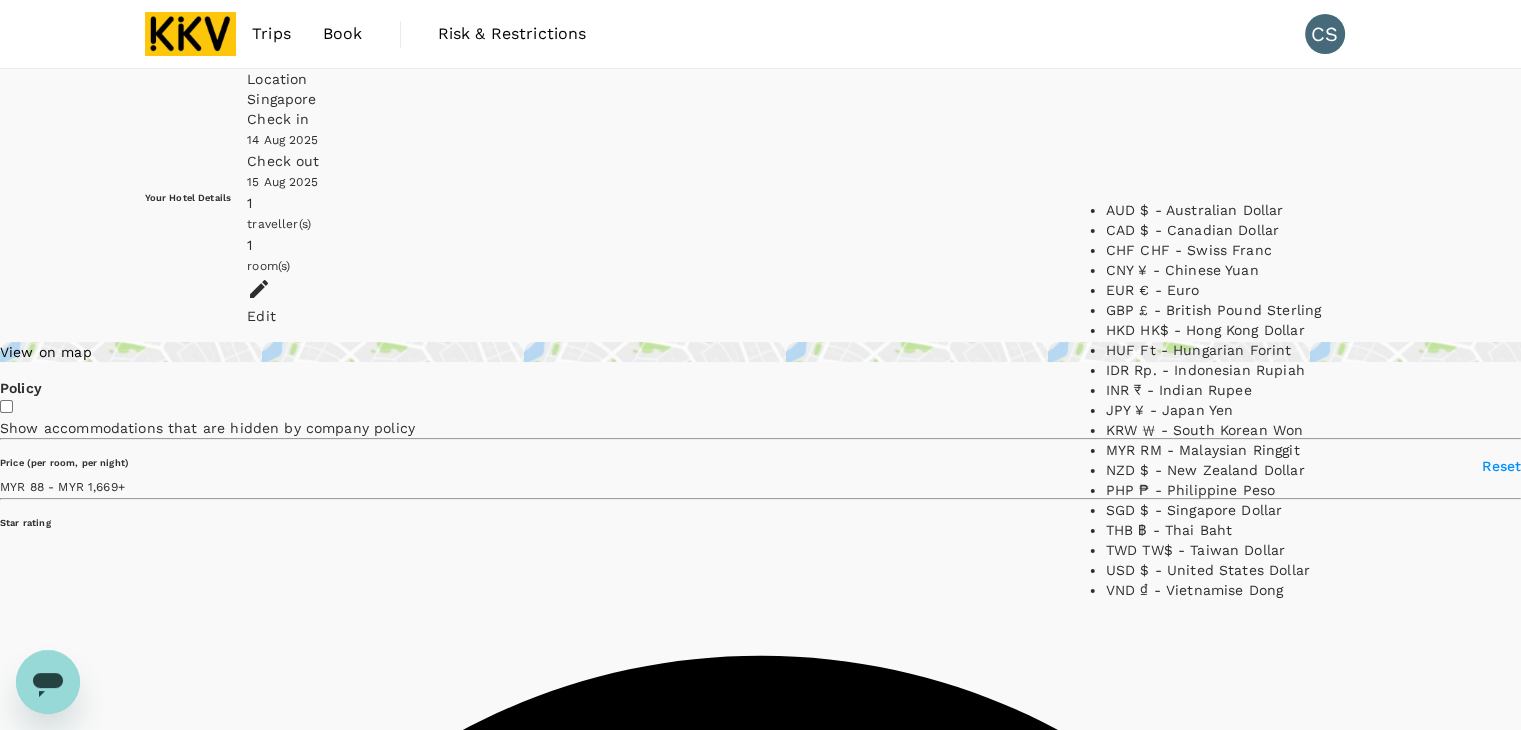 click on "MYR" at bounding box center (745, 12547) 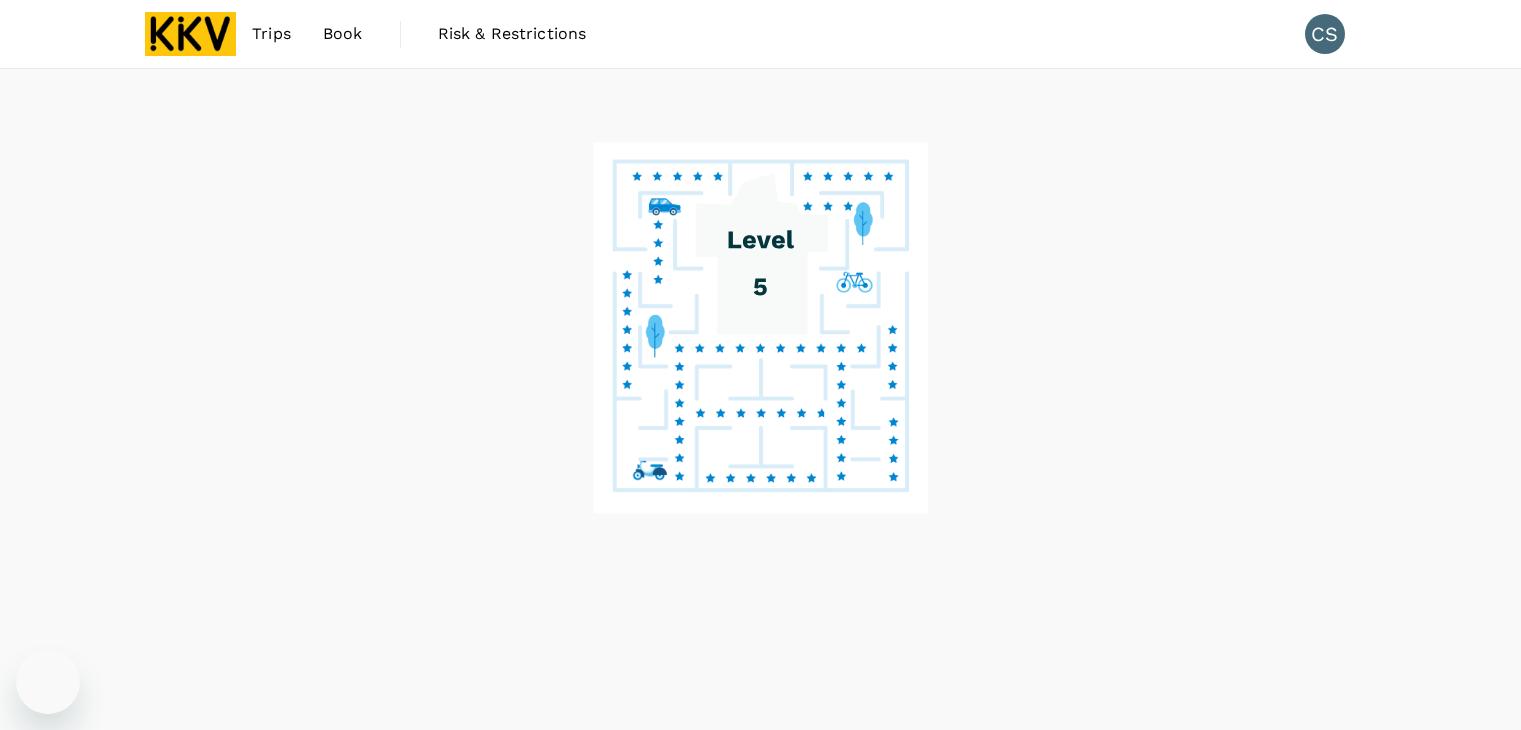 scroll, scrollTop: 0, scrollLeft: 0, axis: both 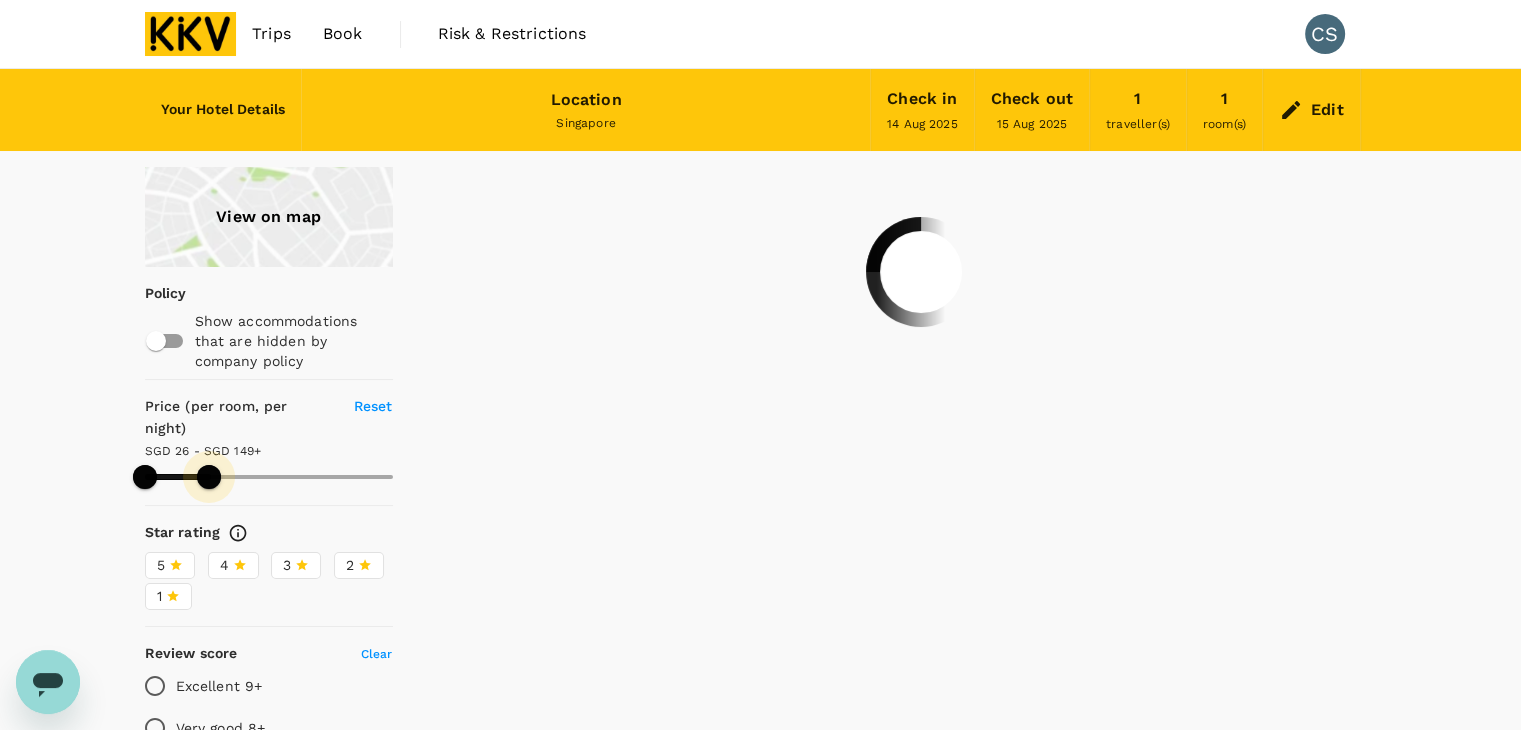 drag, startPoint x: 393, startPoint y: 449, endPoint x: 209, endPoint y: 453, distance: 184.04347 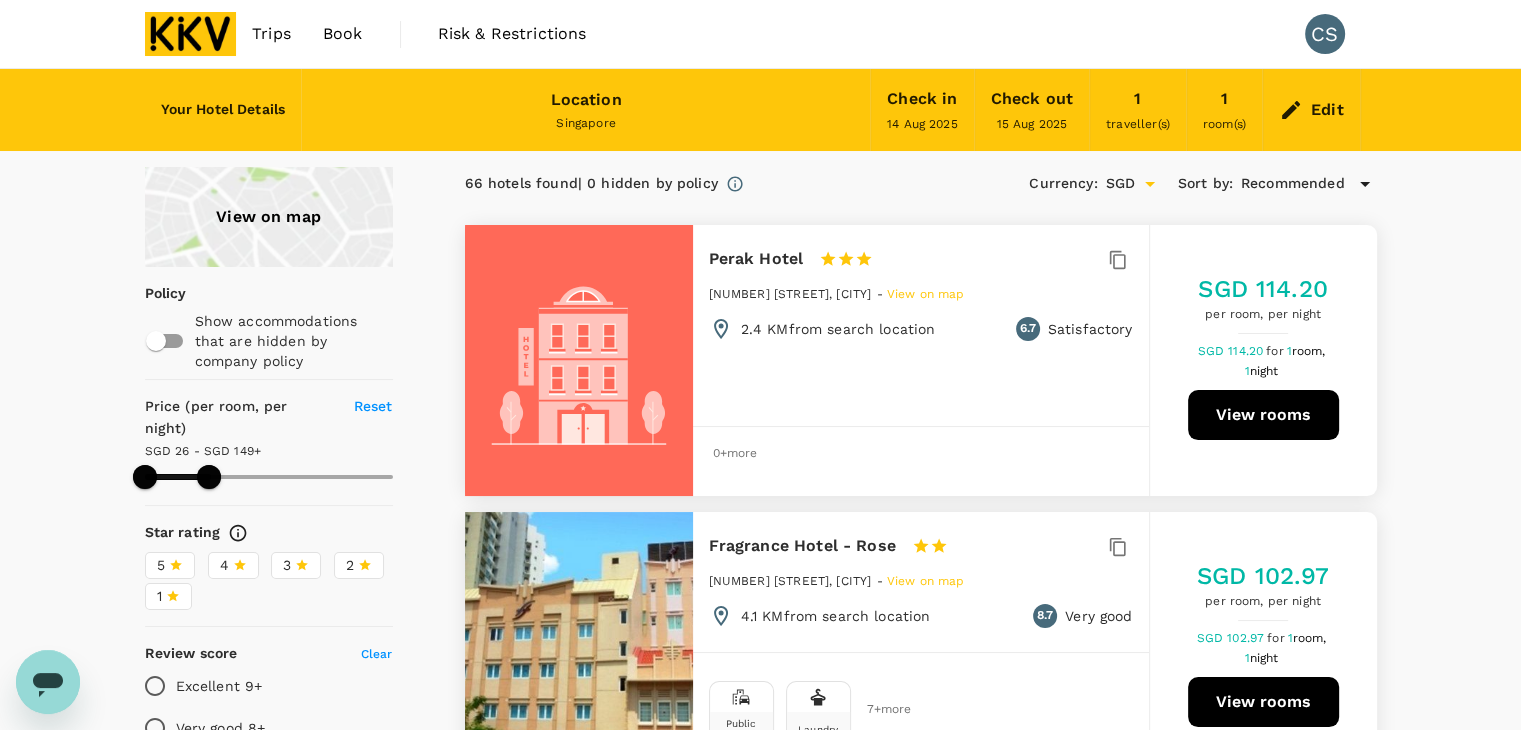 click on "Recommended" at bounding box center (1293, 184) 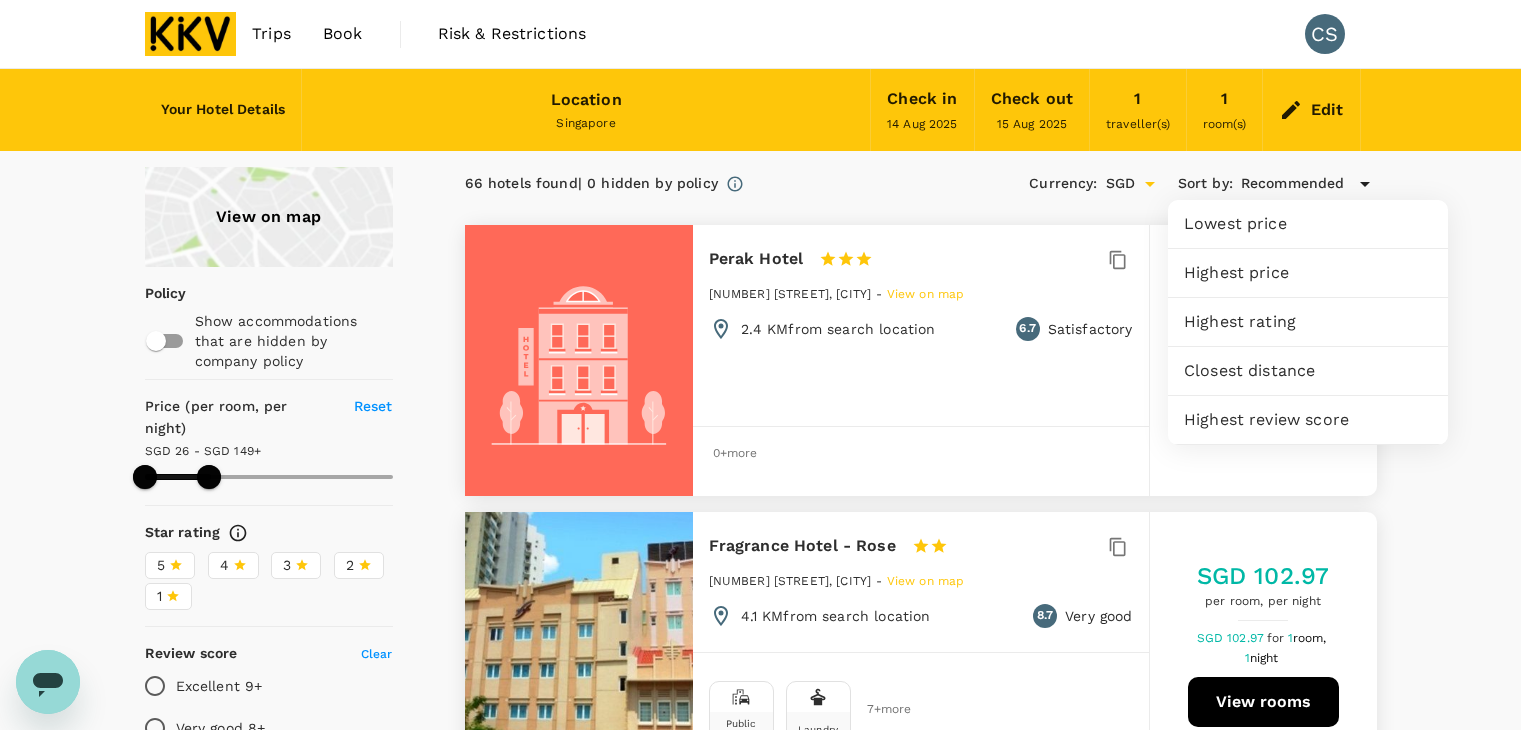 click on "Highest price" at bounding box center [1308, 273] 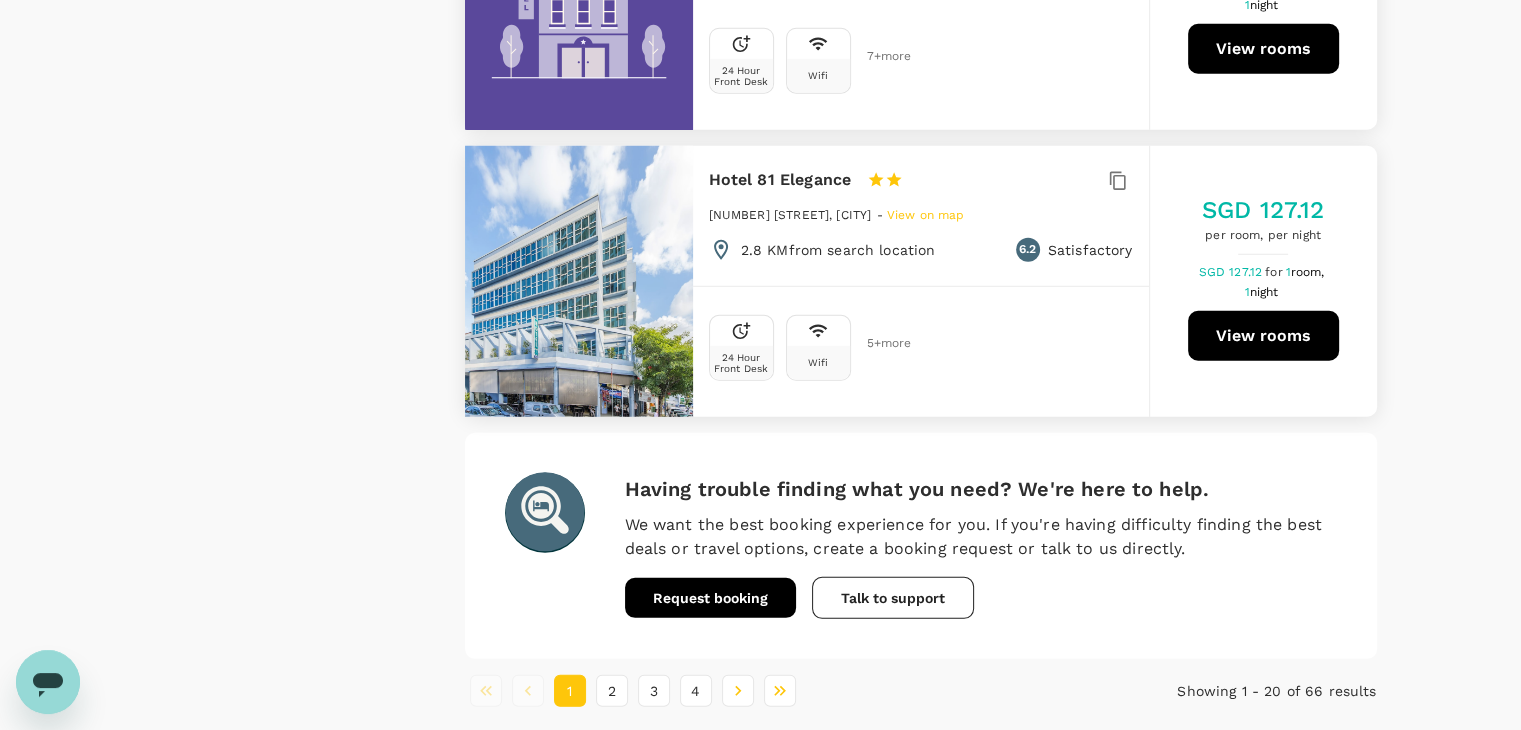 scroll, scrollTop: 5639, scrollLeft: 0, axis: vertical 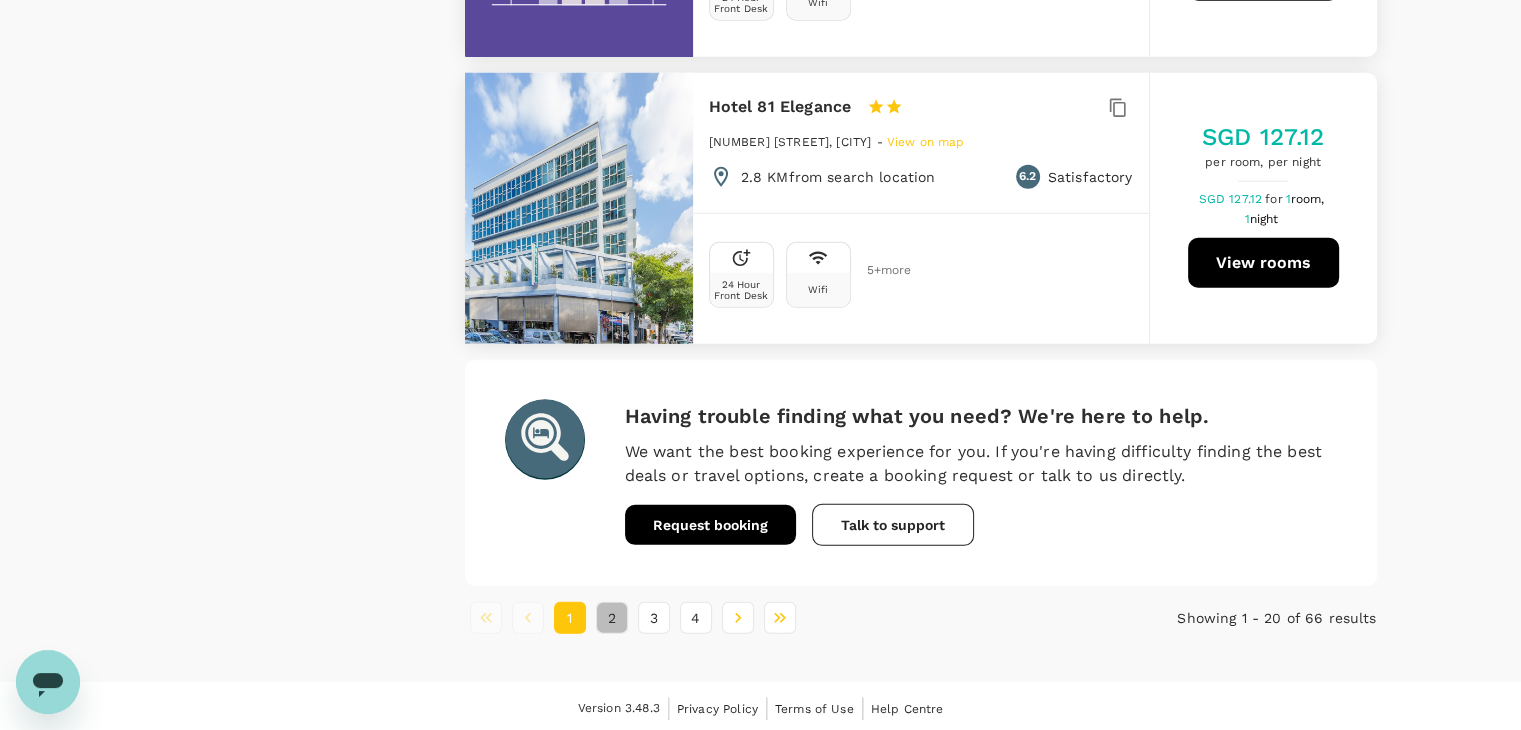 click on "2" at bounding box center [612, 618] 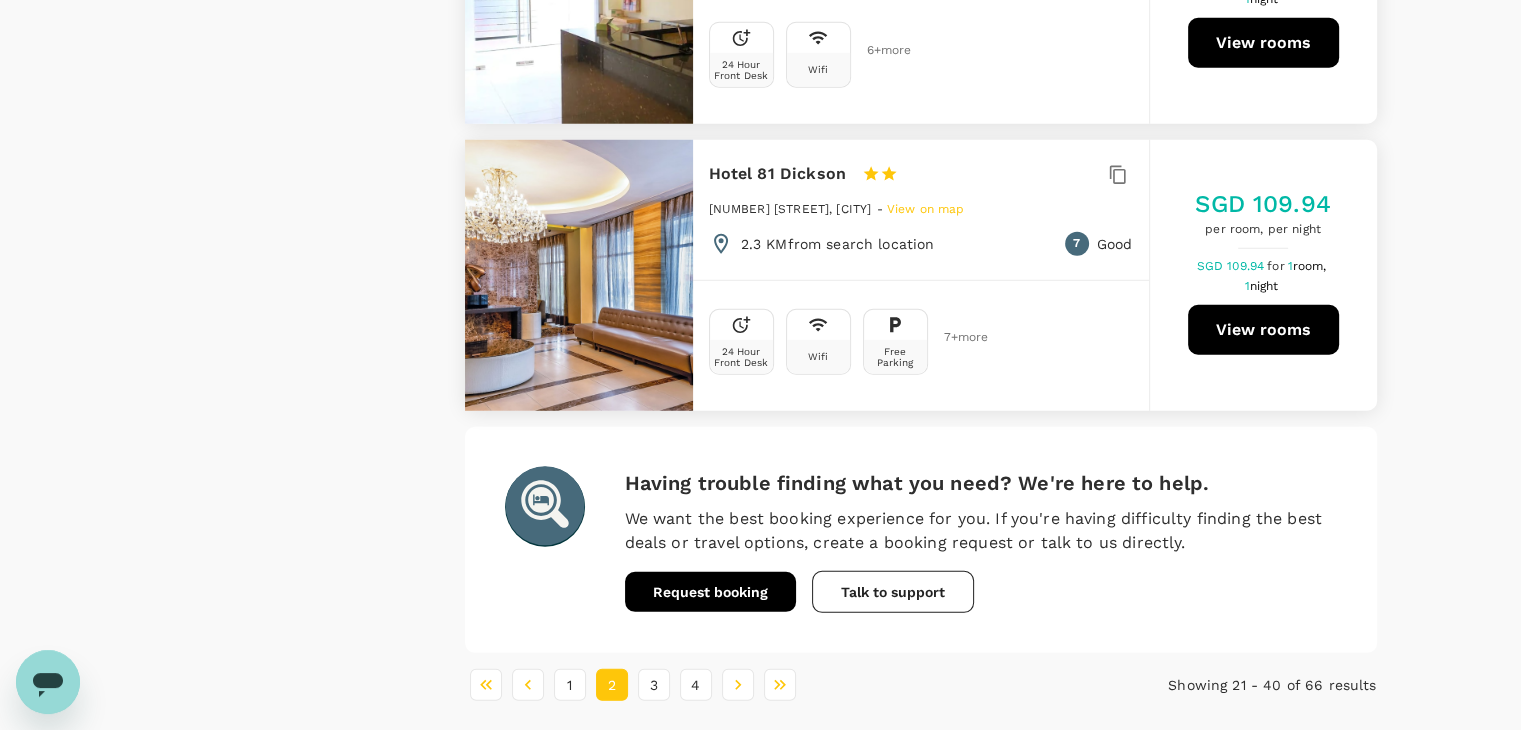 scroll, scrollTop: 5629, scrollLeft: 0, axis: vertical 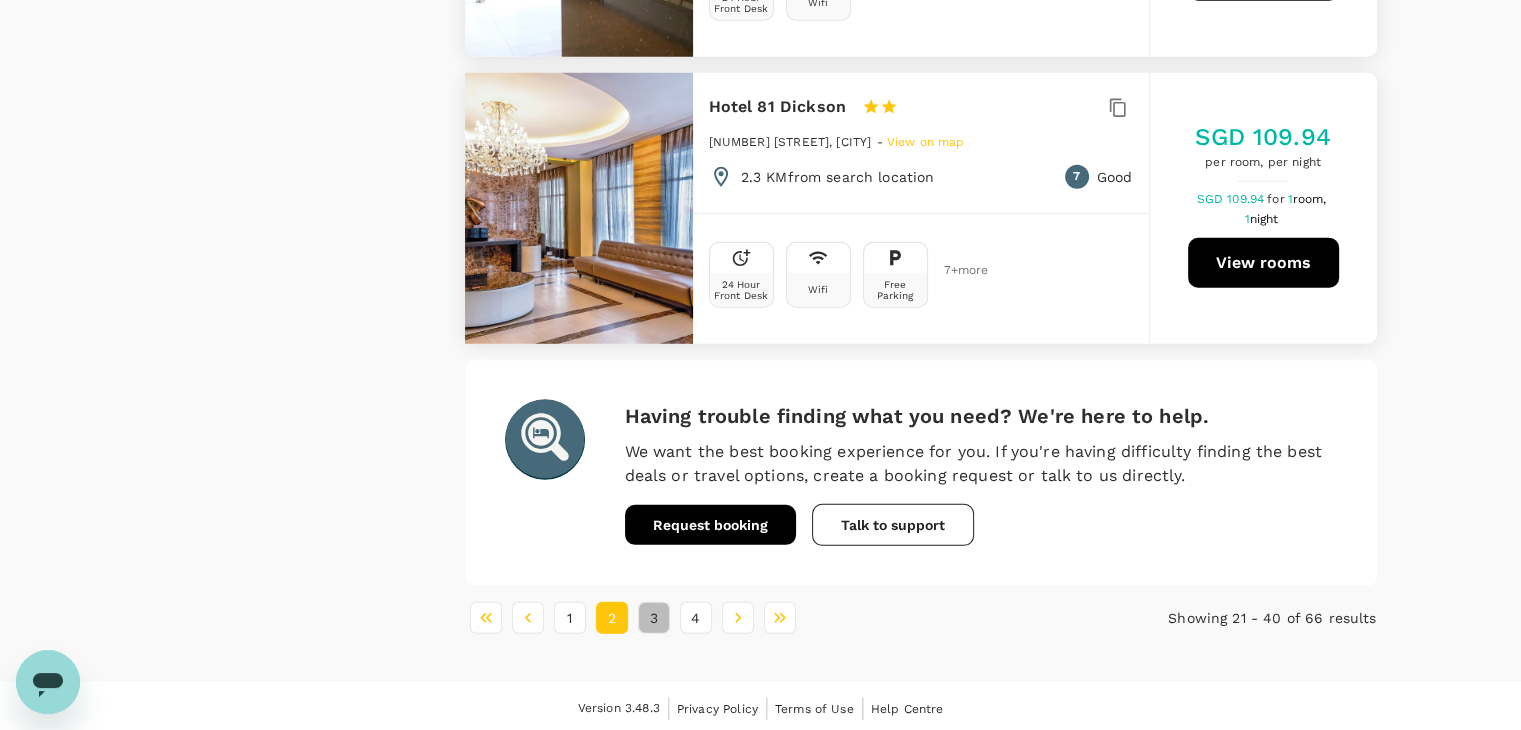click on "3" at bounding box center (654, 618) 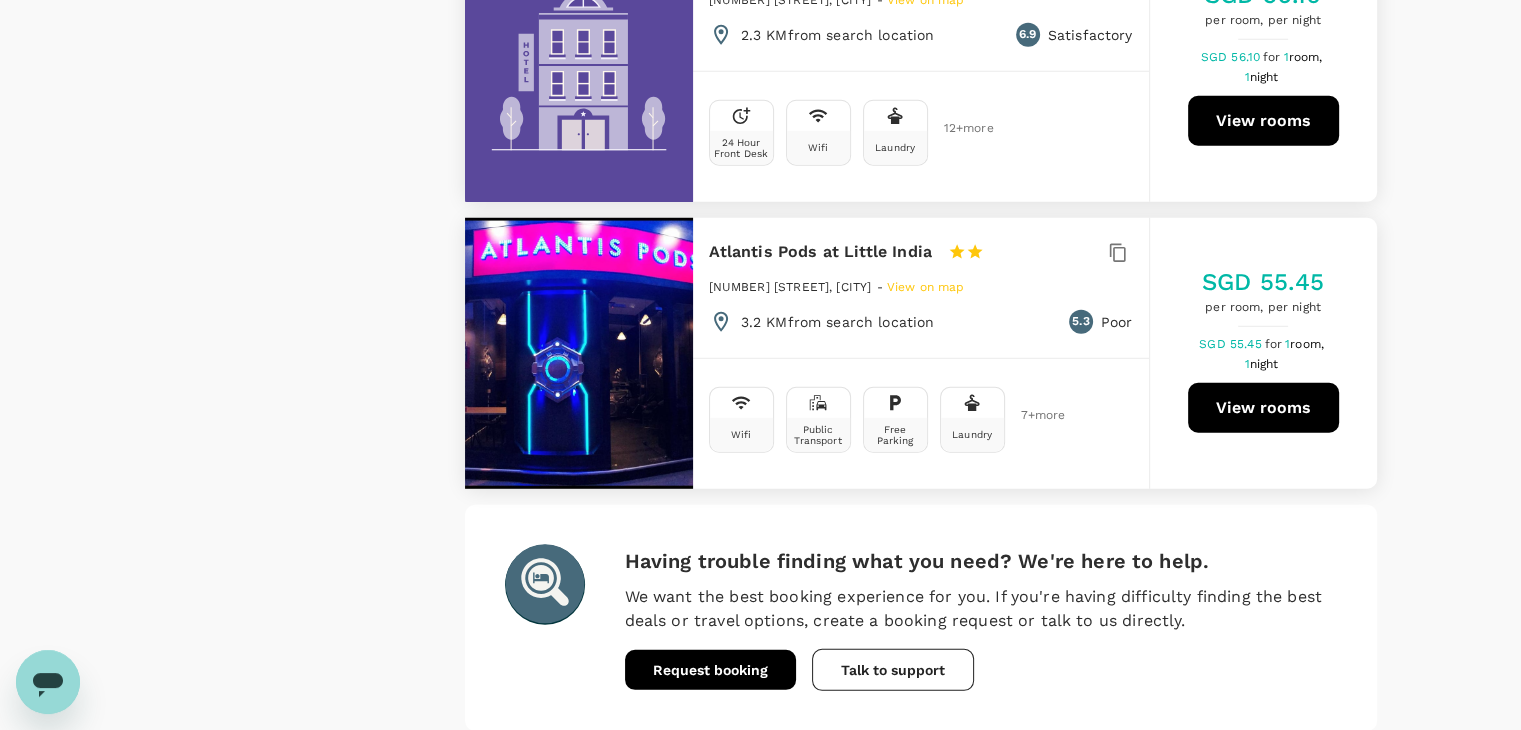 scroll, scrollTop: 5600, scrollLeft: 0, axis: vertical 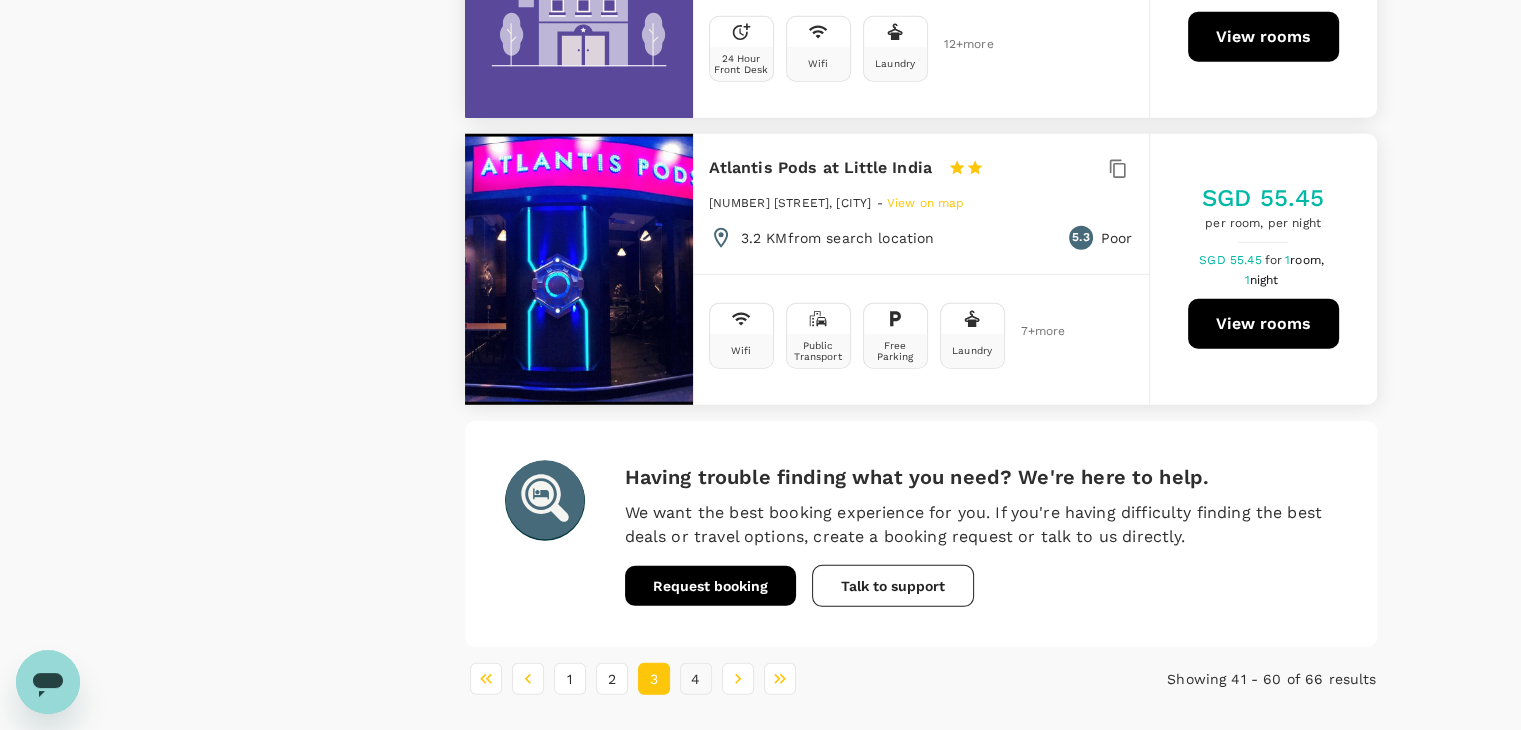 click on "4" at bounding box center (696, 679) 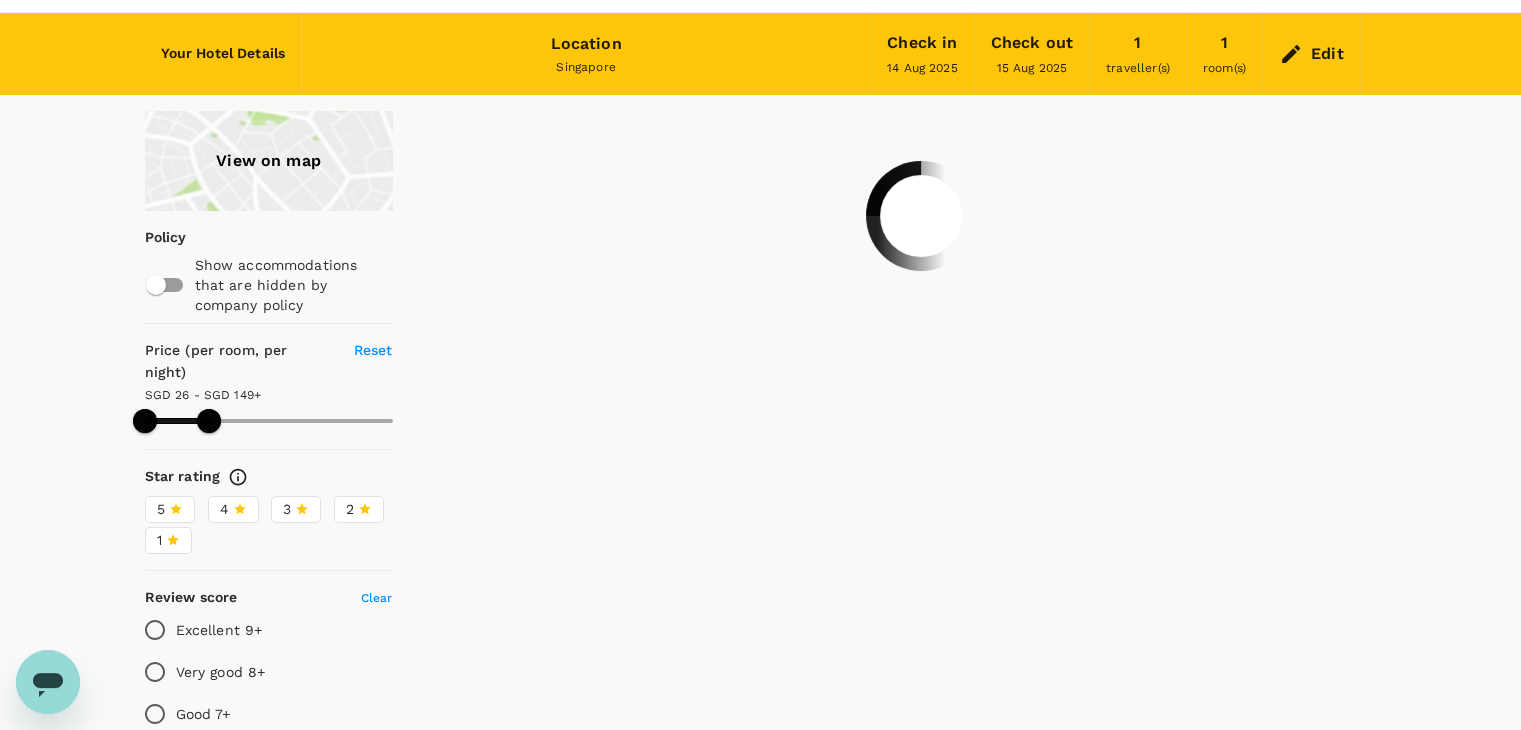 scroll, scrollTop: 0, scrollLeft: 0, axis: both 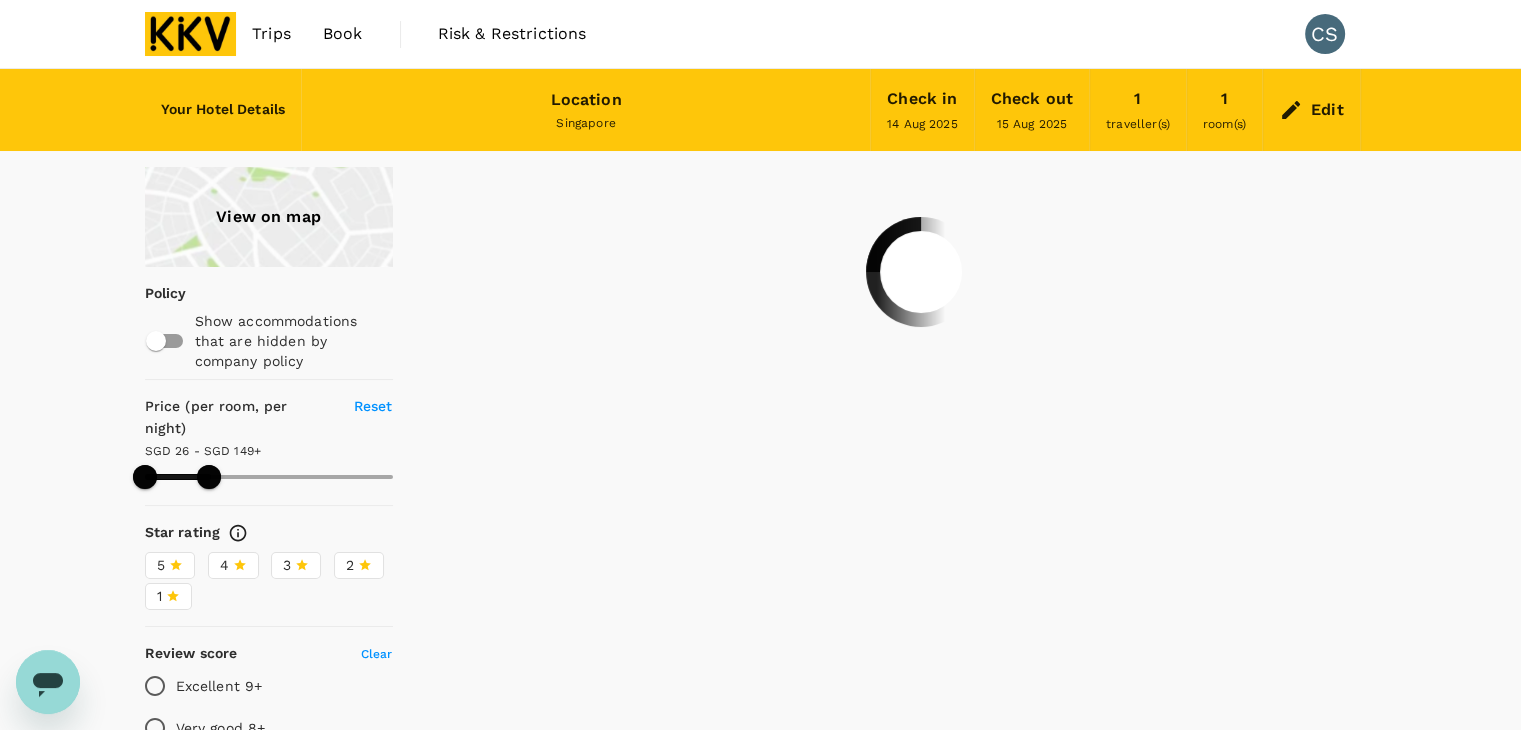 type on "500.28" 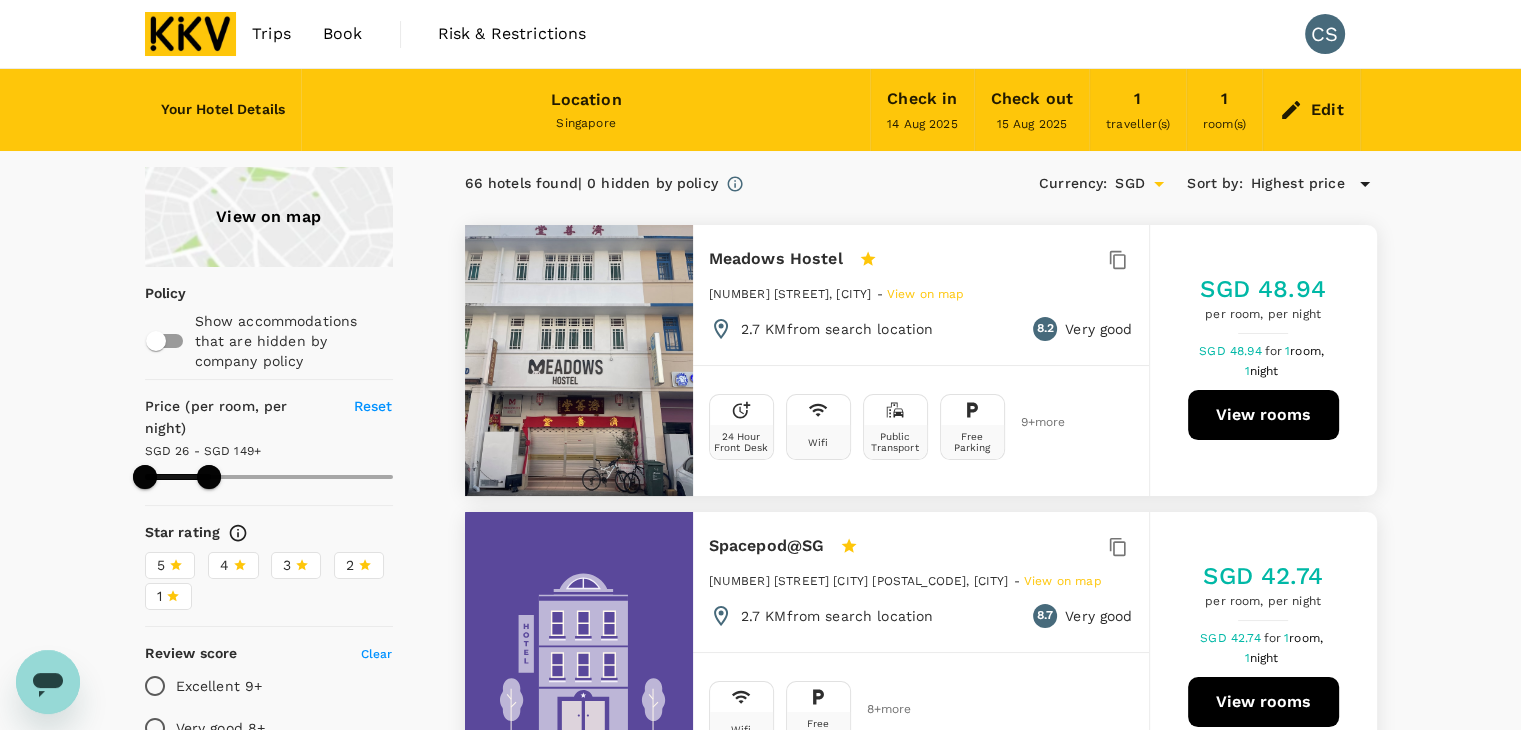scroll, scrollTop: 0, scrollLeft: 0, axis: both 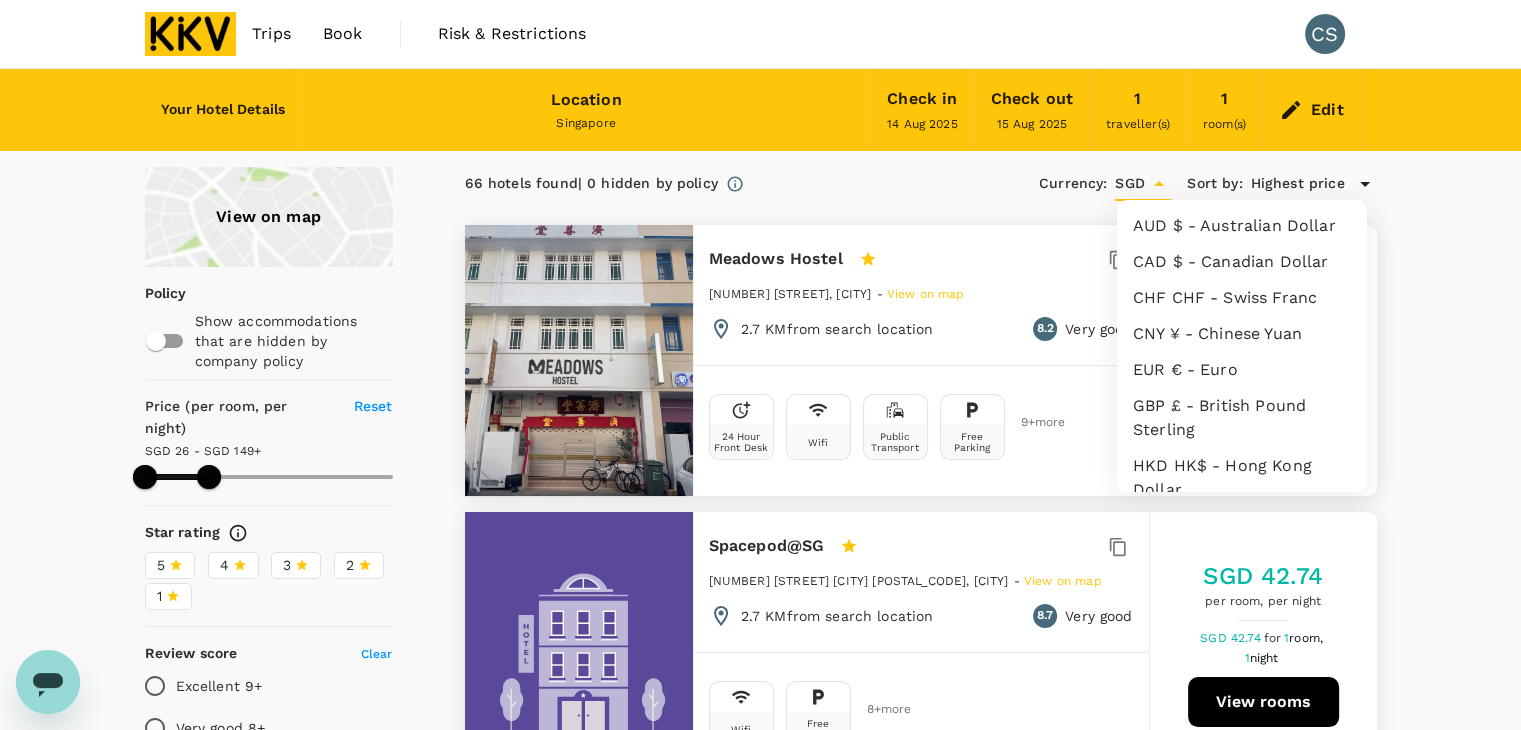 click on "SGD" at bounding box center (1130, 183) 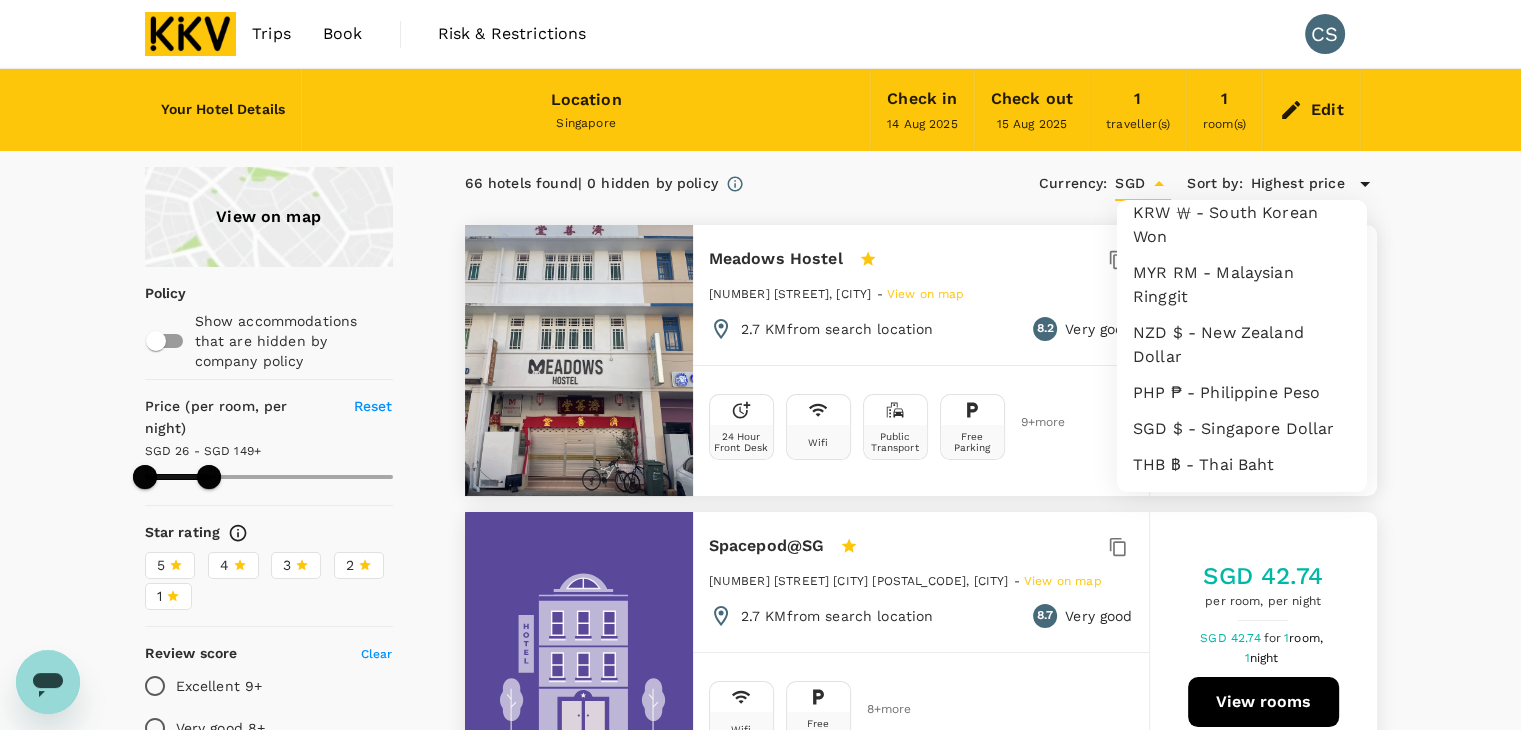 scroll, scrollTop: 500, scrollLeft: 0, axis: vertical 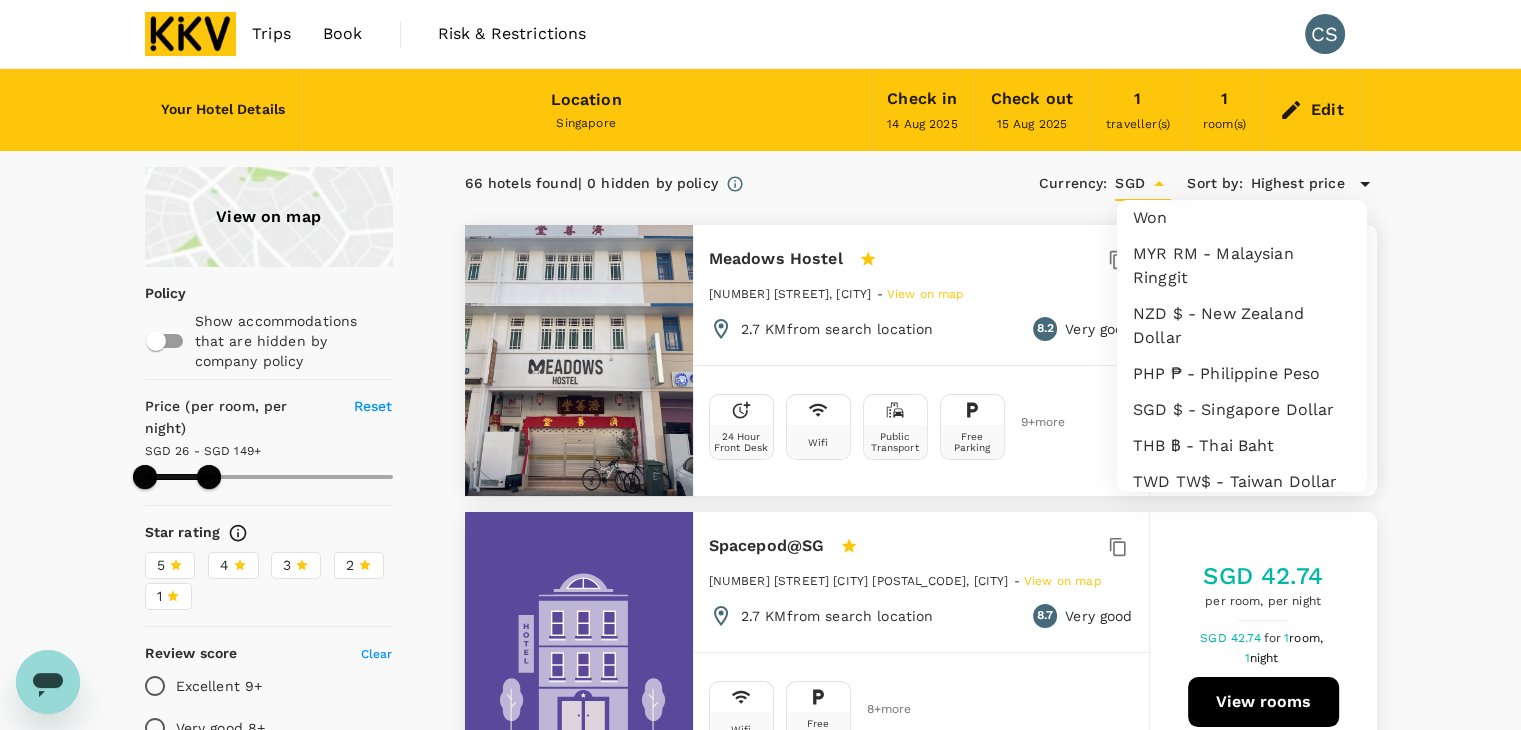 click on "MYR RM - Malaysian Ringgit" at bounding box center [1242, 266] 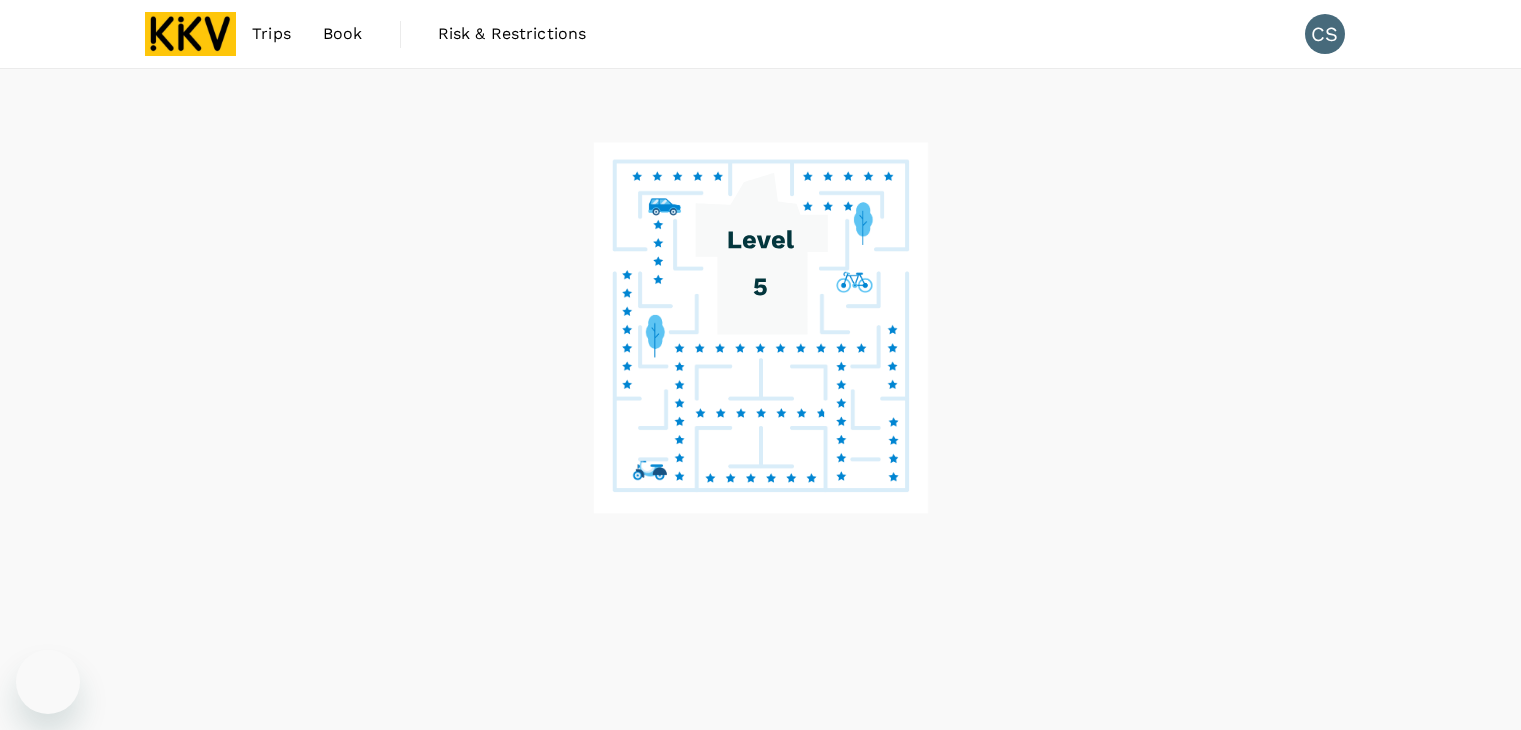 scroll, scrollTop: 0, scrollLeft: 0, axis: both 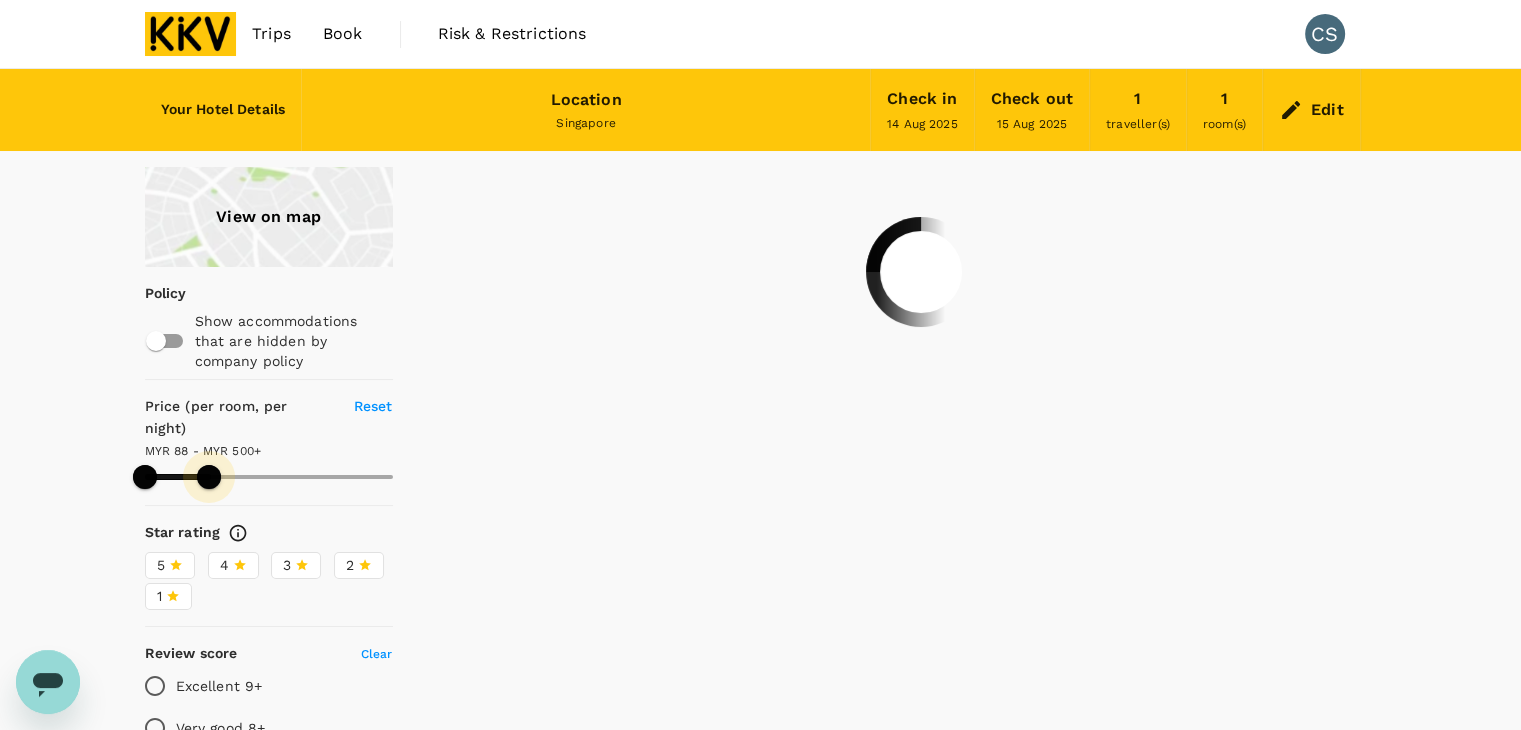 drag, startPoint x: 396, startPoint y: 450, endPoint x: 209, endPoint y: 454, distance: 187.04277 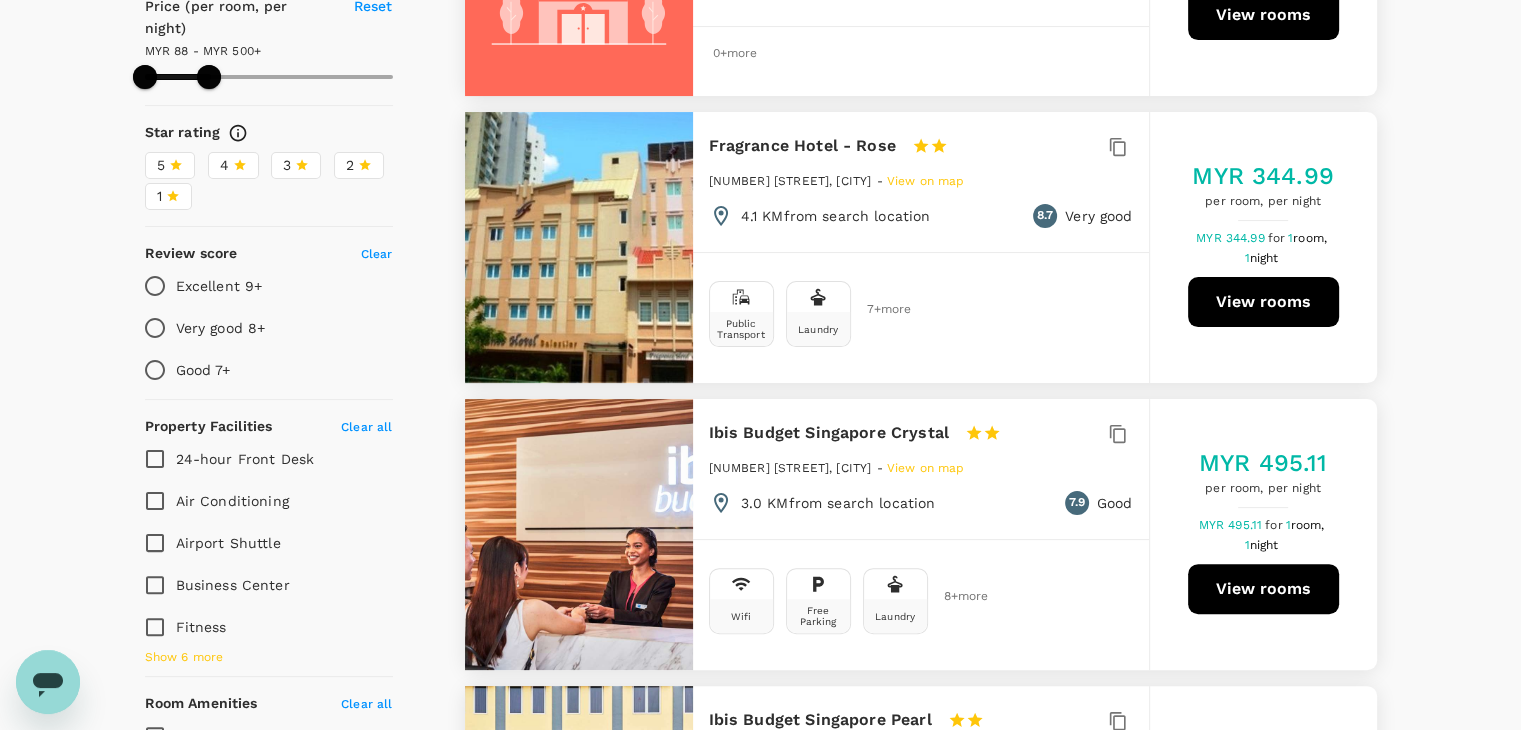 scroll, scrollTop: 0, scrollLeft: 0, axis: both 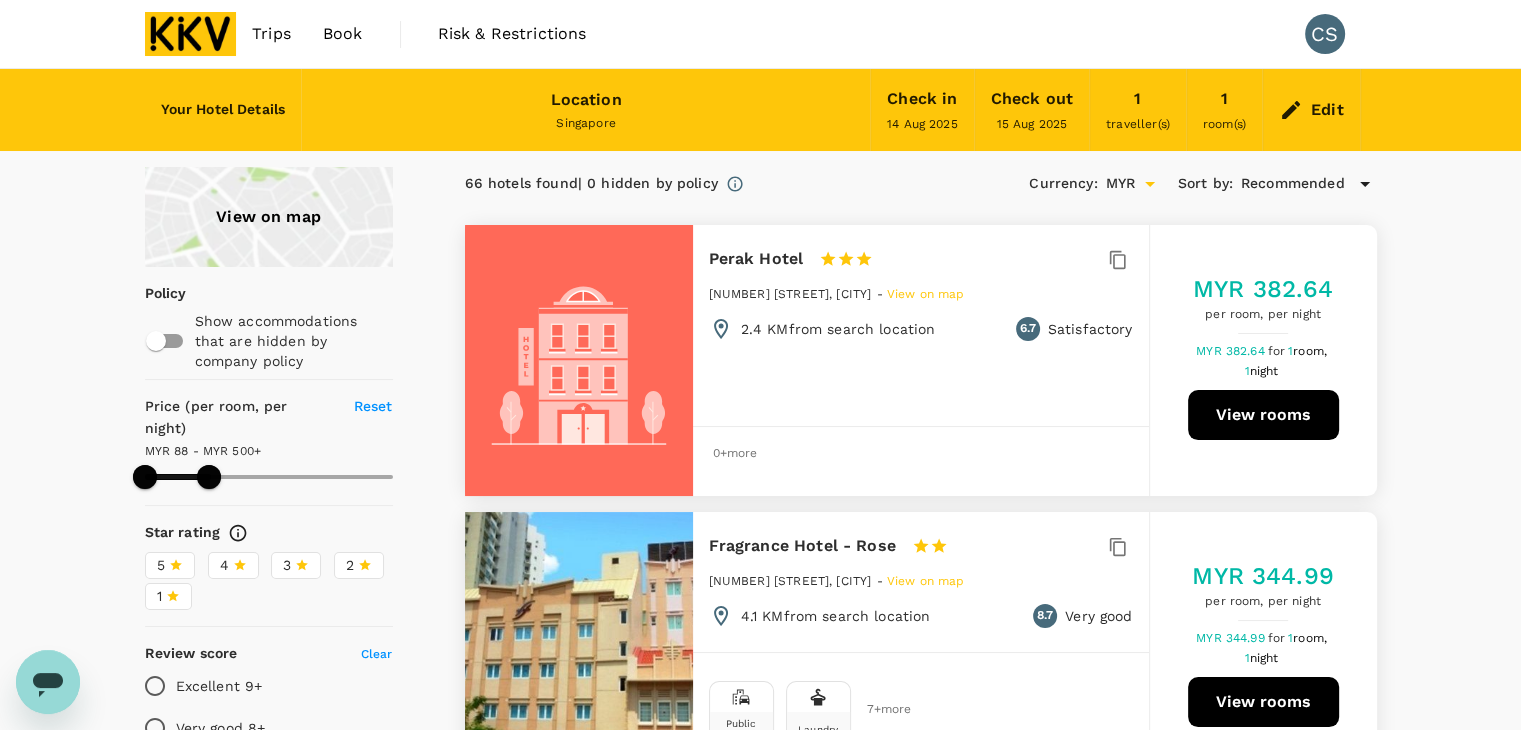 click on "Recommended" at bounding box center (1293, 184) 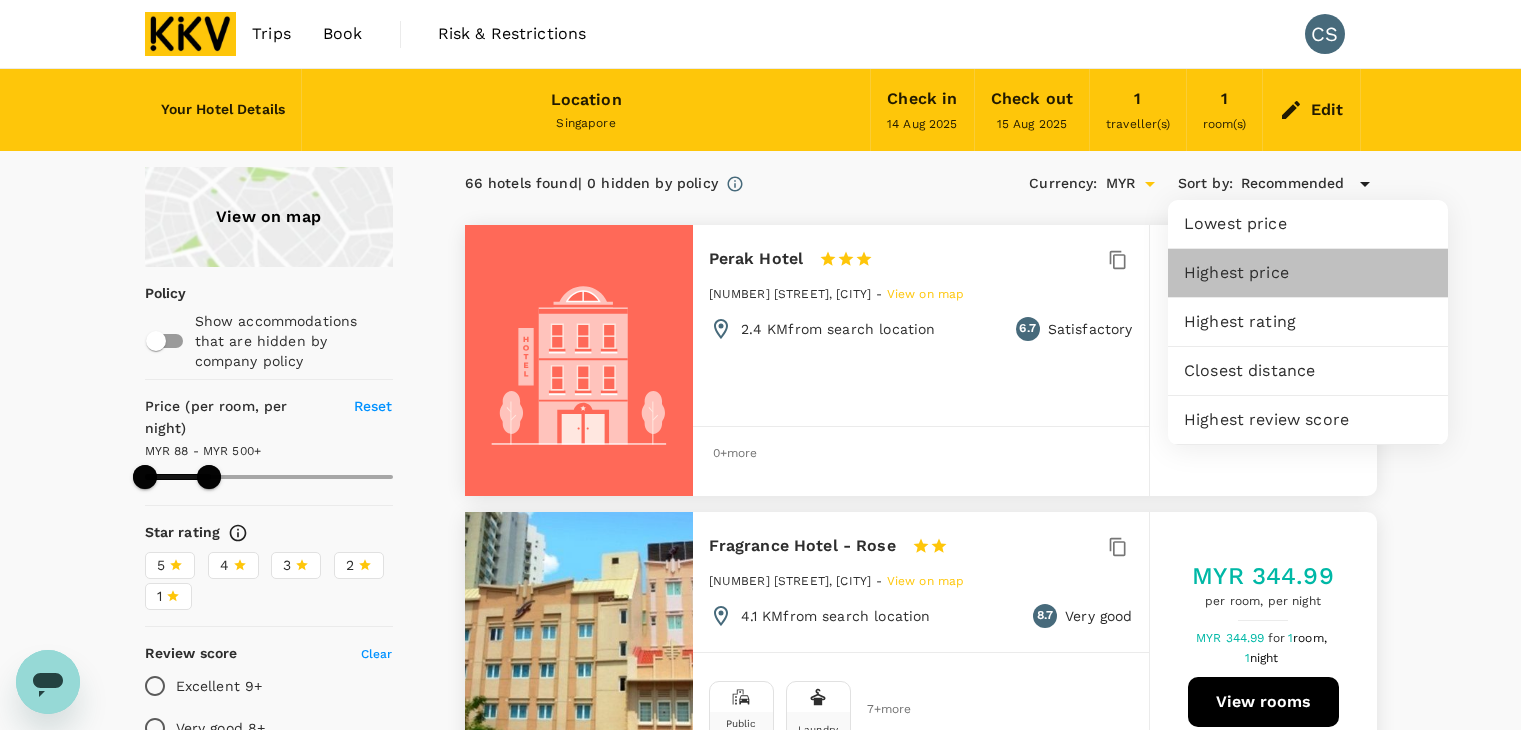 click on "Highest price" at bounding box center [1308, 273] 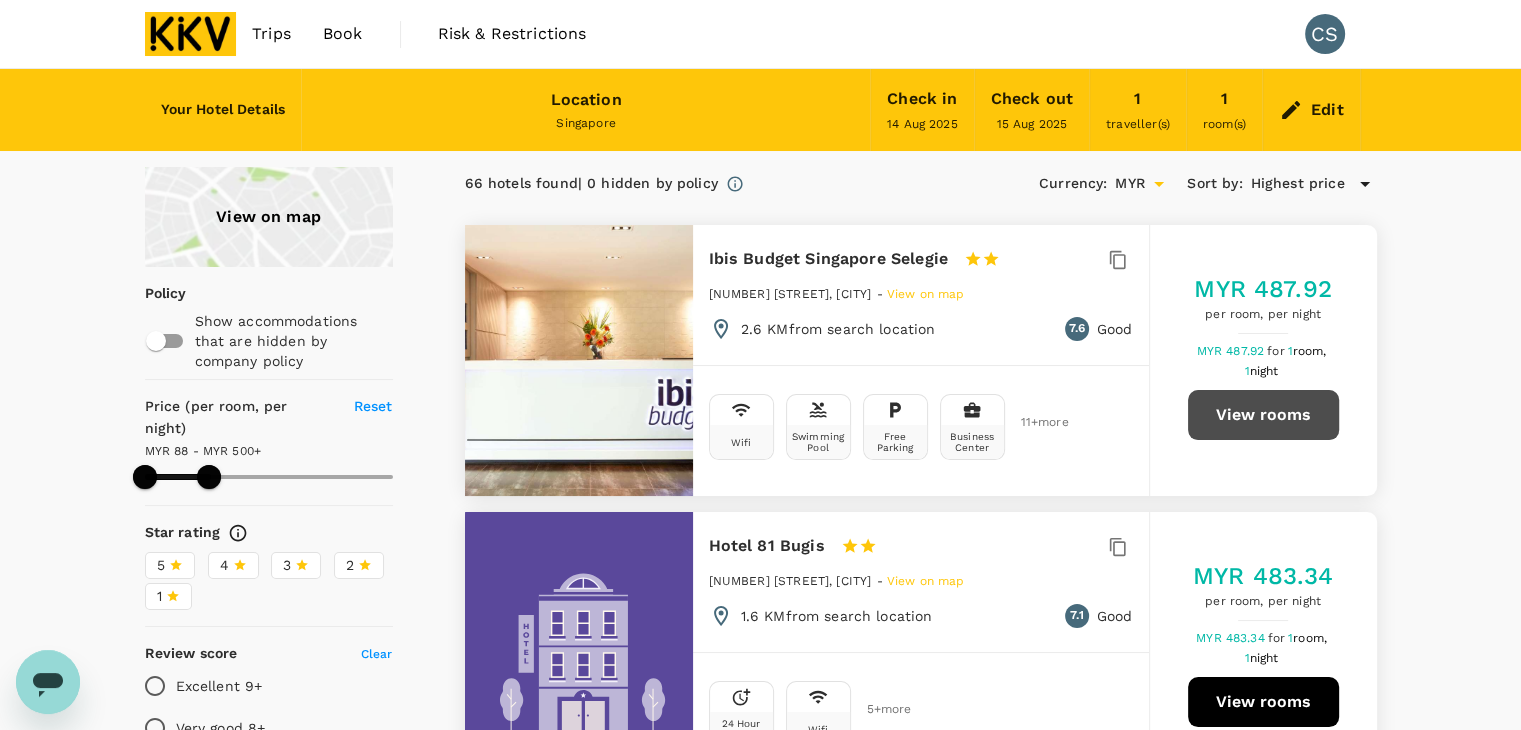click on "View rooms" at bounding box center (1263, 415) 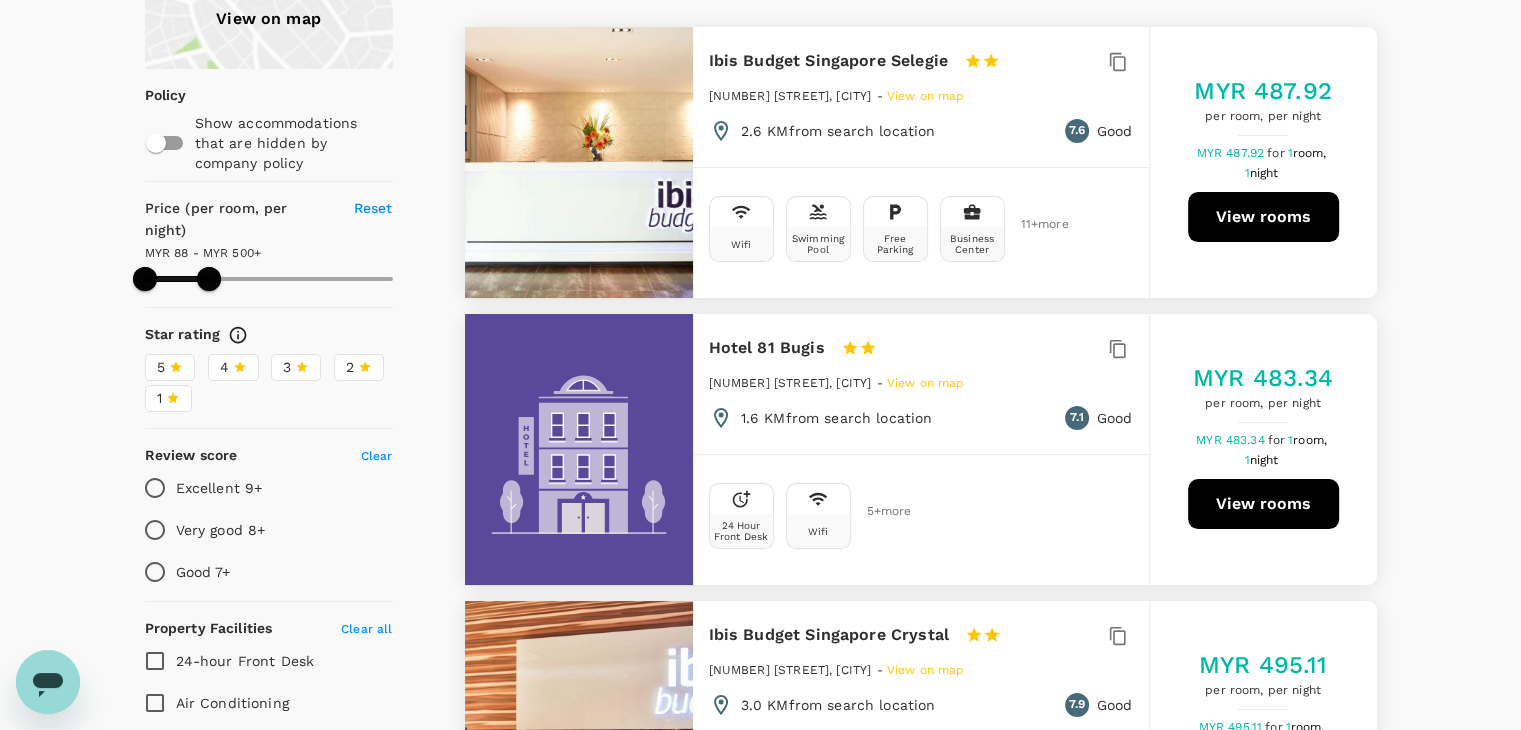 scroll, scrollTop: 200, scrollLeft: 0, axis: vertical 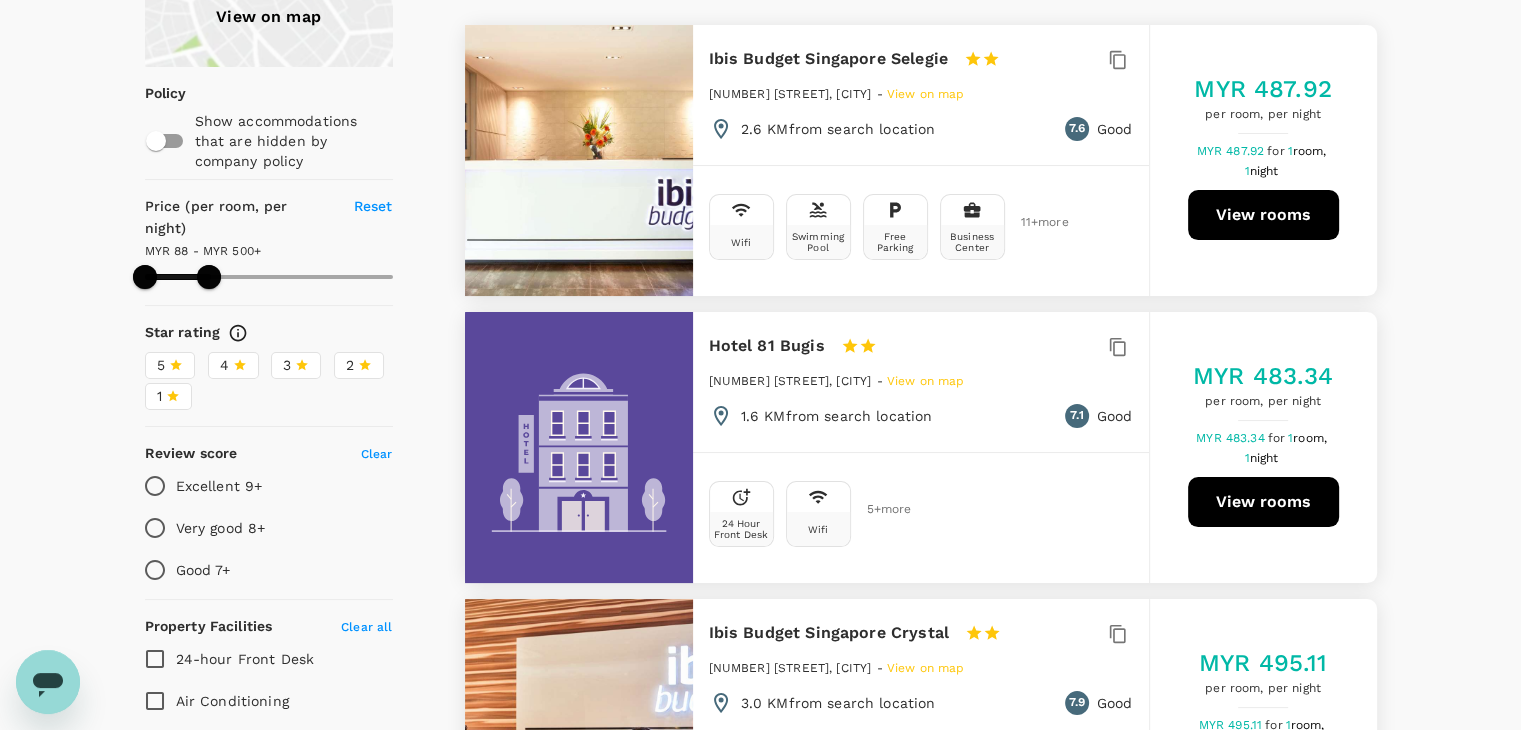 click on "View rooms" at bounding box center (1263, 502) 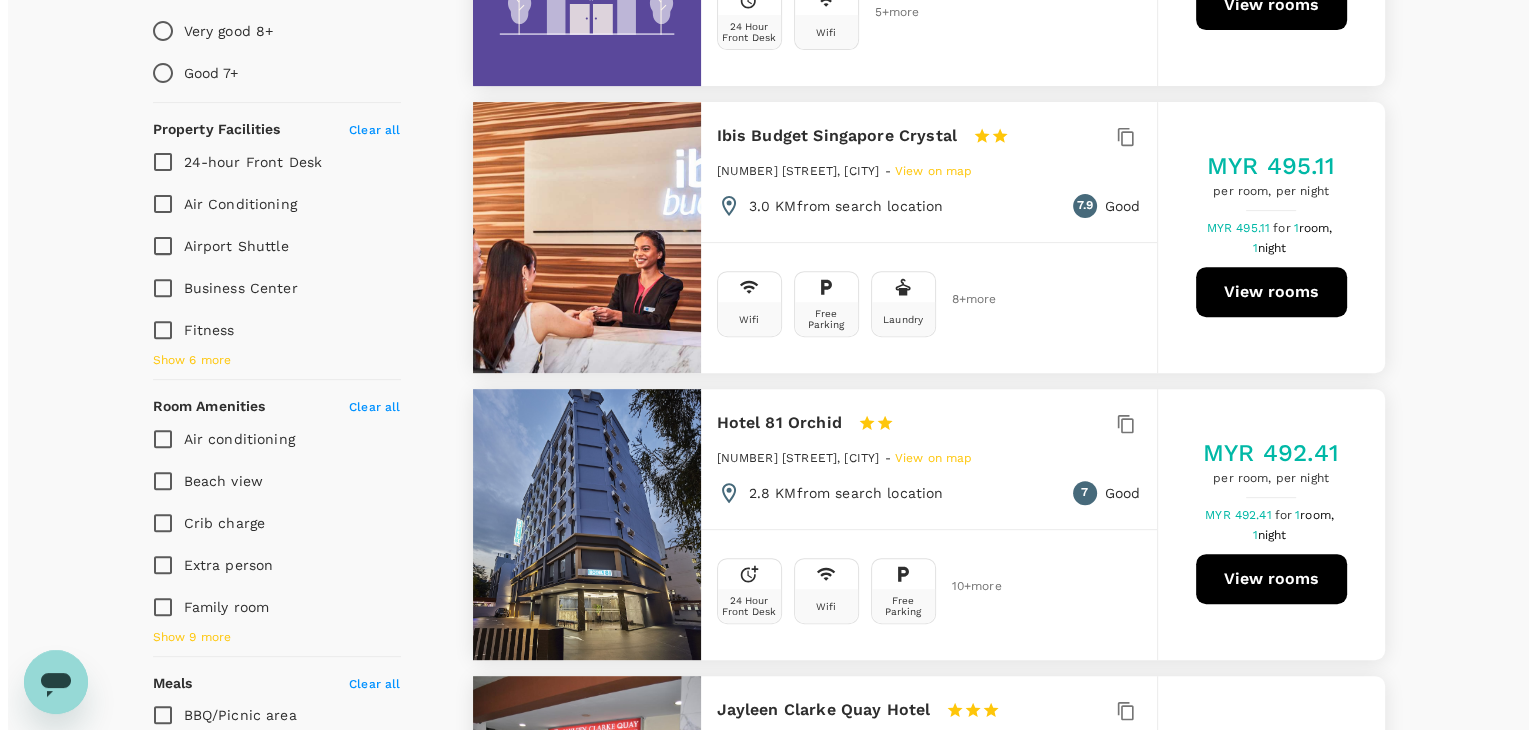scroll, scrollTop: 700, scrollLeft: 0, axis: vertical 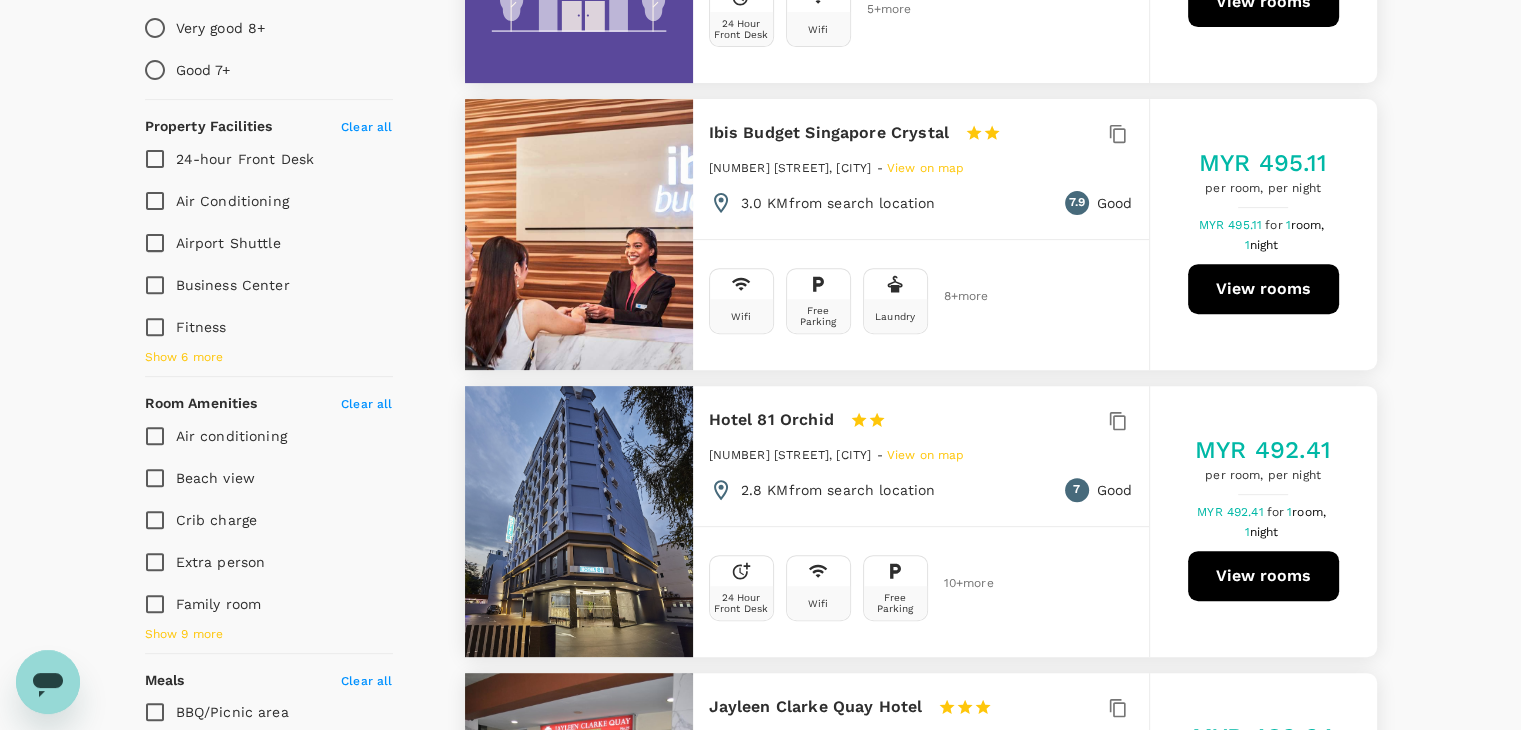 type on "500.28" 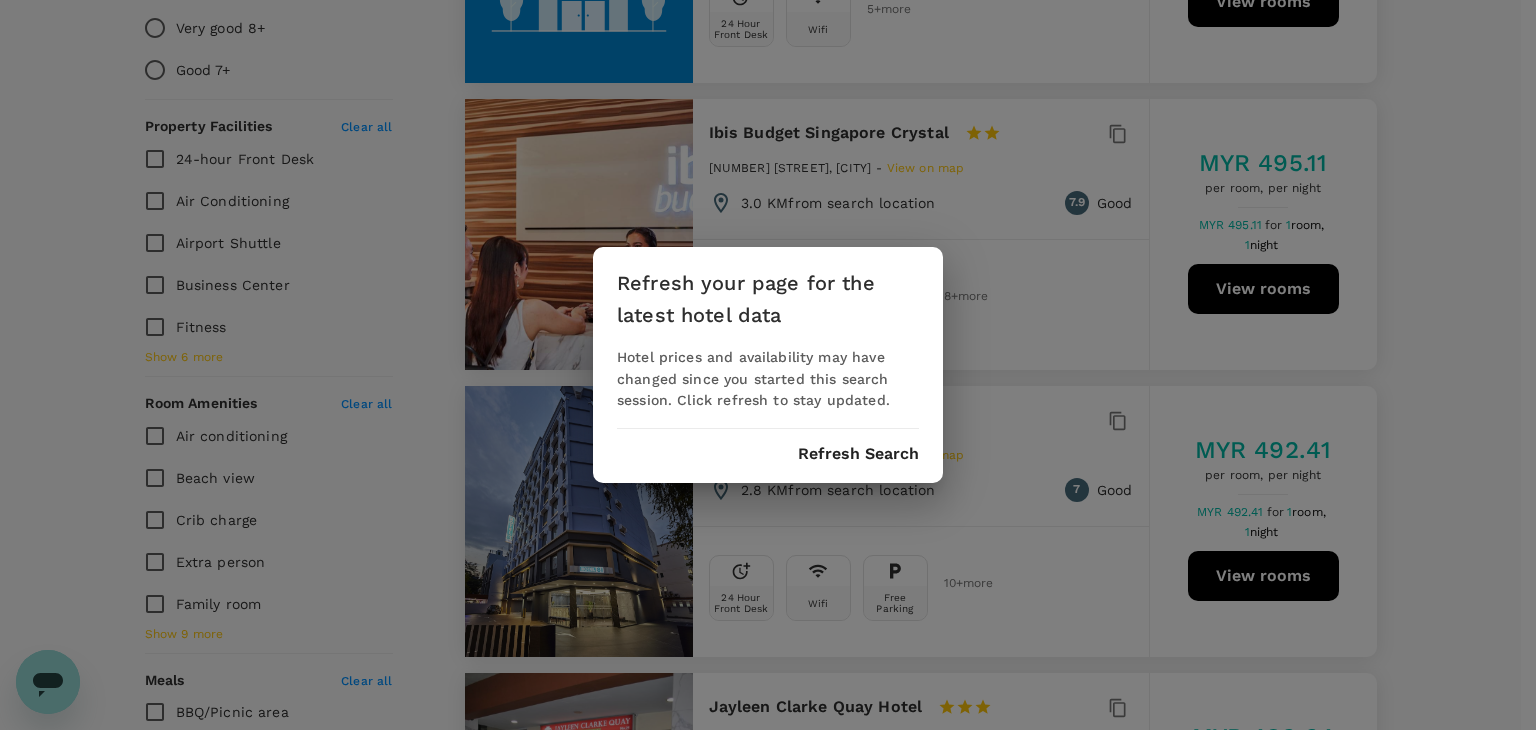click on "Refresh Search" at bounding box center (858, 454) 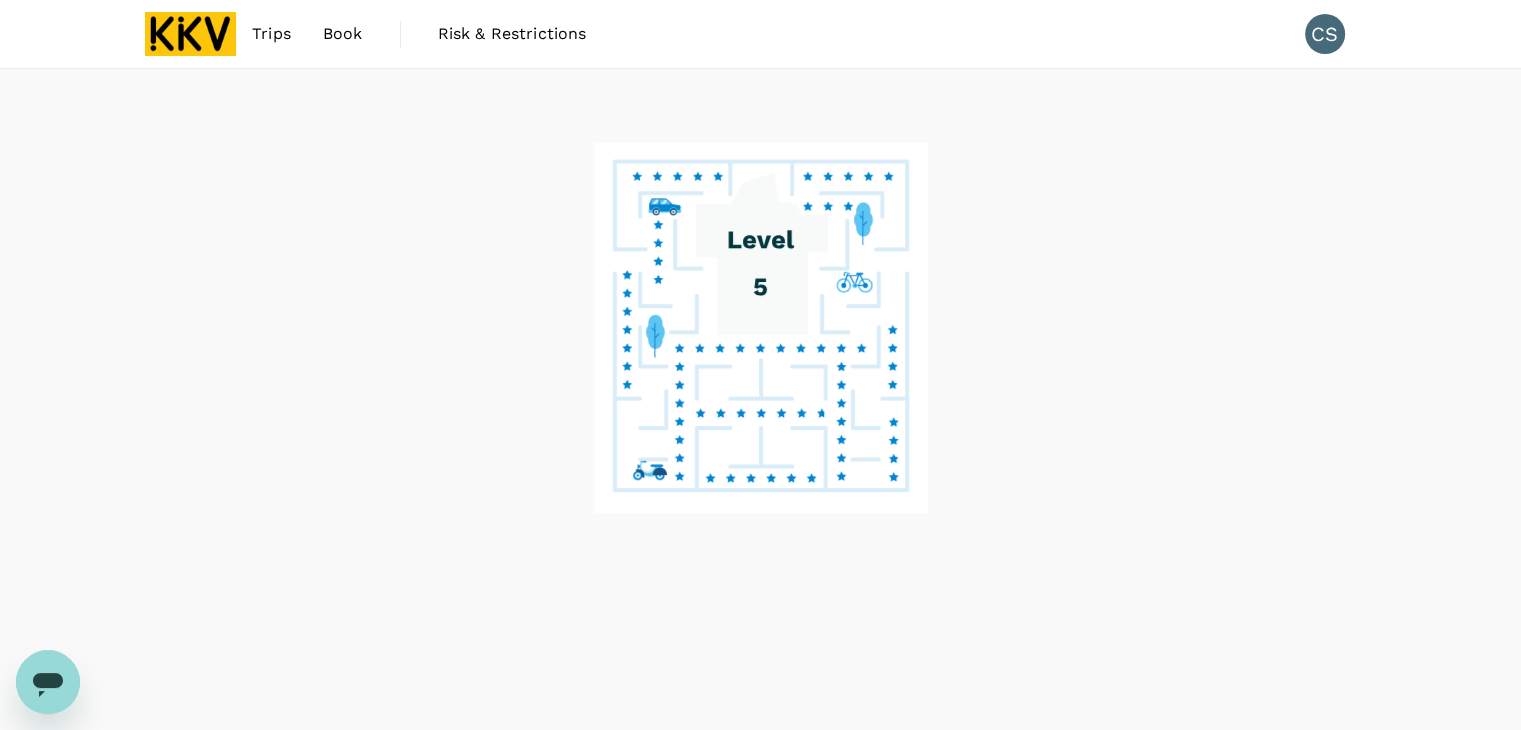 scroll, scrollTop: 0, scrollLeft: 0, axis: both 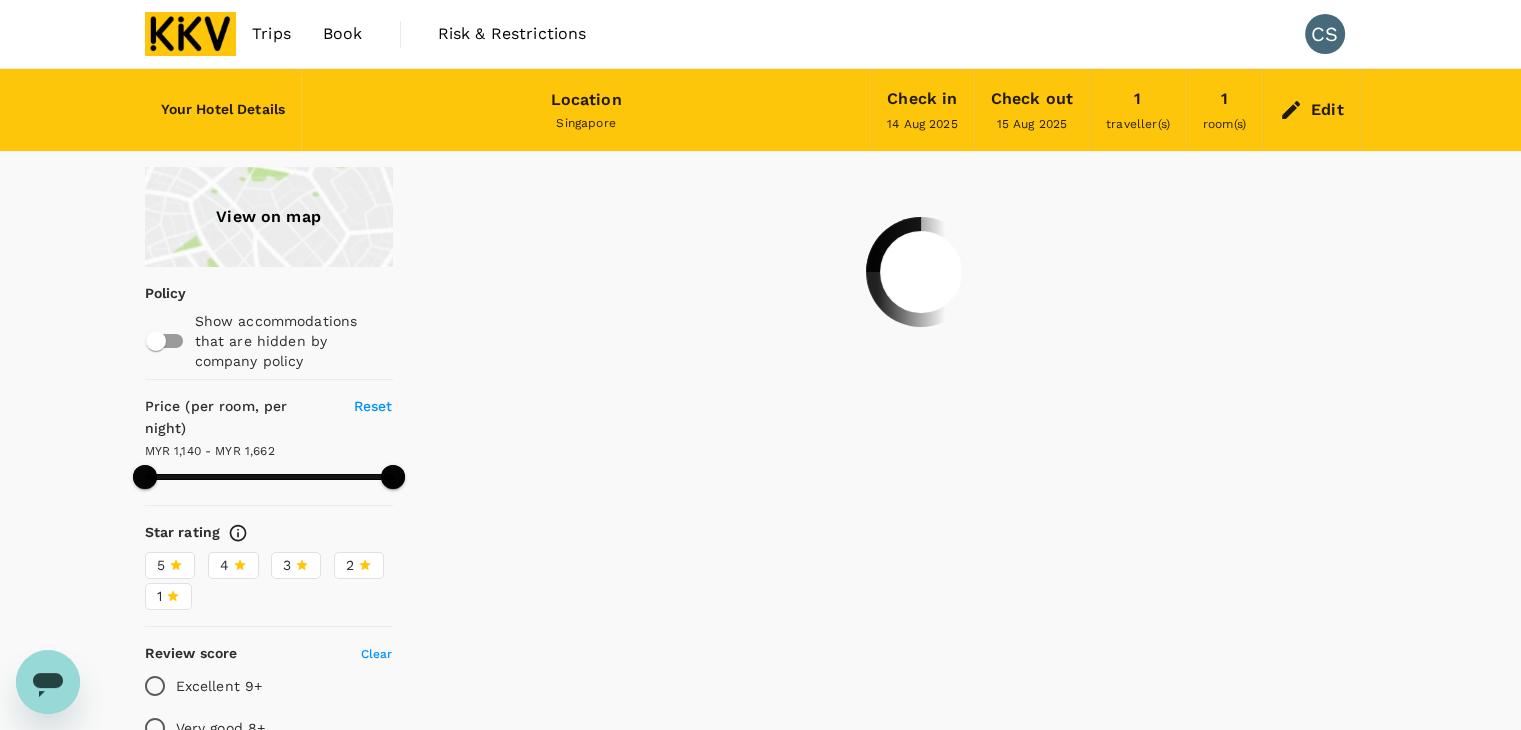 type on "1662.44" 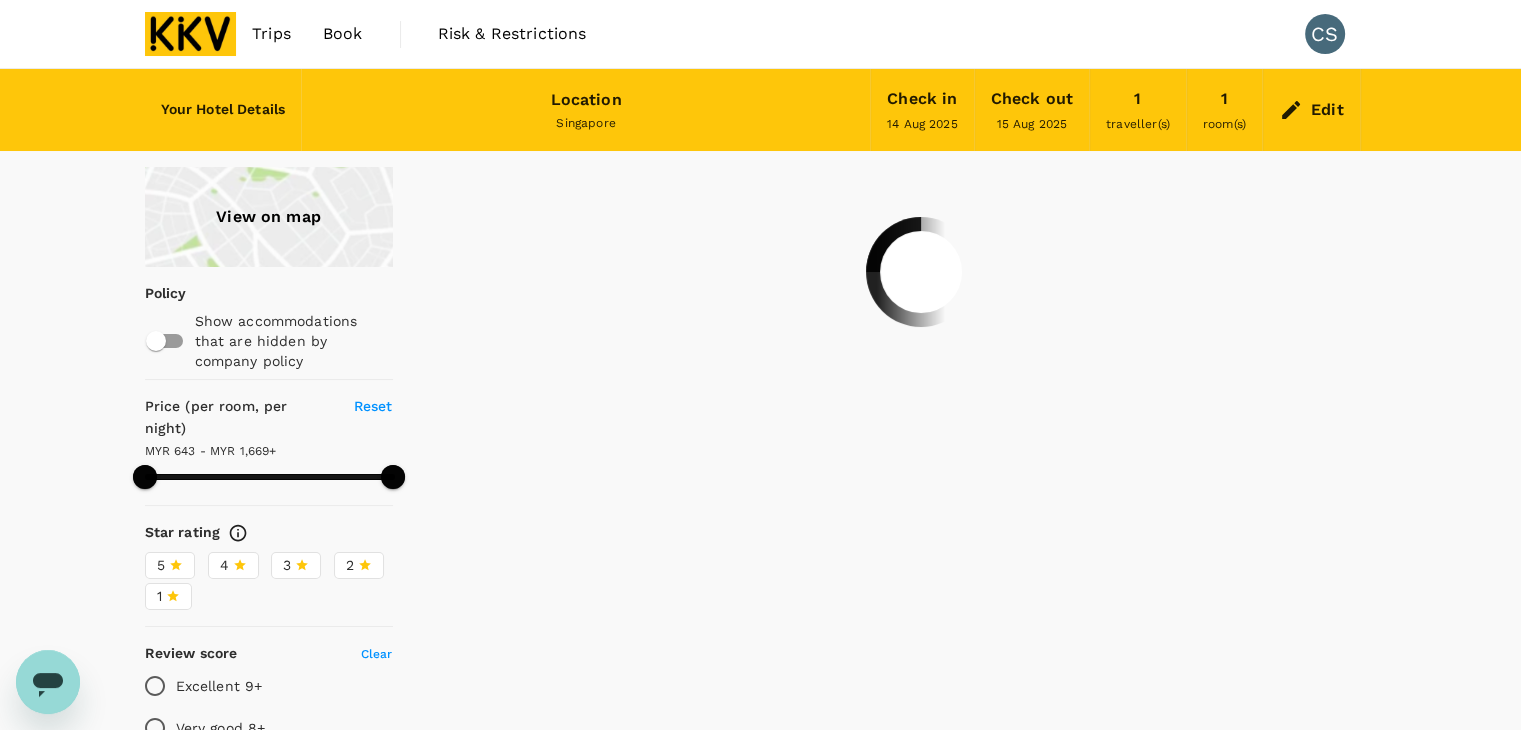 type on "1668.15" 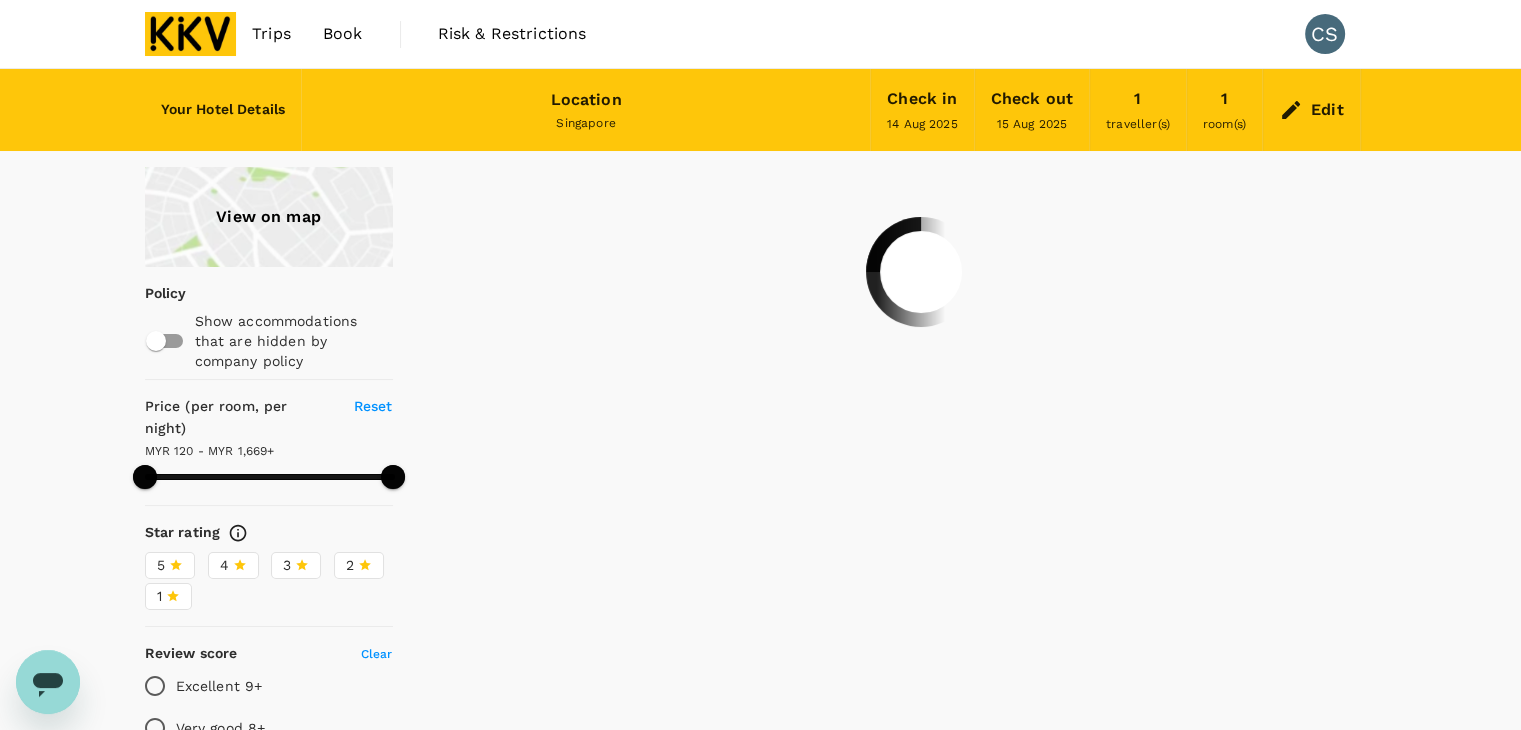 type on "1668.24" 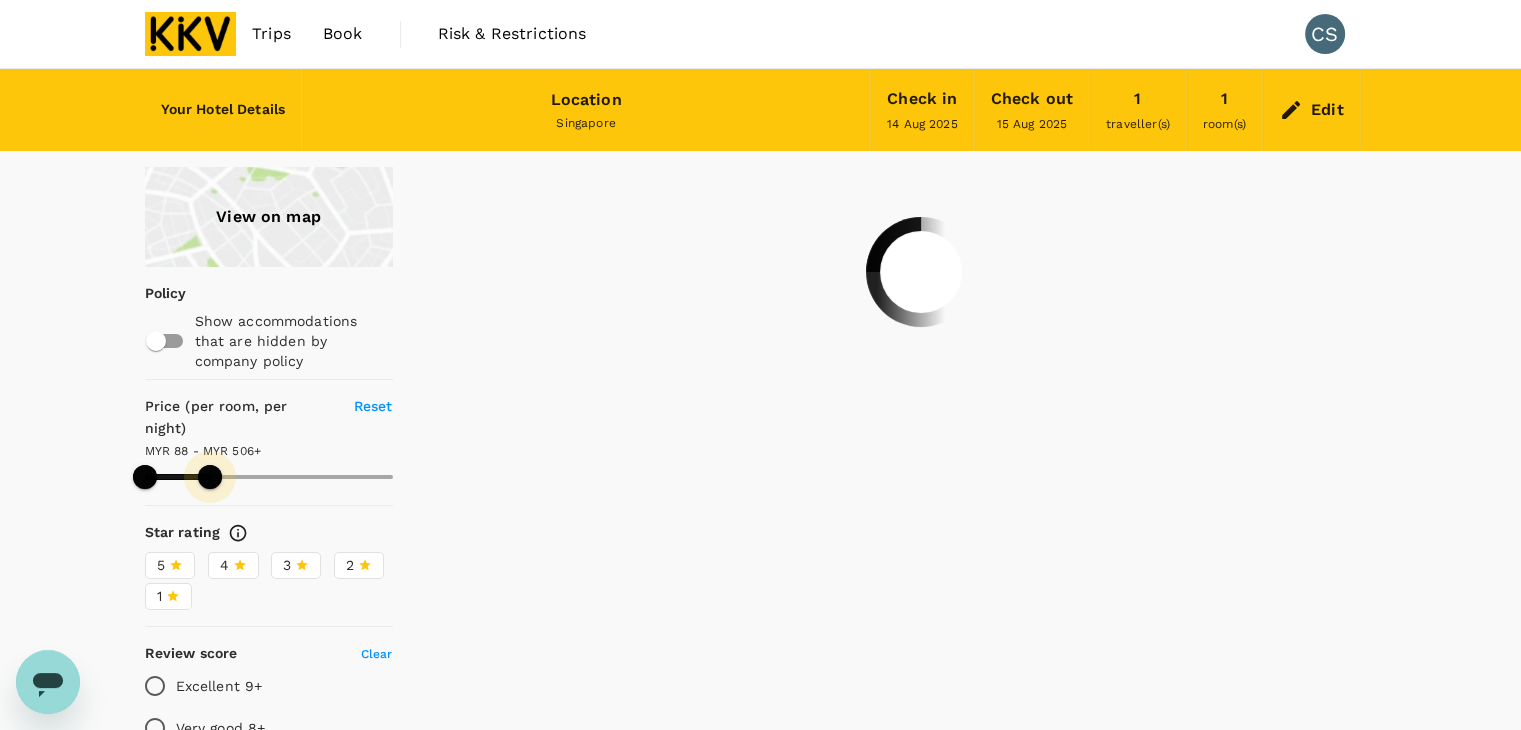 drag, startPoint x: 399, startPoint y: 454, endPoint x: 210, endPoint y: 450, distance: 189.04233 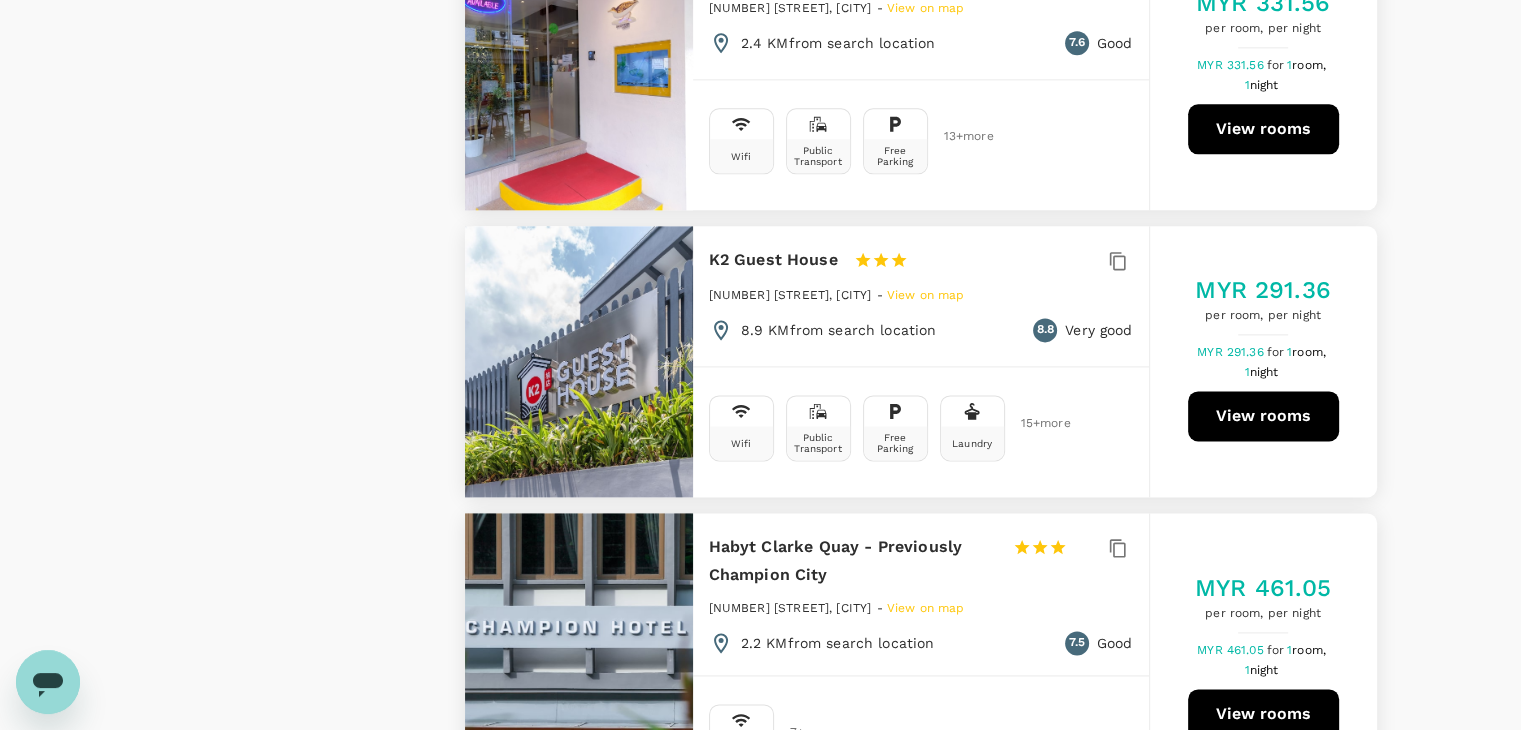 scroll, scrollTop: 2600, scrollLeft: 0, axis: vertical 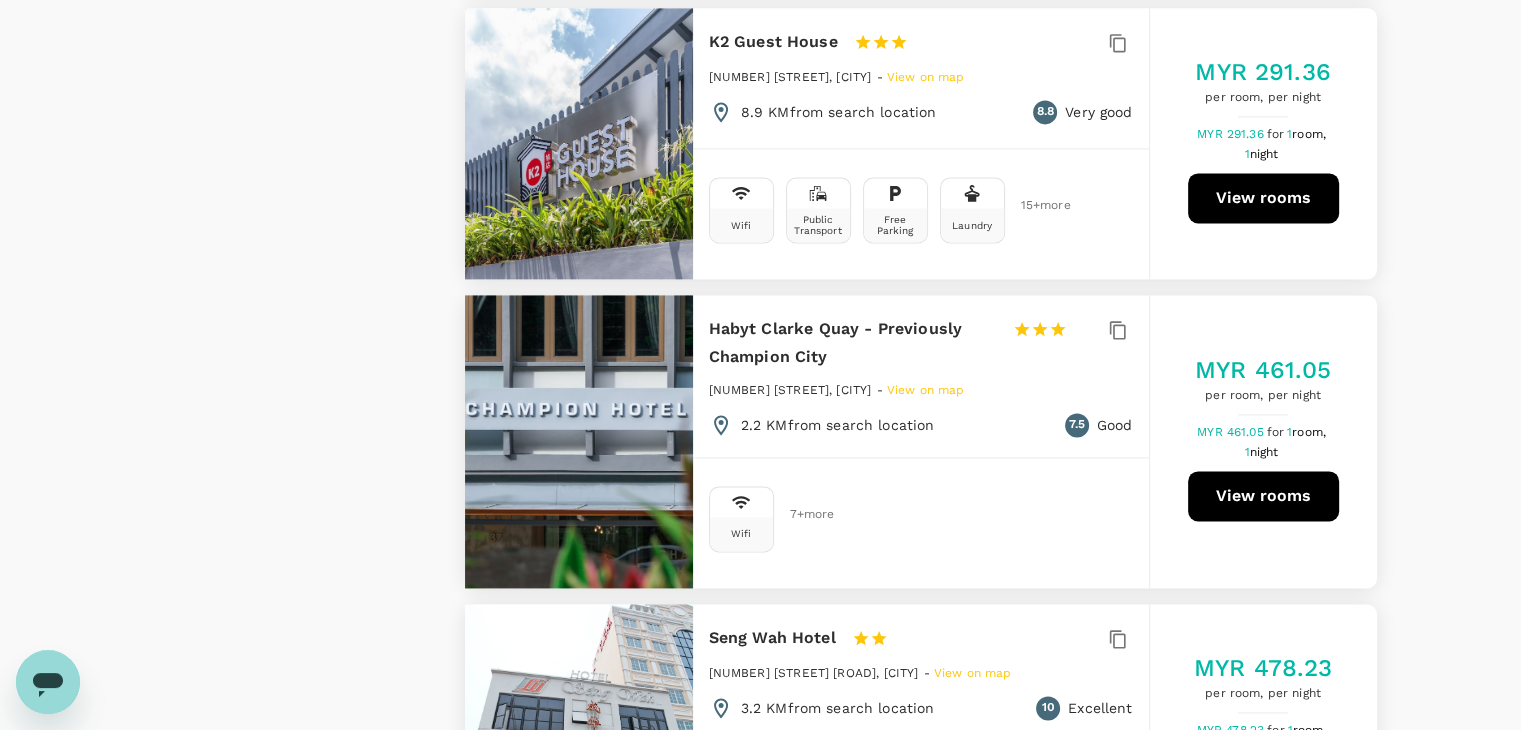 click on "View rooms" at bounding box center [1263, 496] 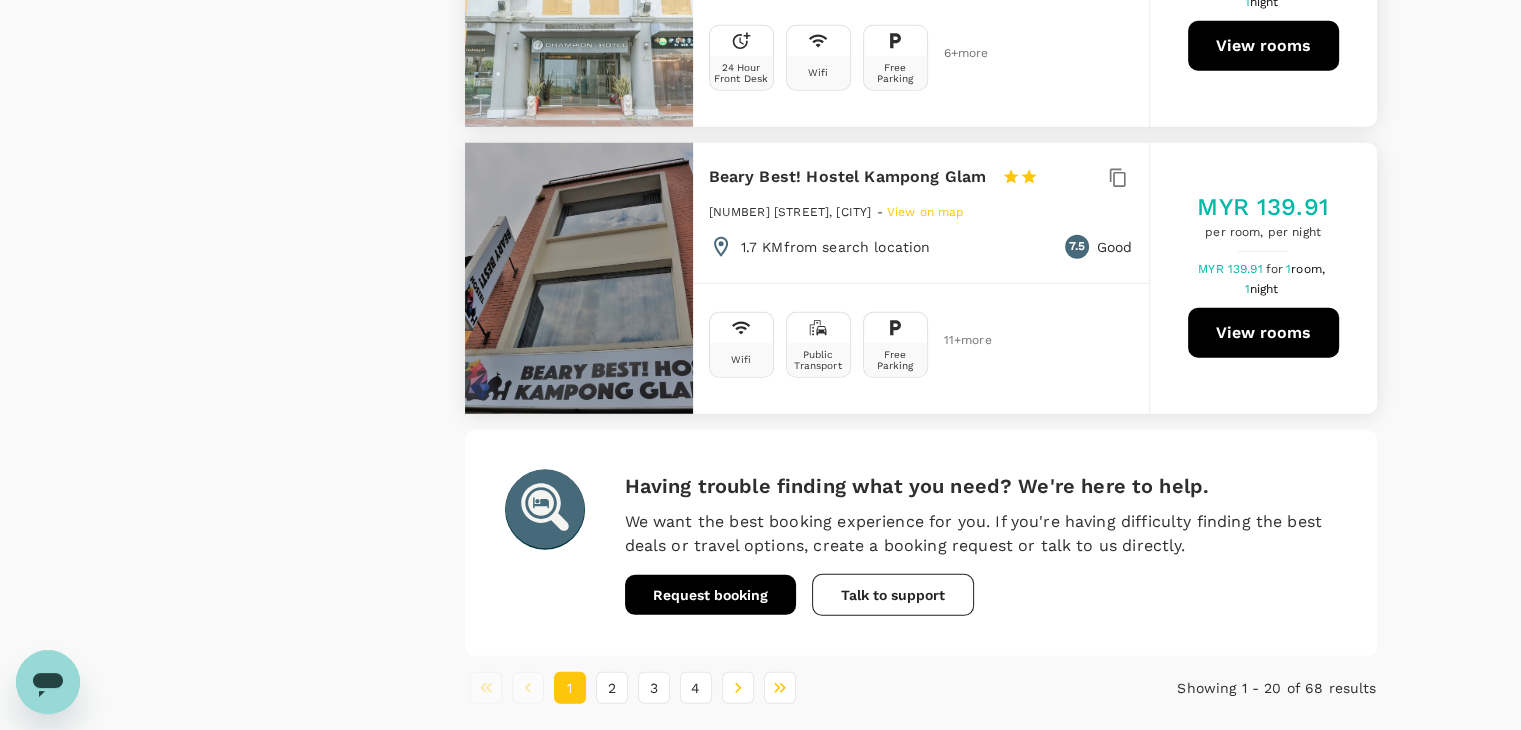 scroll, scrollTop: 5628, scrollLeft: 0, axis: vertical 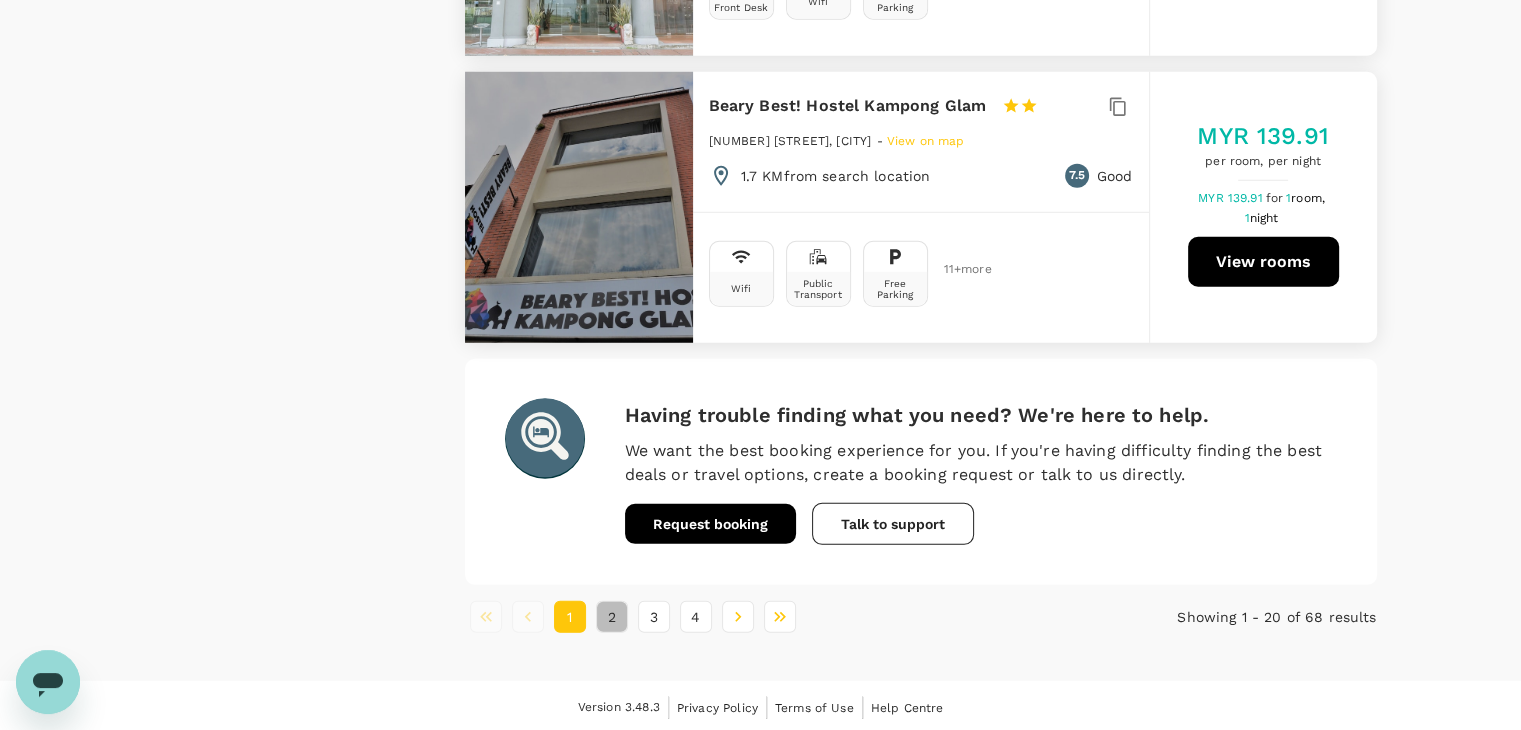 click on "2" at bounding box center [612, 617] 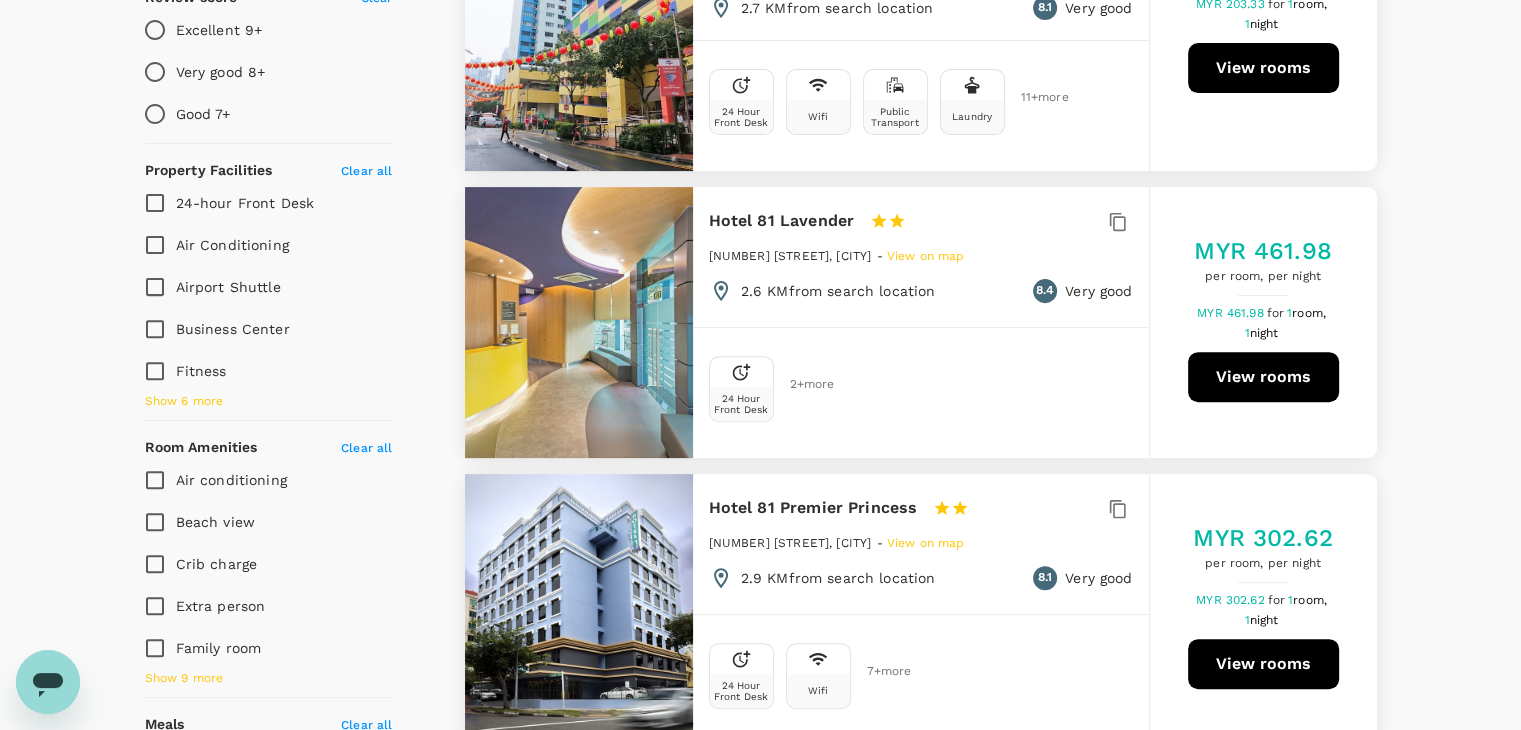 scroll, scrollTop: 700, scrollLeft: 0, axis: vertical 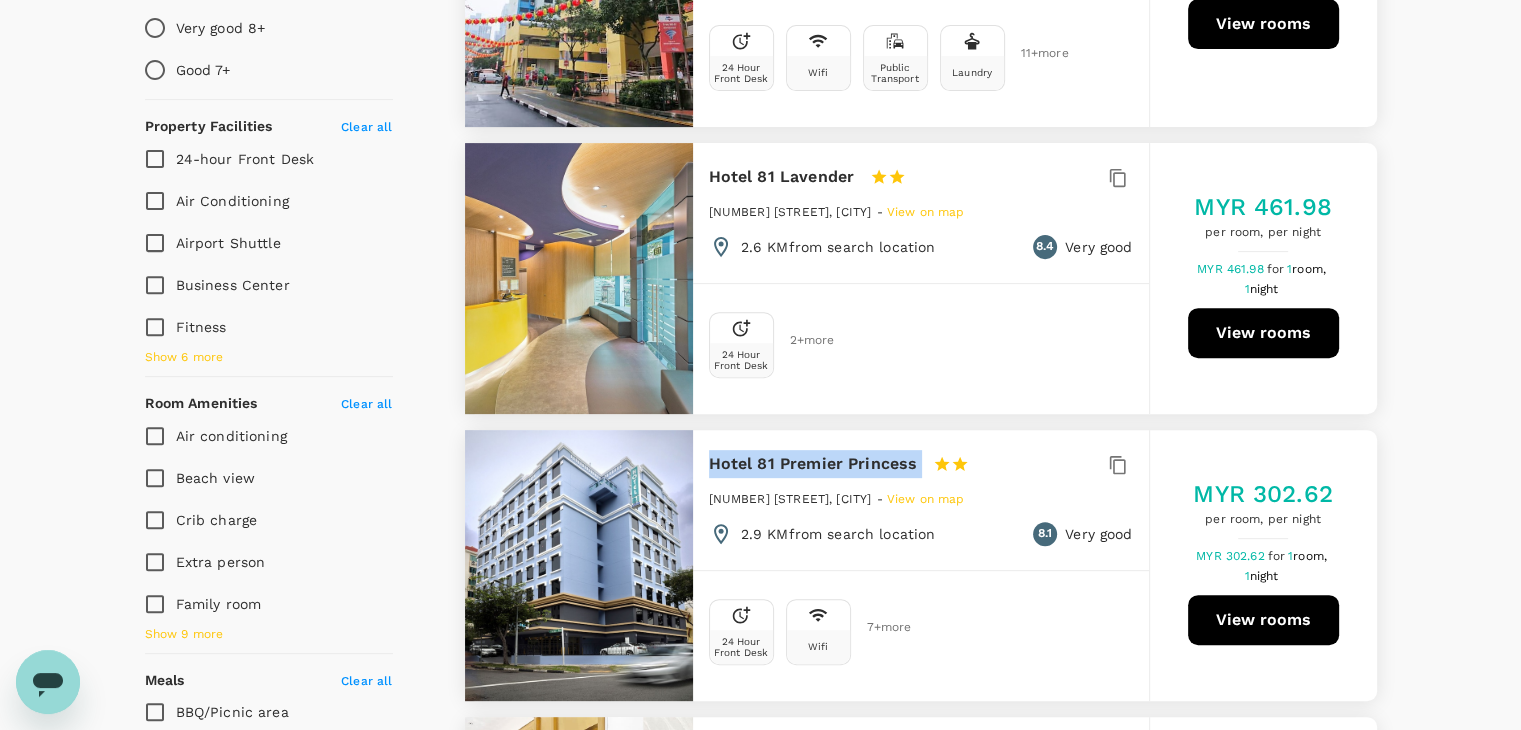 drag, startPoint x: 707, startPoint y: 435, endPoint x: 927, endPoint y: 441, distance: 220.0818 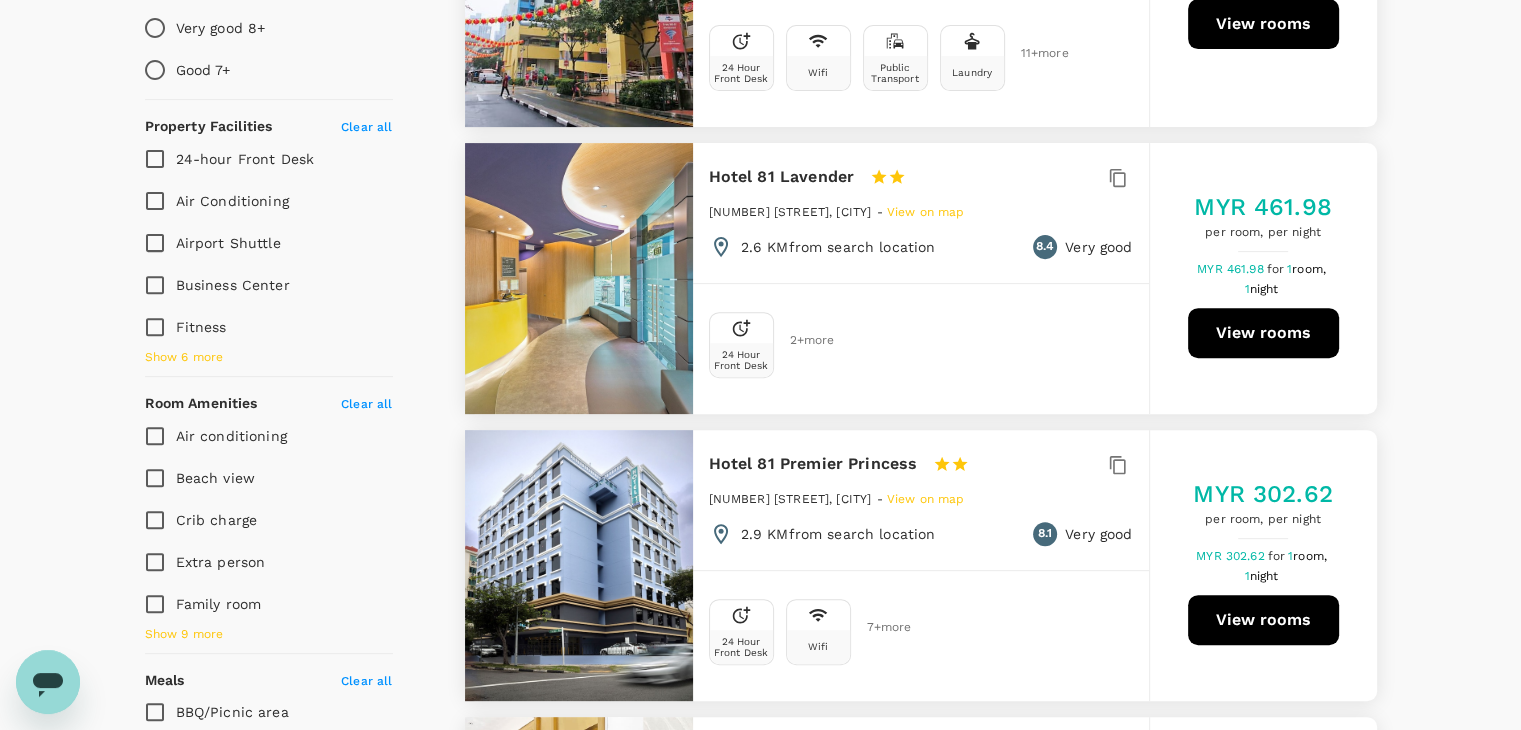 click on "View on map Policy Show accommodations that are hidden by company policy Price (per room, per night) Reset MYR 88 - MYR 506+ Star rating 5 4 3 2 1 Review score Clear Excellent 9+ Very good 8+ Good 7+ Property Facilities Clear all 24-hour Front Desk Air Conditioning Airport Shuttle Business Center Fitness Show 6 more Room Amenities Clear all Air conditioning Beach view Crib charge Extra person Family room Show 9 more Meals Clear all BBQ/Picnic area Beach bar Coffee shop Coffee/tea Complimentary in-room coffee or tea Show 6 more Additional Facilities Clear all Full Service Spa 68   hotels found  |   0   hidden by policy Currency :  MYR Sort by :  Recommended The Amazing Inn 1 Star 2 Stars 3 Stars 4 Stars 5 Stars 1 Lorong 14 Geylang, Singapore   -   View on map 3.0 KM  from search location 7 Good 24 Hour Front Desk Wifi 3 +  more MYR 425.11 per room, per night MYR 425.11 for 1  room, 1  night View rooms CUBE Boutique Capsule Hotel @ Chinatown 1 Star 2 Stars 3 Stars 4 Stars 5 Stars   -   View on map 2.7 KM  8.1" at bounding box center [760, 2533] 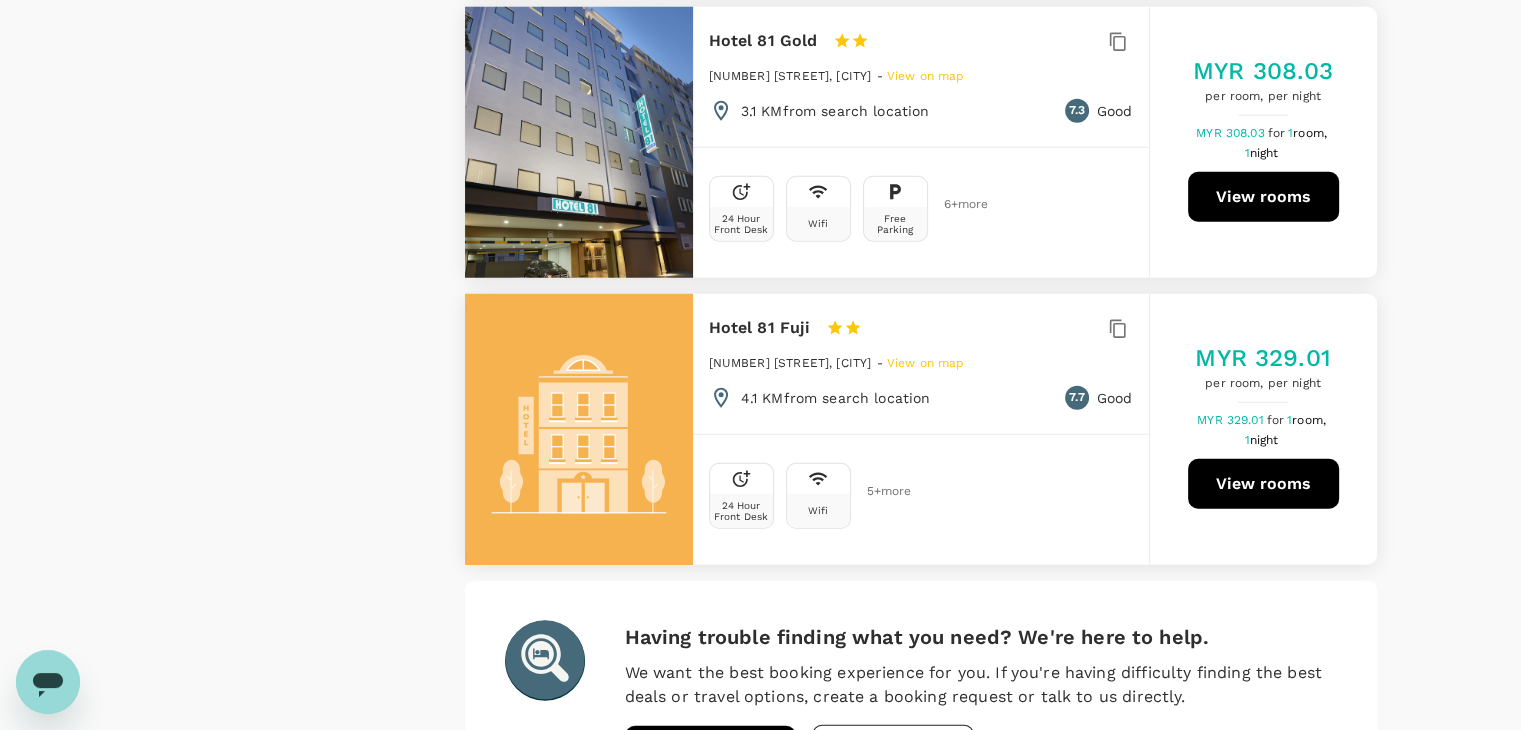 scroll, scrollTop: 5600, scrollLeft: 0, axis: vertical 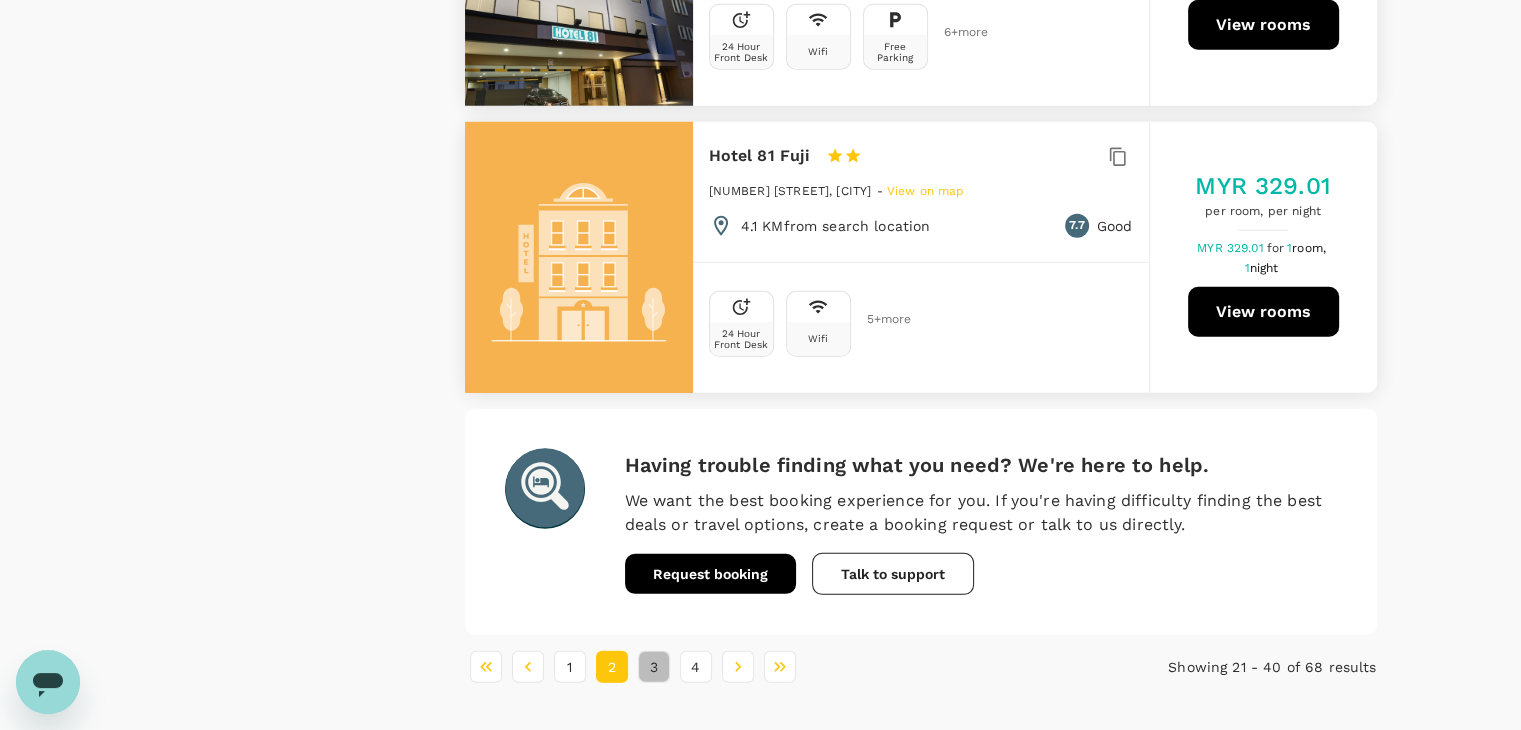 click on "3" at bounding box center (654, 667) 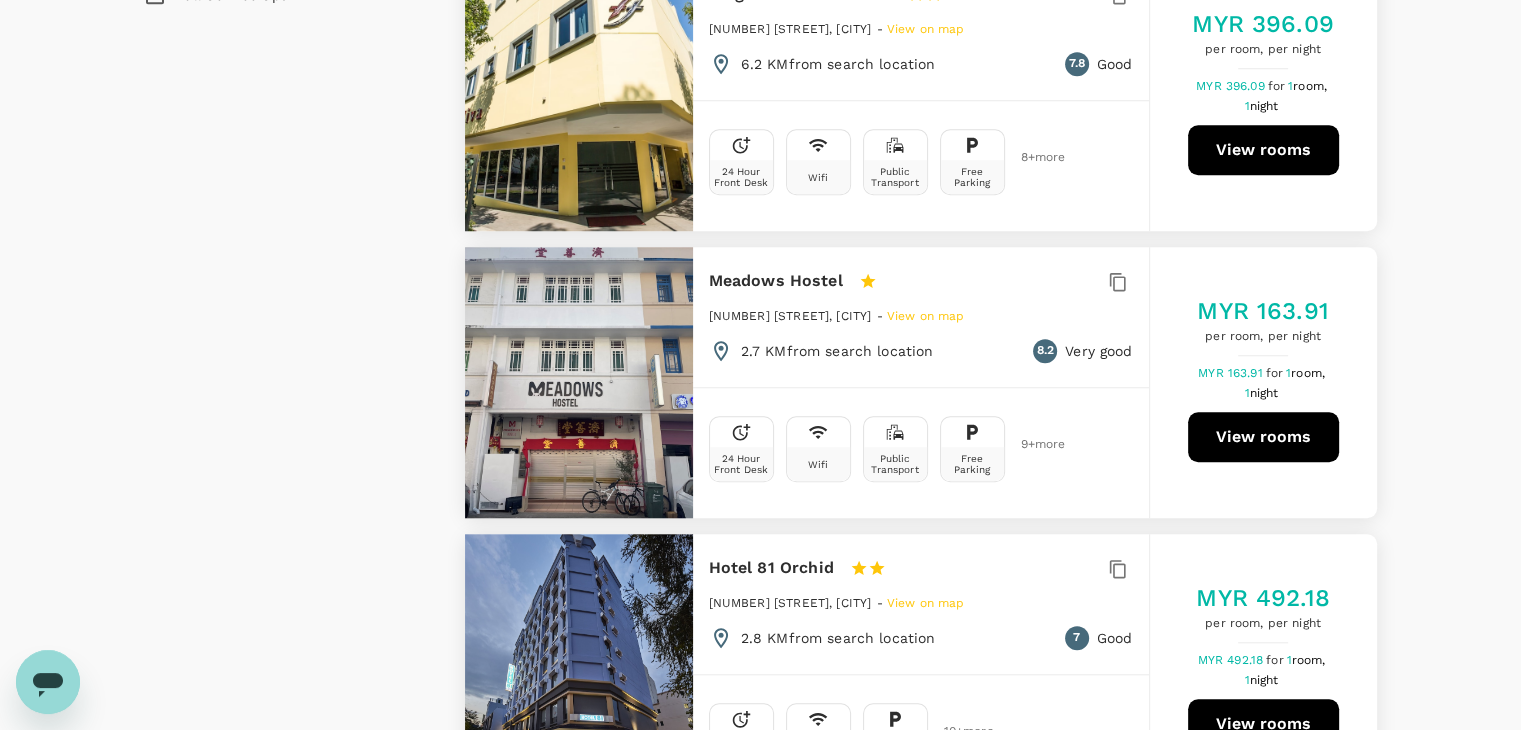 scroll, scrollTop: 2000, scrollLeft: 0, axis: vertical 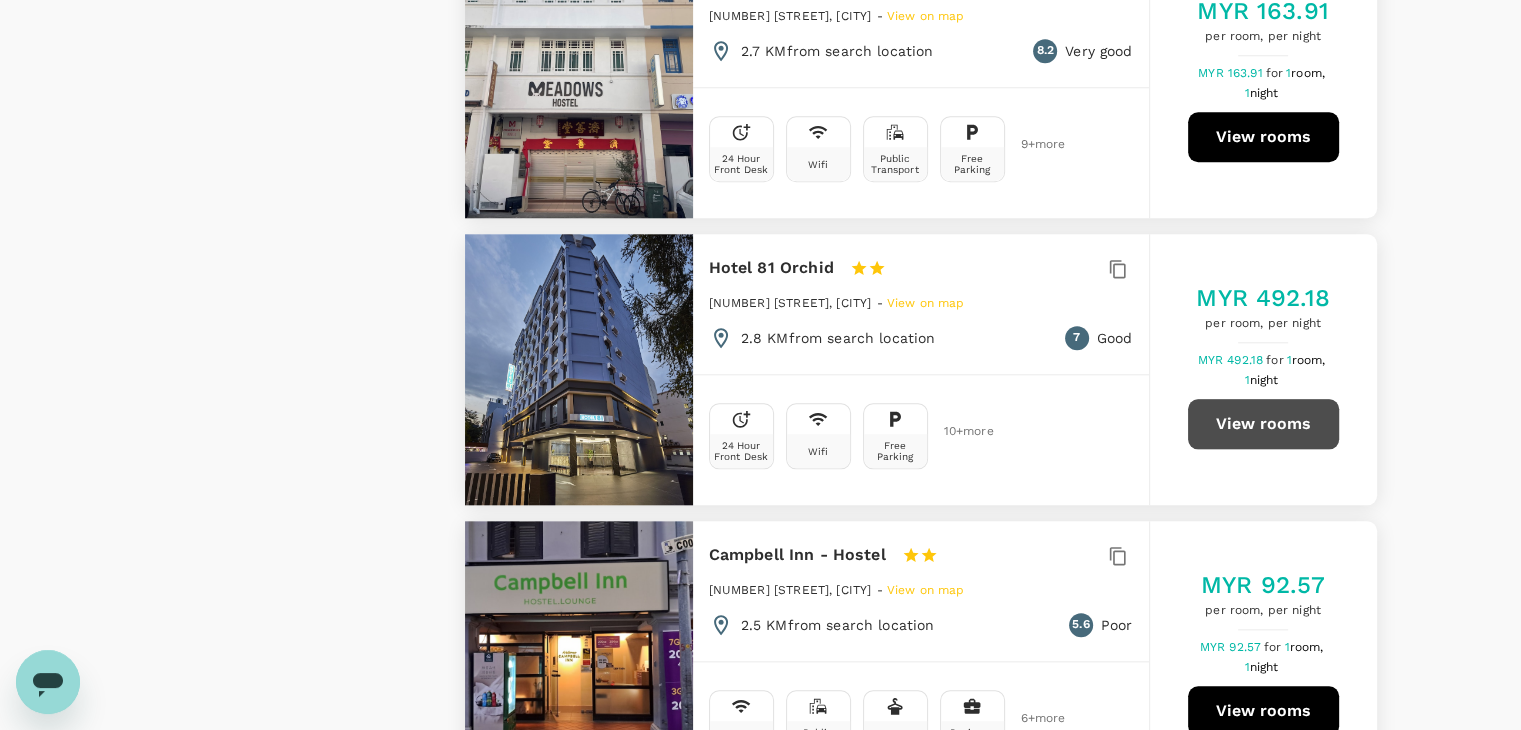click on "View rooms" at bounding box center (1263, 424) 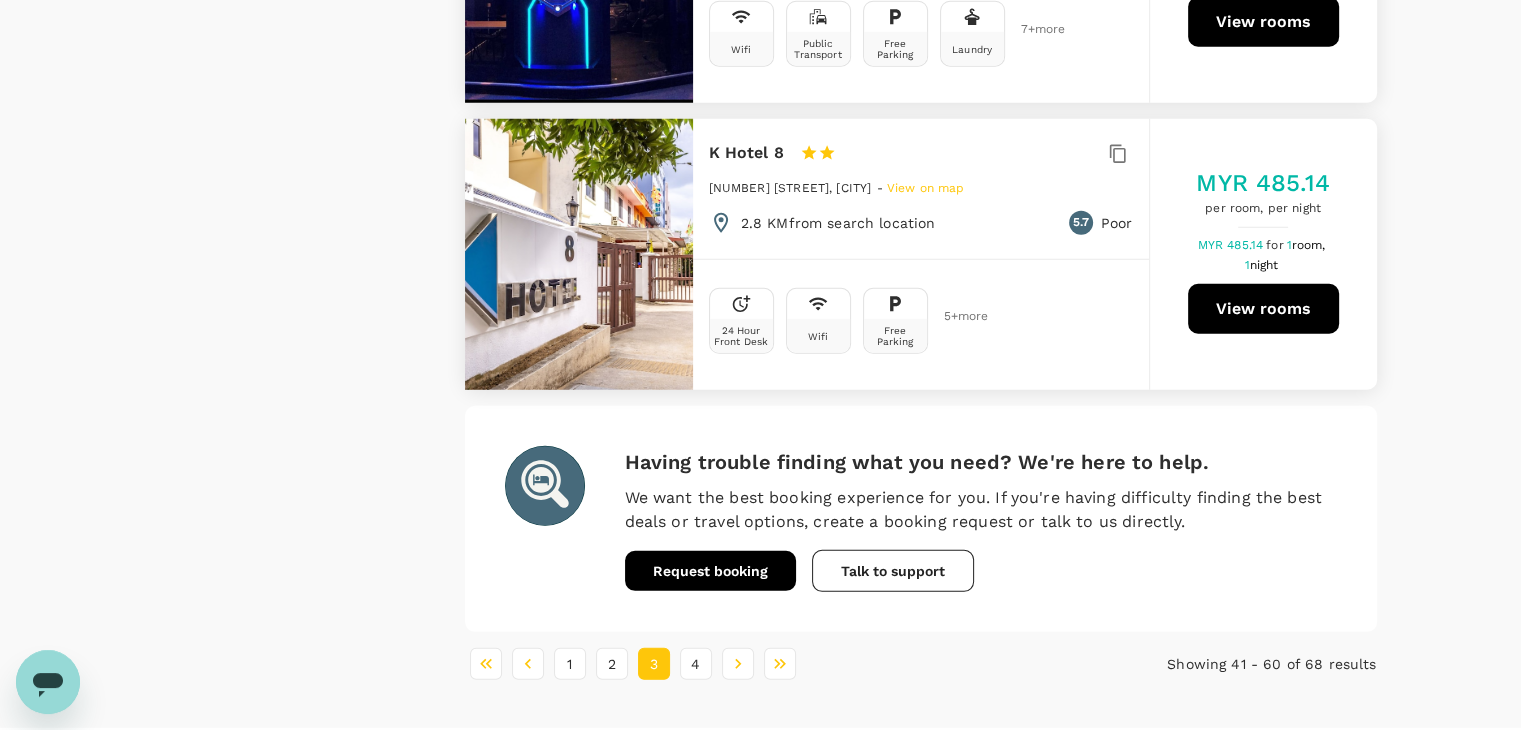 scroll, scrollTop: 5608, scrollLeft: 0, axis: vertical 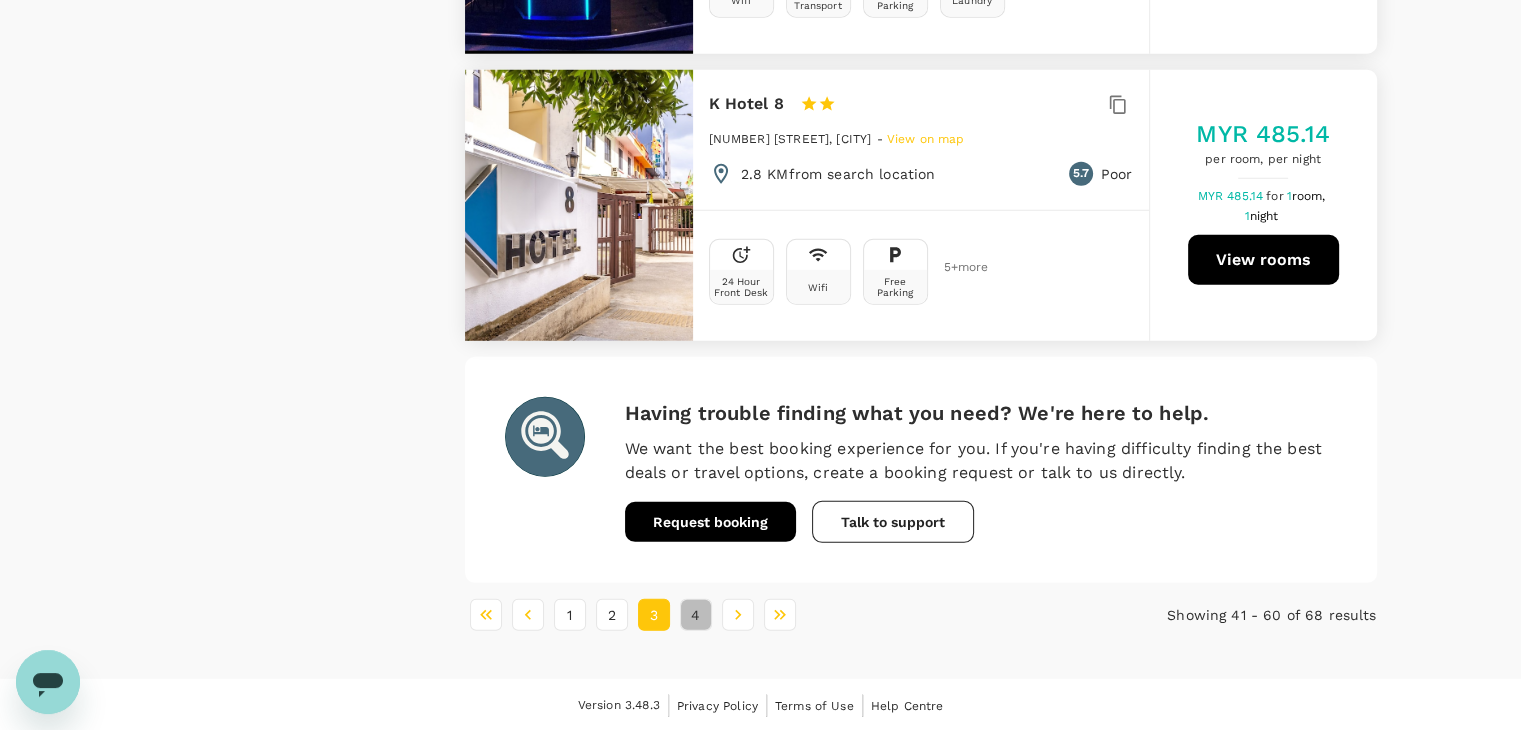 click on "4" at bounding box center [696, 615] 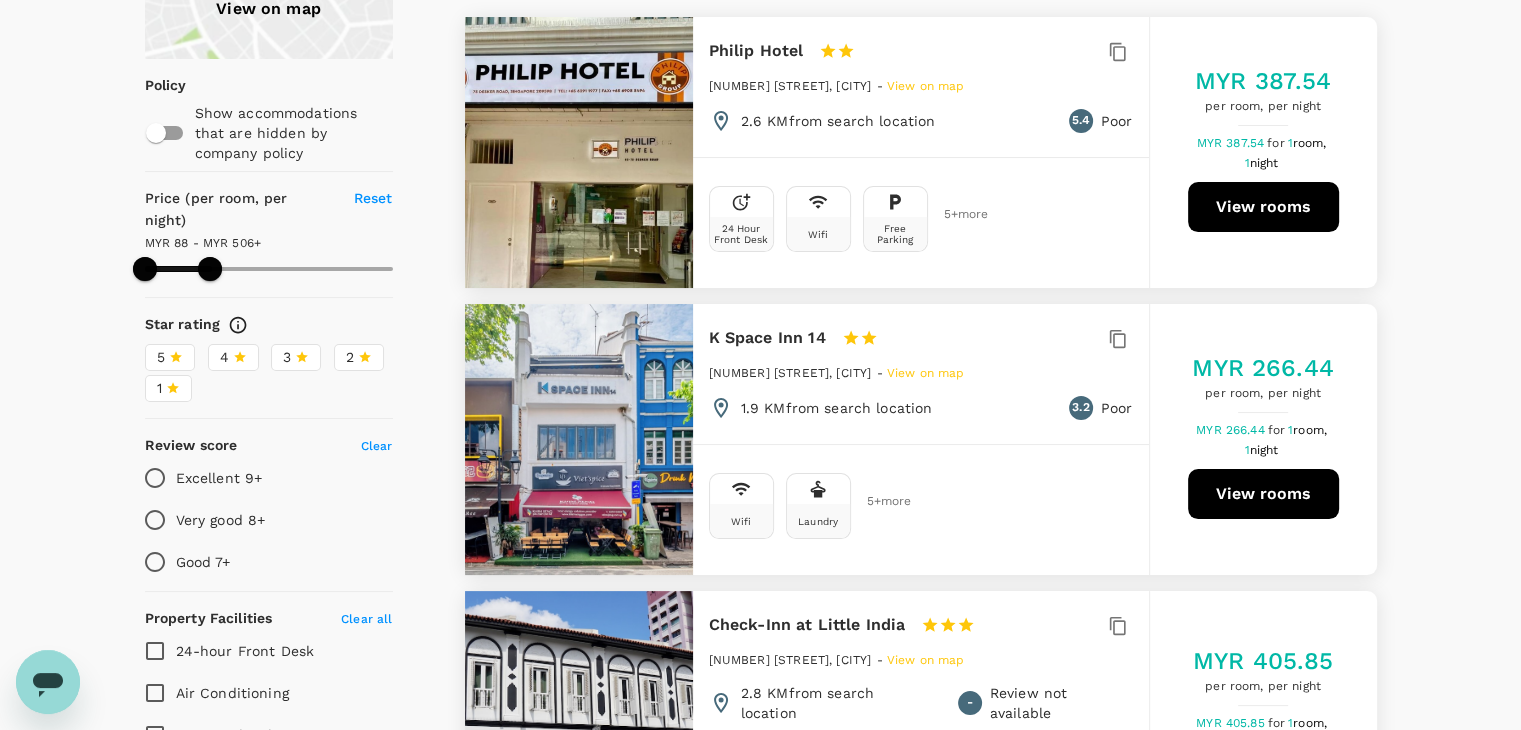 scroll, scrollTop: 500, scrollLeft: 0, axis: vertical 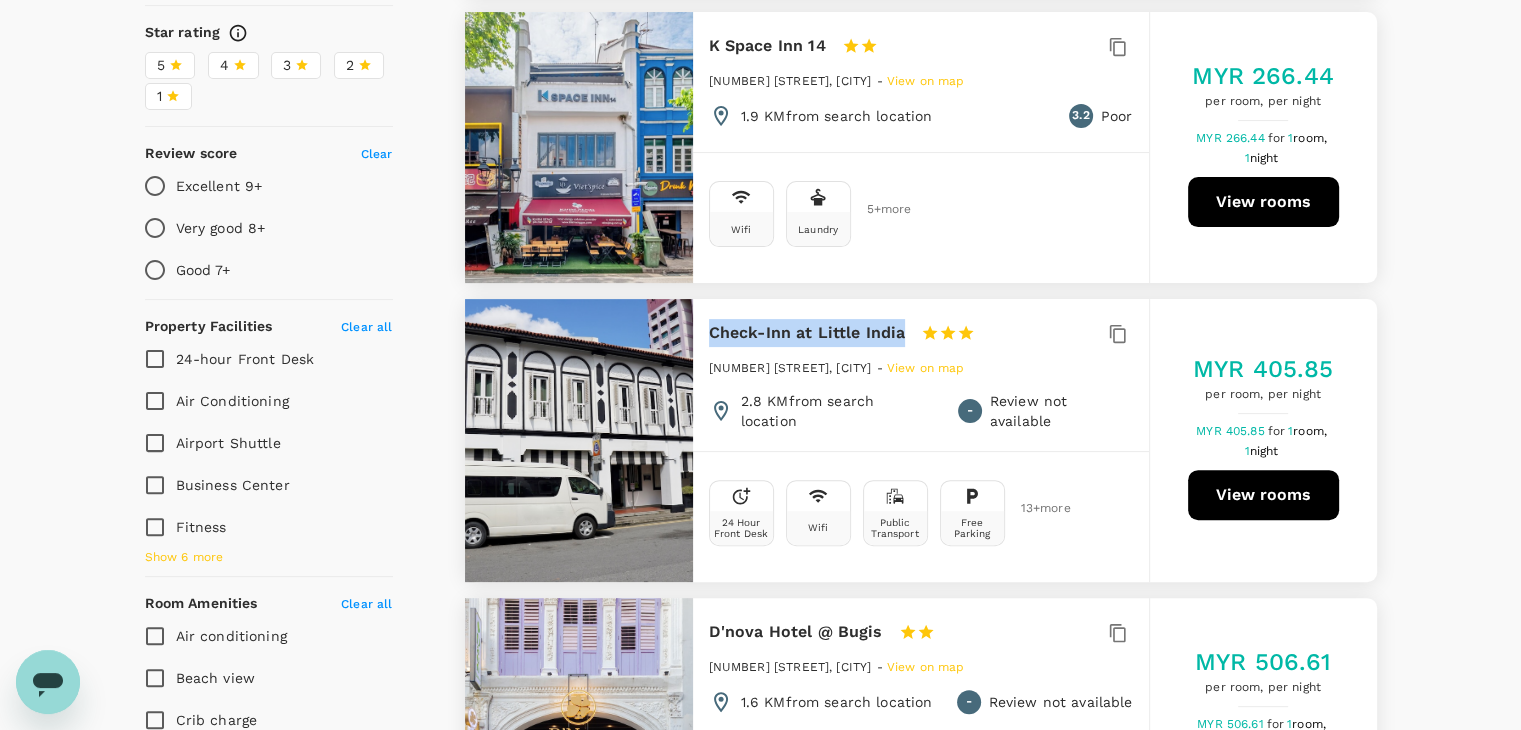 drag, startPoint x: 708, startPoint y: 333, endPoint x: 904, endPoint y: 323, distance: 196.25494 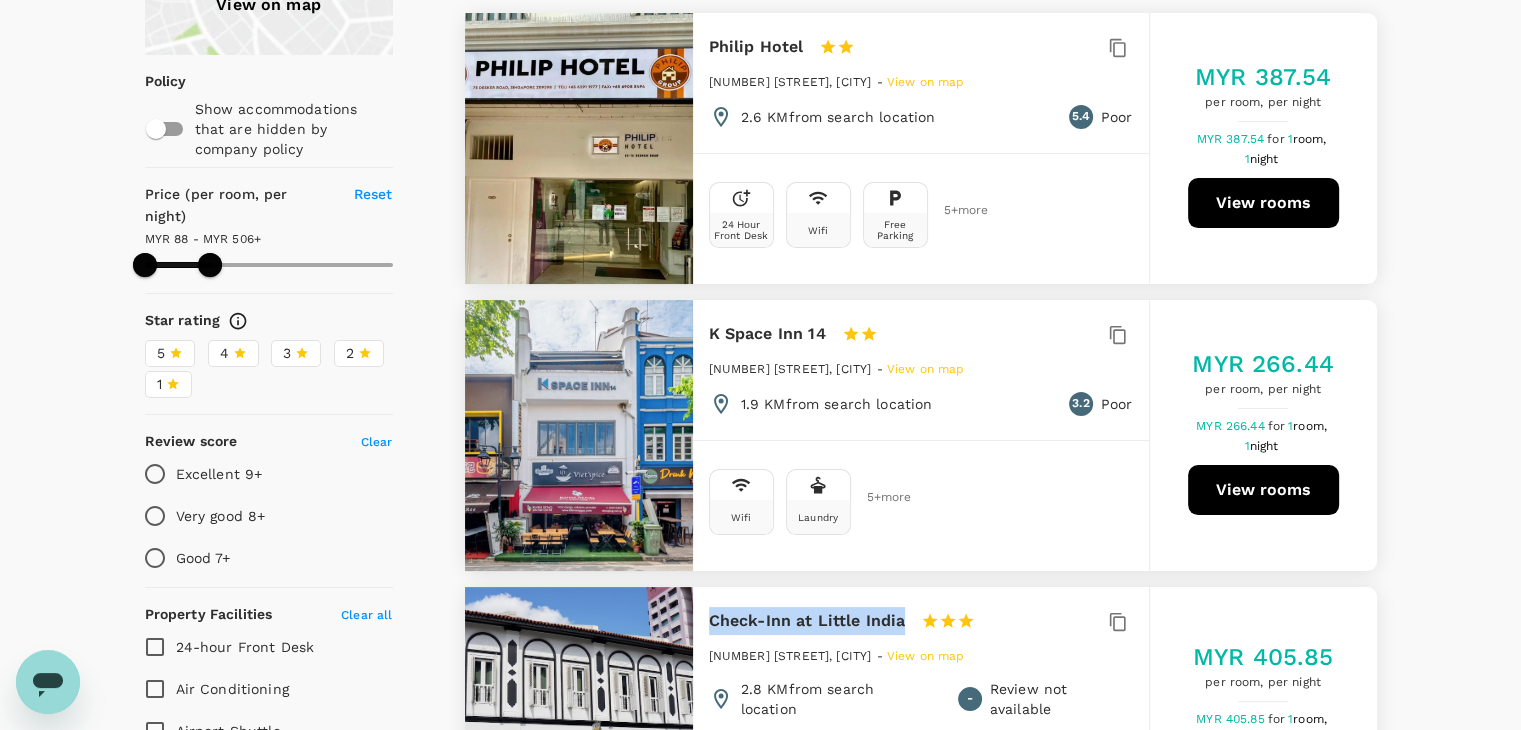 scroll, scrollTop: 100, scrollLeft: 0, axis: vertical 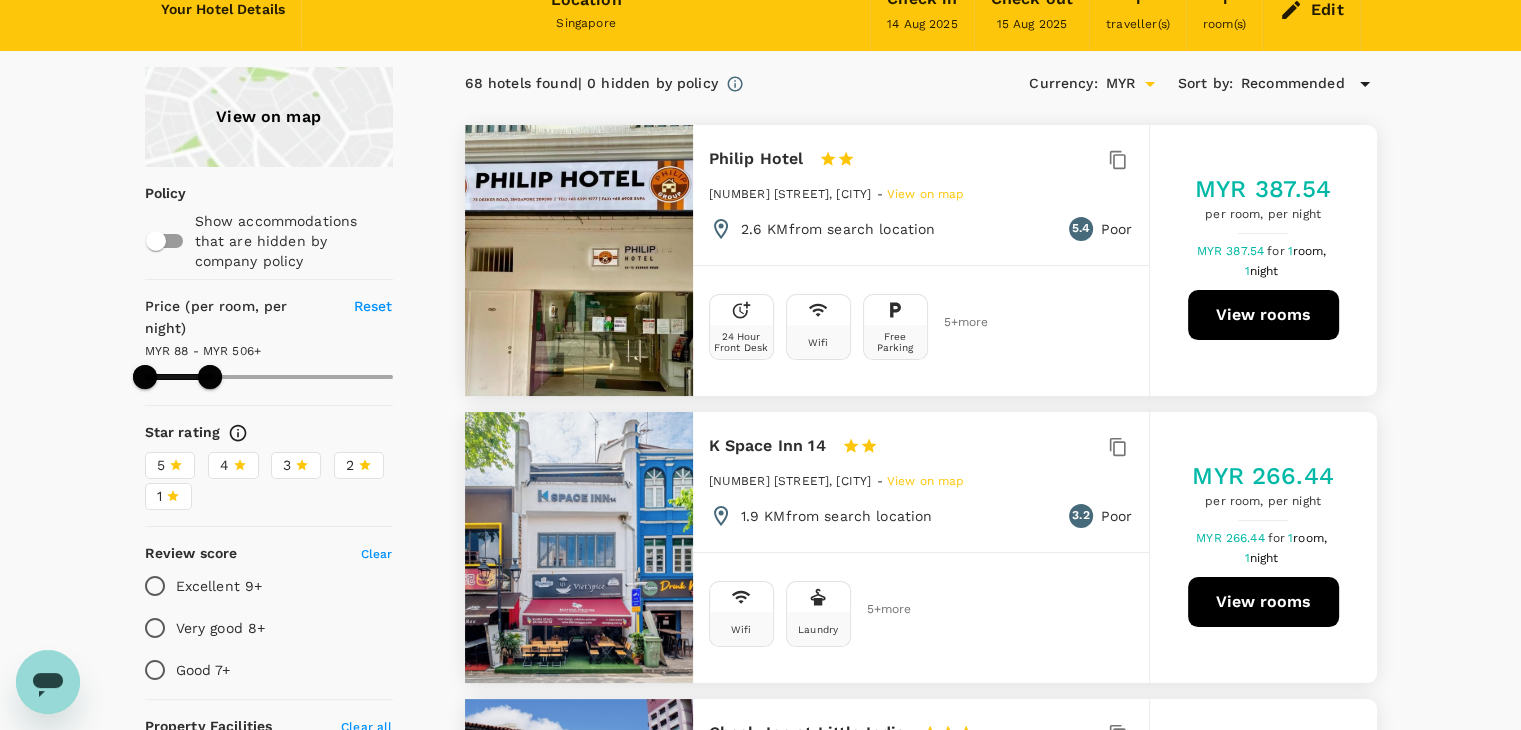 click on "Clear" at bounding box center (377, 554) 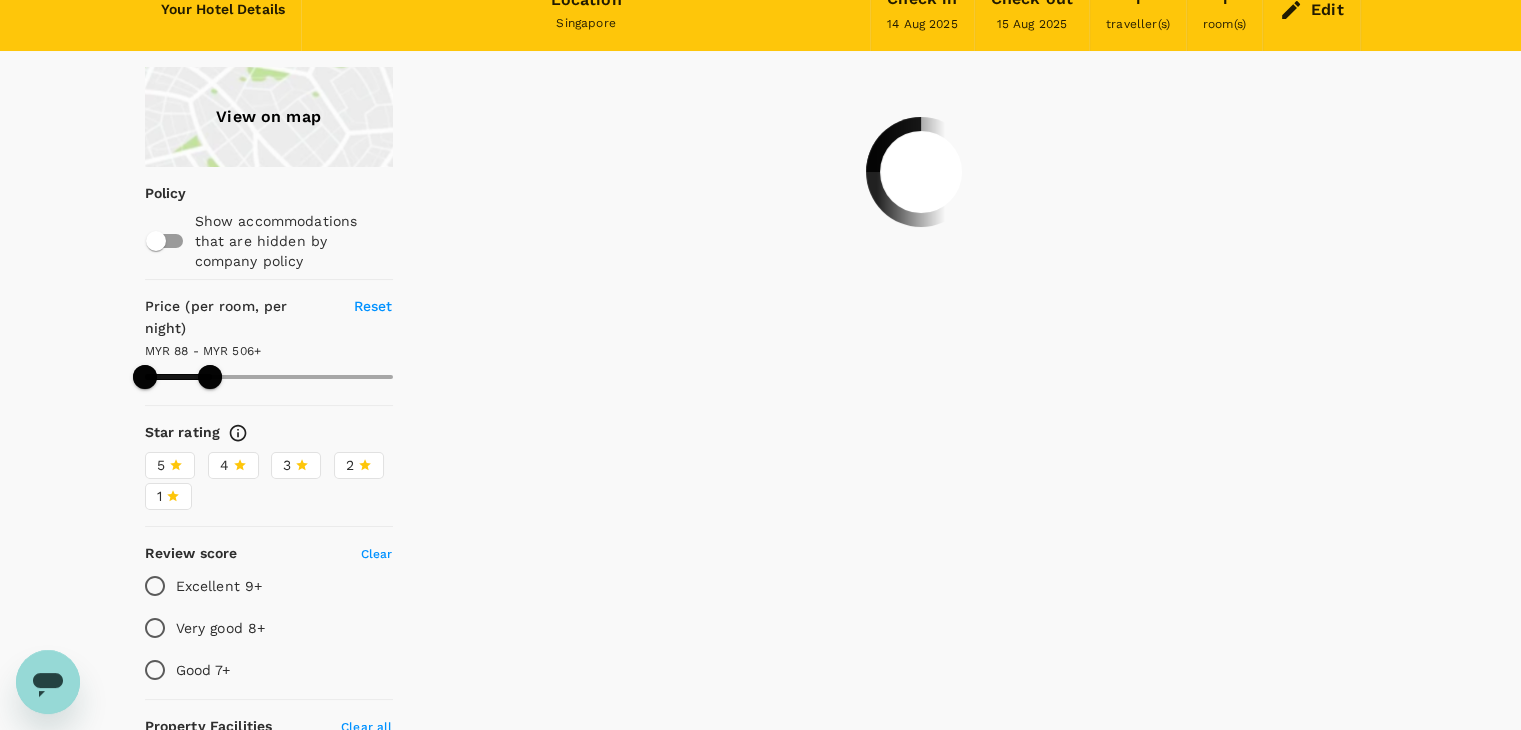 scroll, scrollTop: 300, scrollLeft: 0, axis: vertical 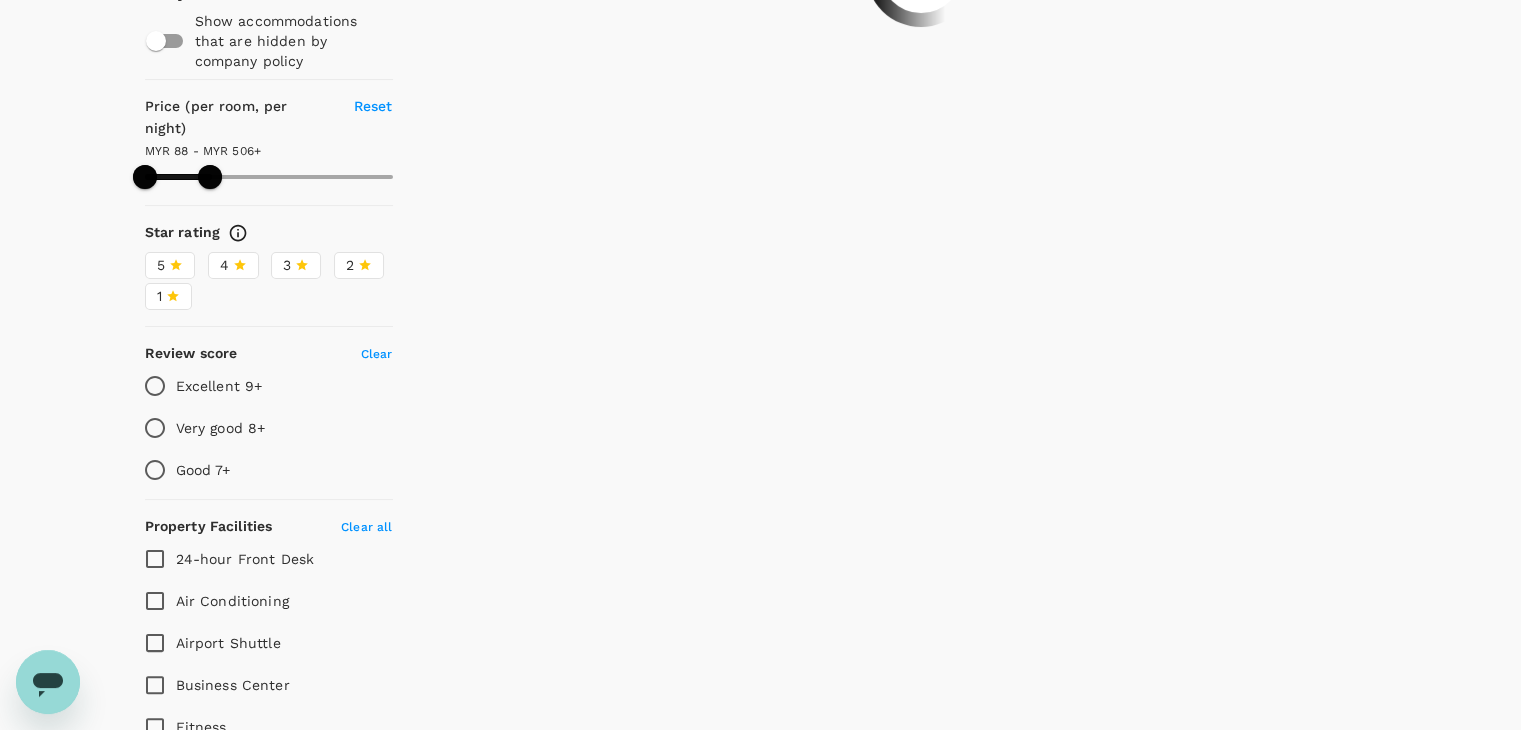 type on "506.24" 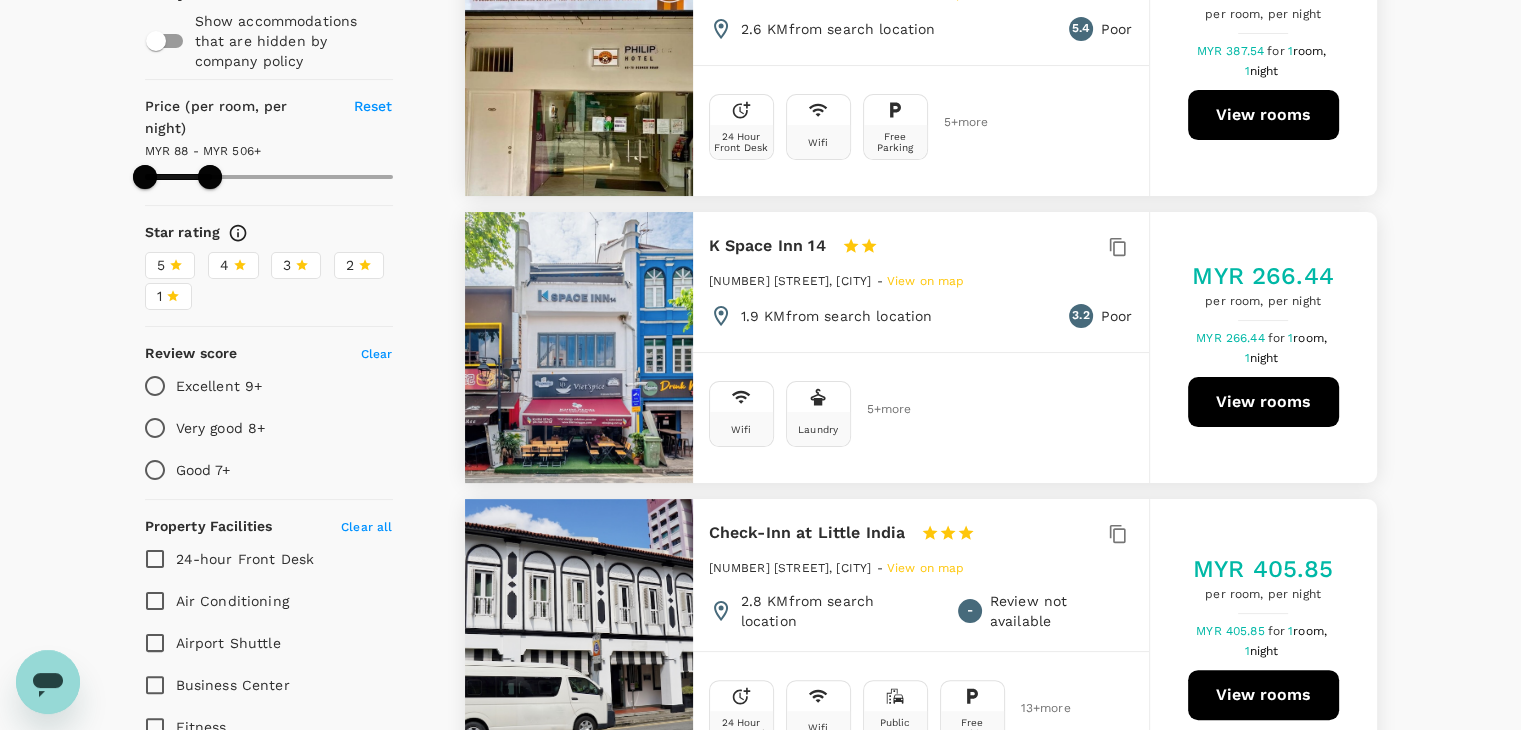 click on "Very good 8+" at bounding box center (221, 428) 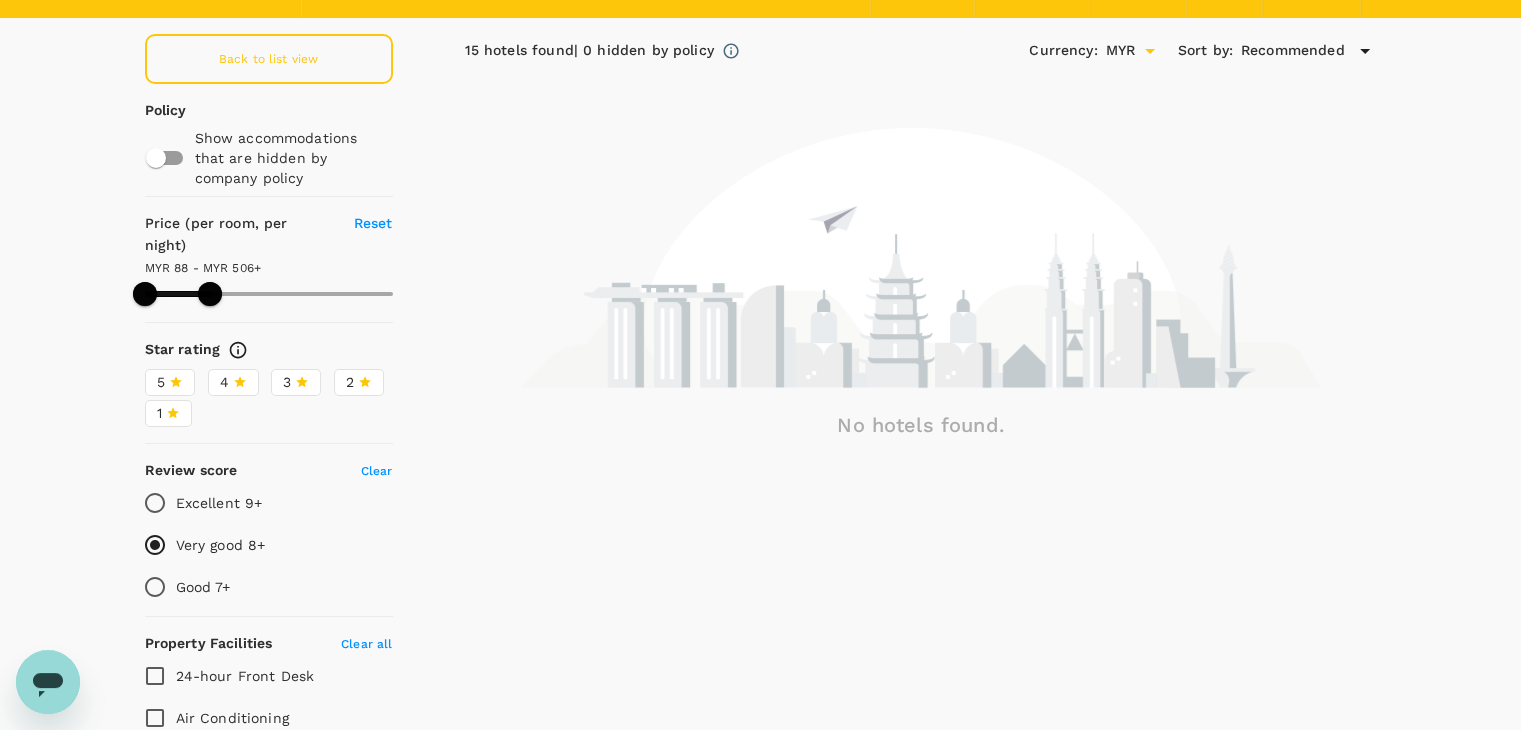 scroll, scrollTop: 48, scrollLeft: 0, axis: vertical 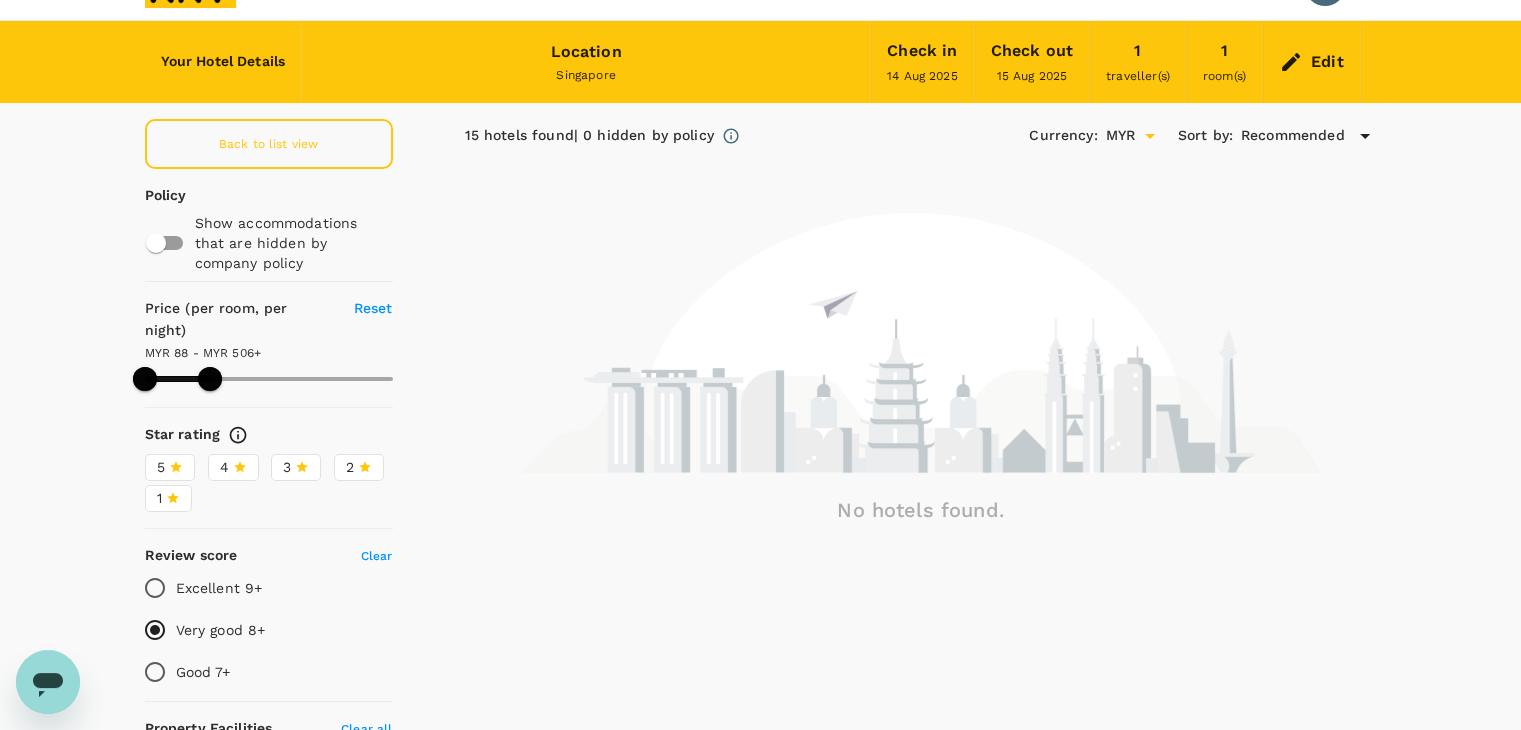type on "506.24" 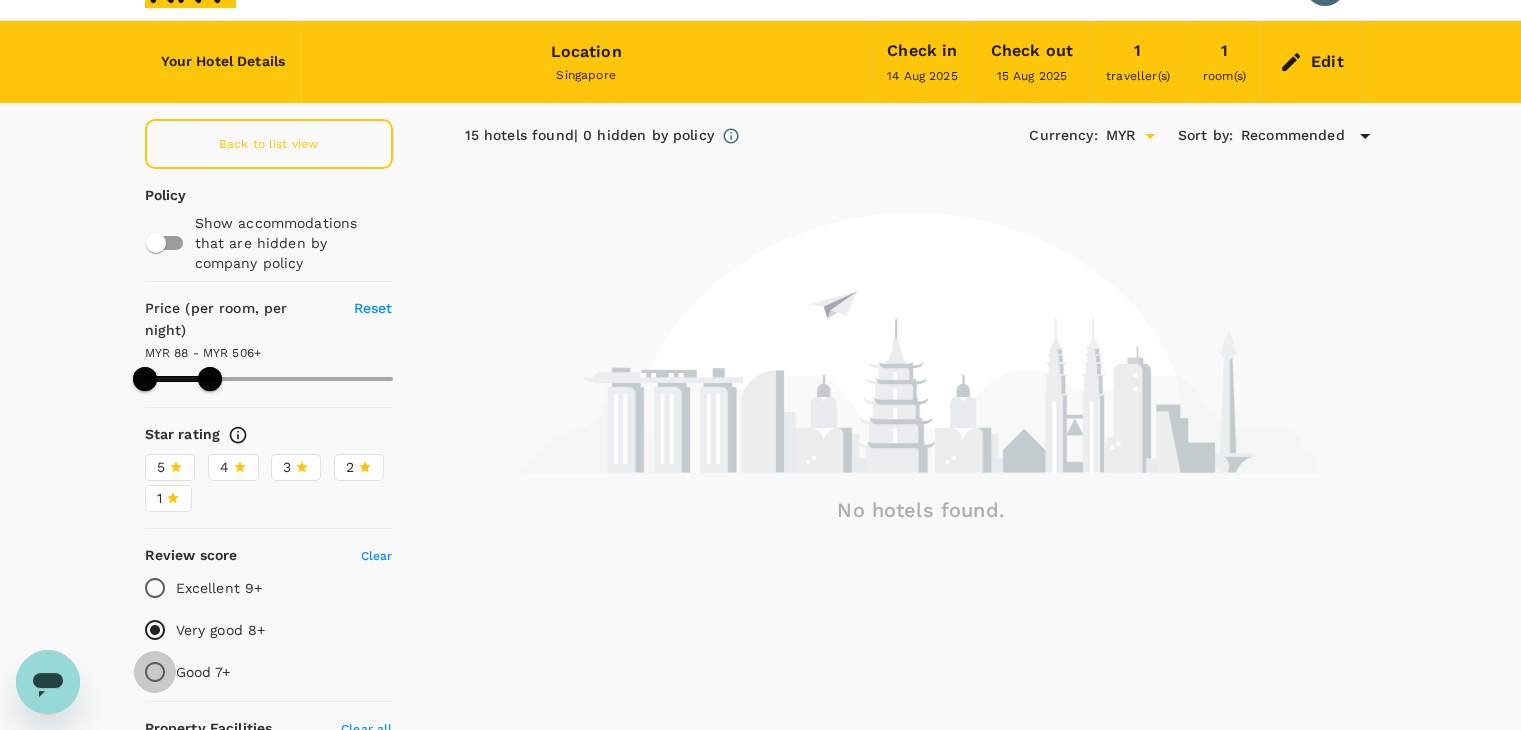 click on "Good 7+" at bounding box center [155, 672] 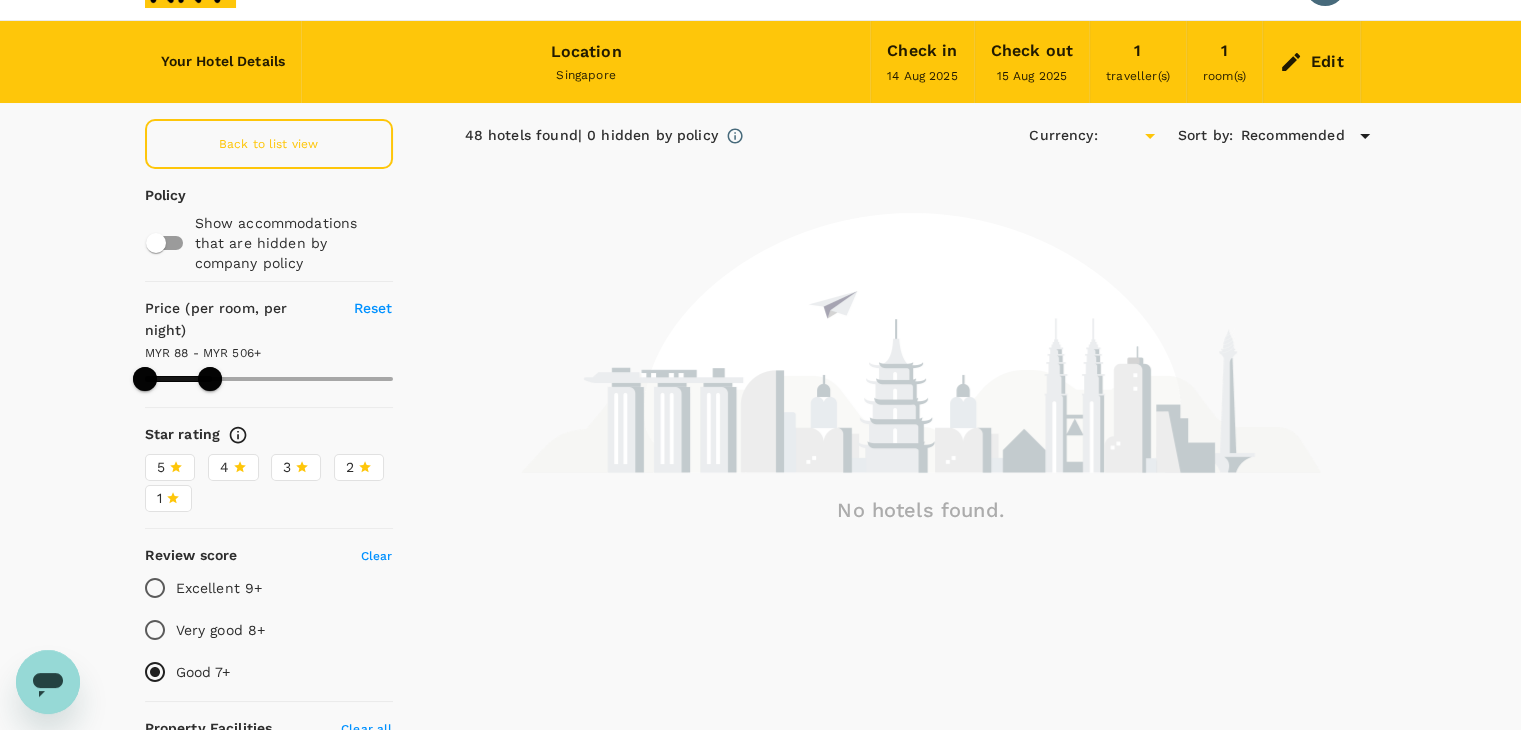 type on "506.24" 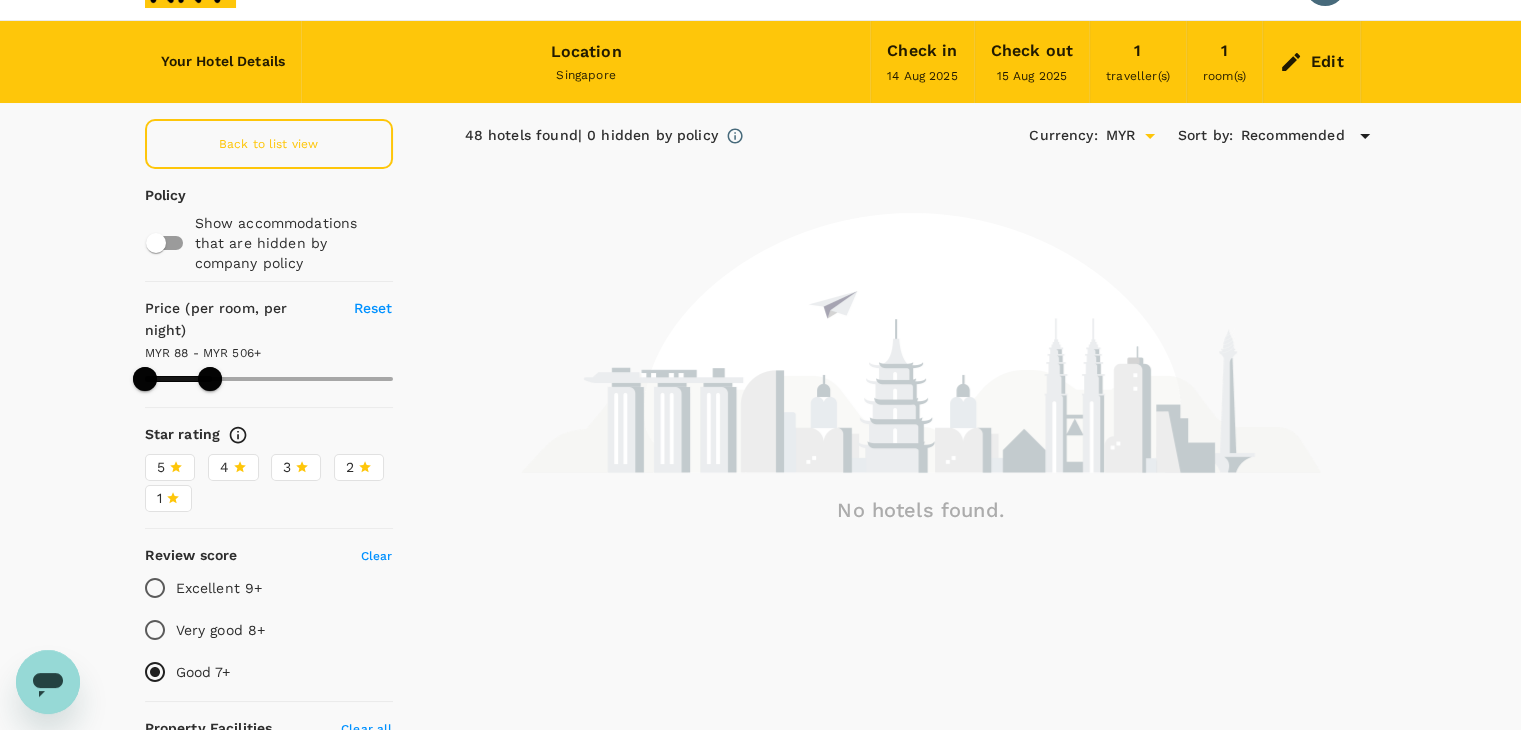 click on "Clear" at bounding box center (377, 556) 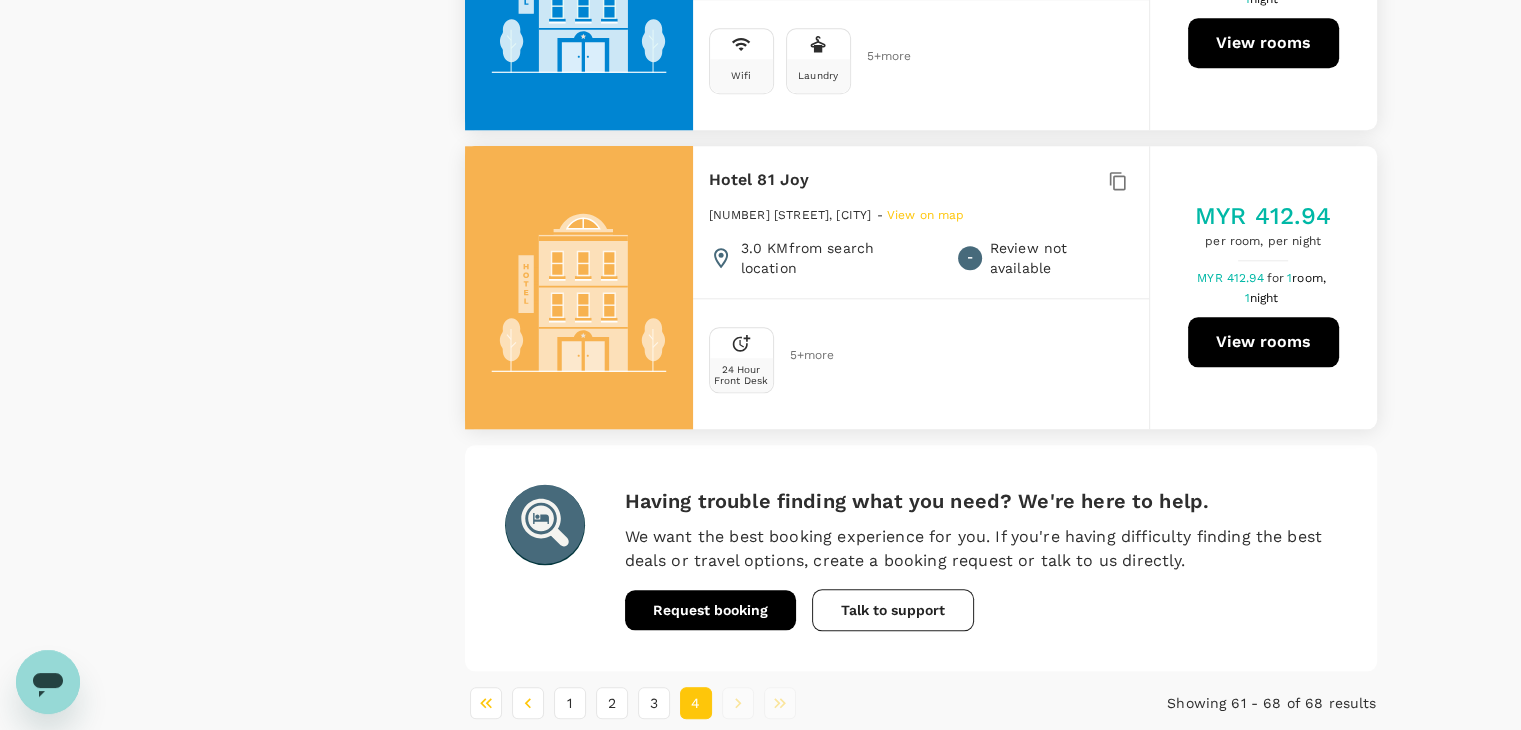 scroll, scrollTop: 2148, scrollLeft: 0, axis: vertical 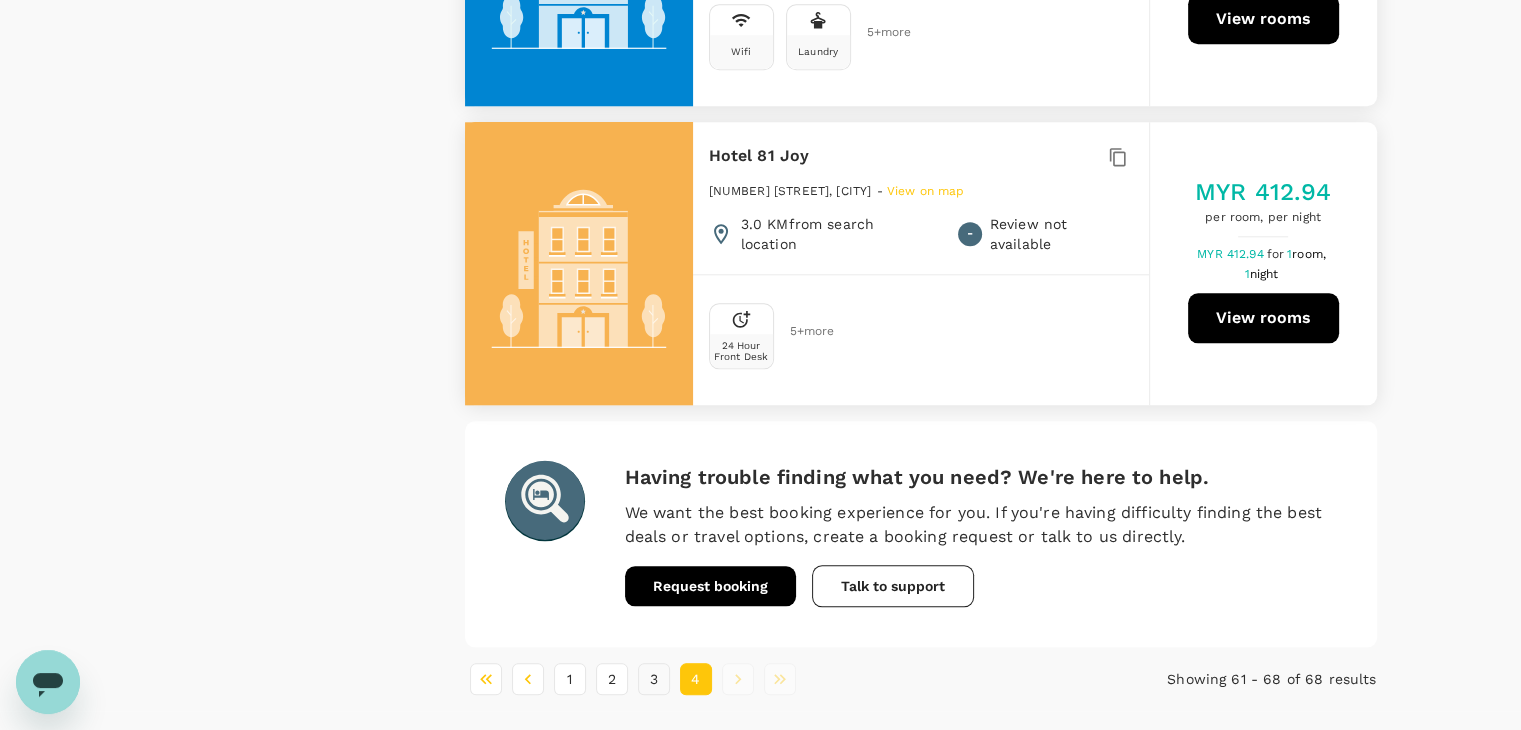 click on "3" at bounding box center [654, 679] 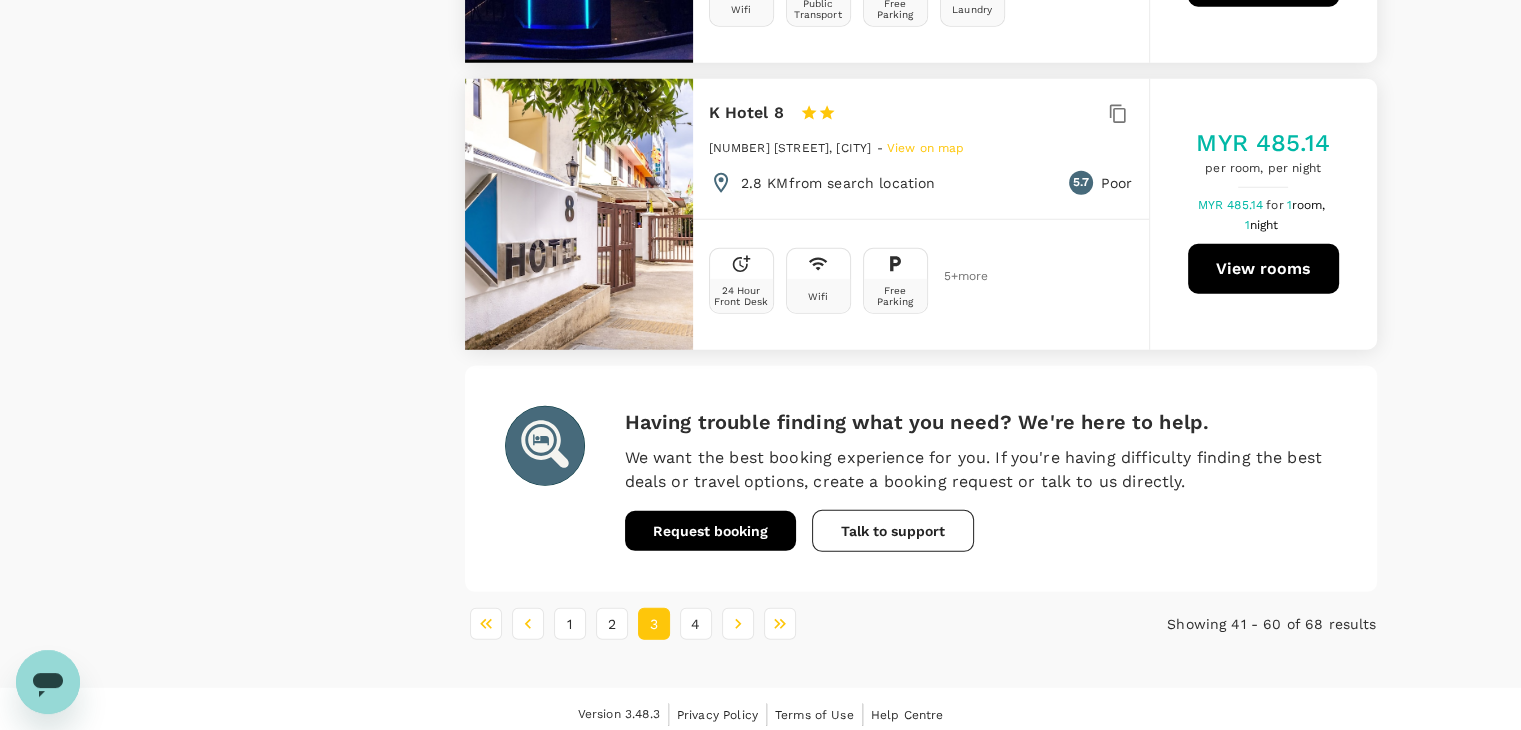scroll, scrollTop: 5608, scrollLeft: 0, axis: vertical 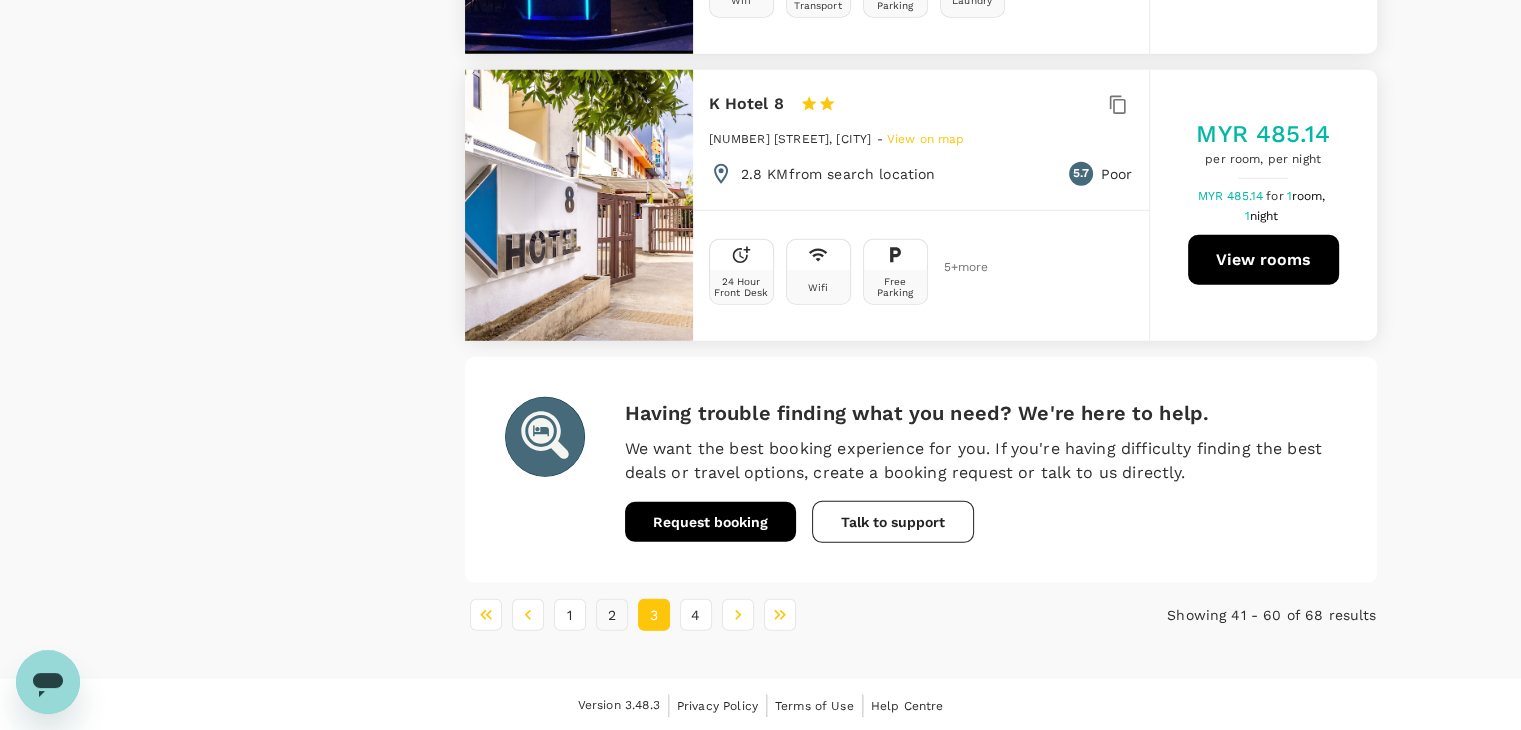 click on "2" at bounding box center [612, 615] 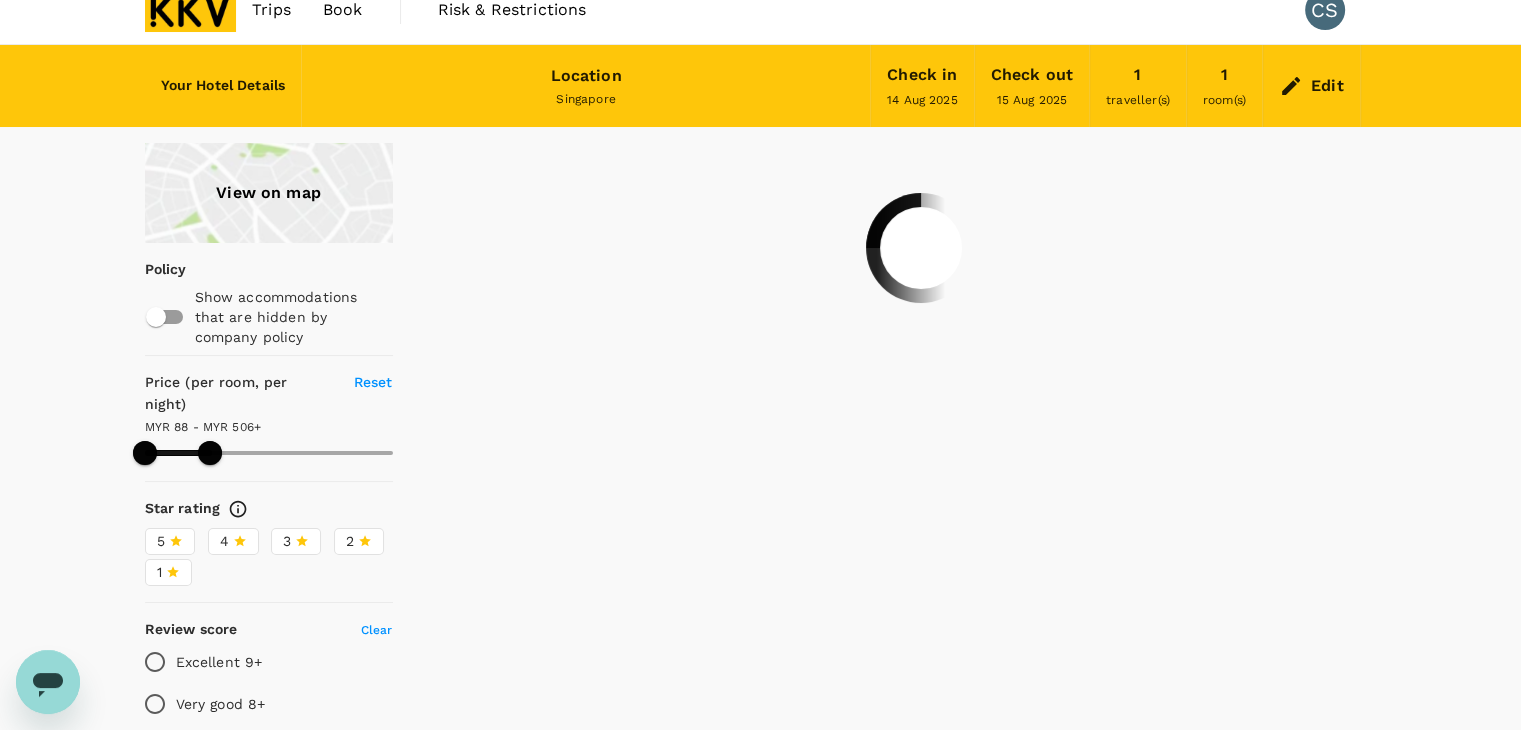 scroll, scrollTop: 0, scrollLeft: 0, axis: both 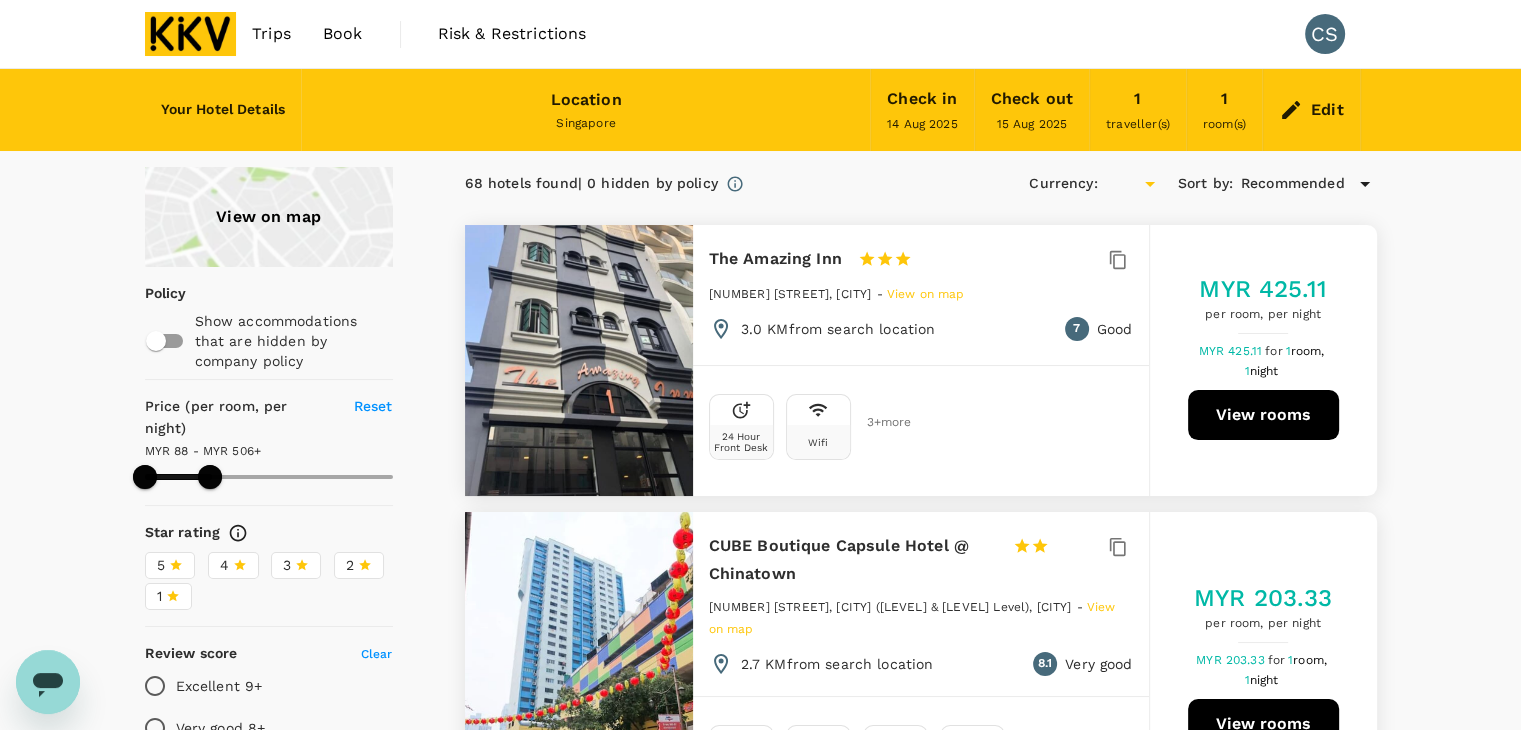 type on "506.24" 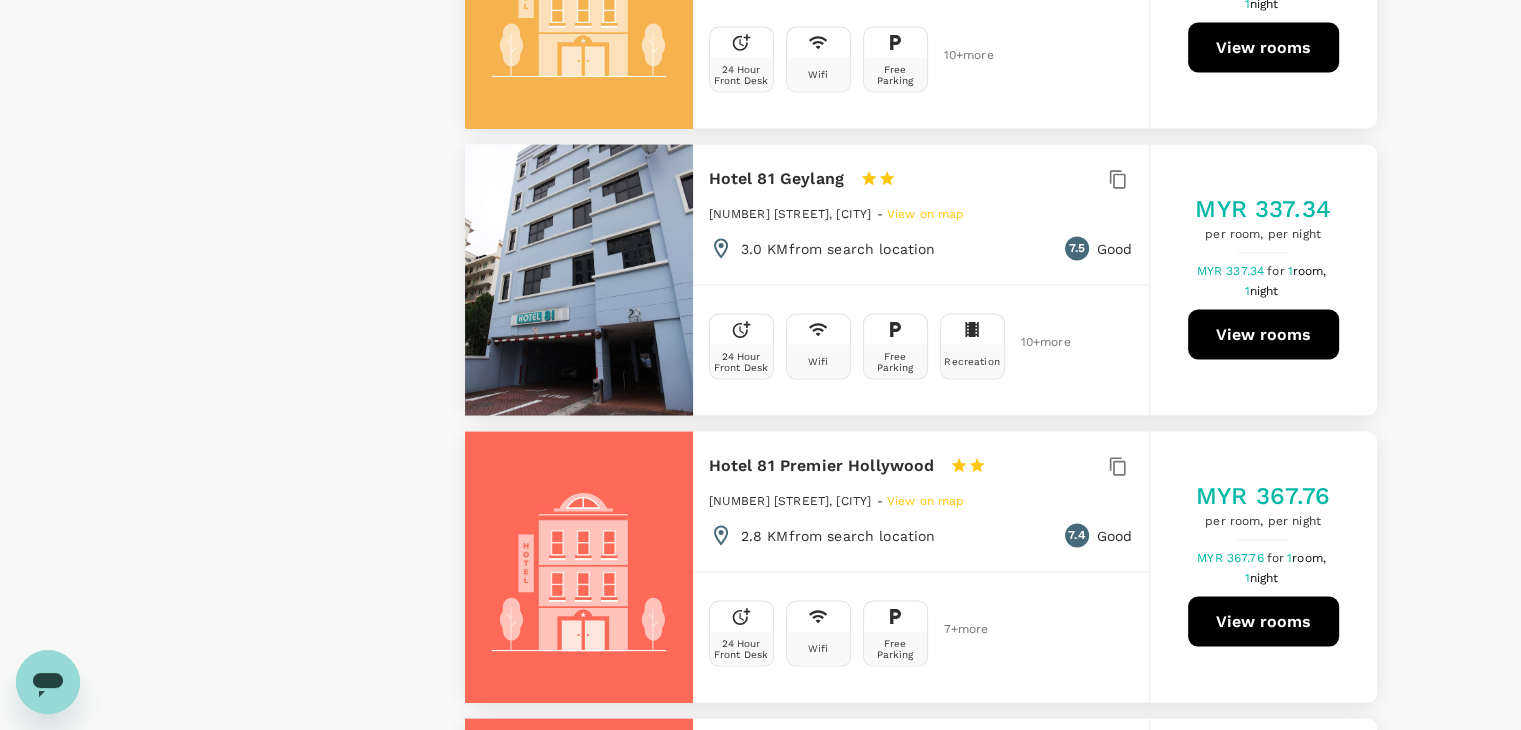 scroll, scrollTop: 3700, scrollLeft: 0, axis: vertical 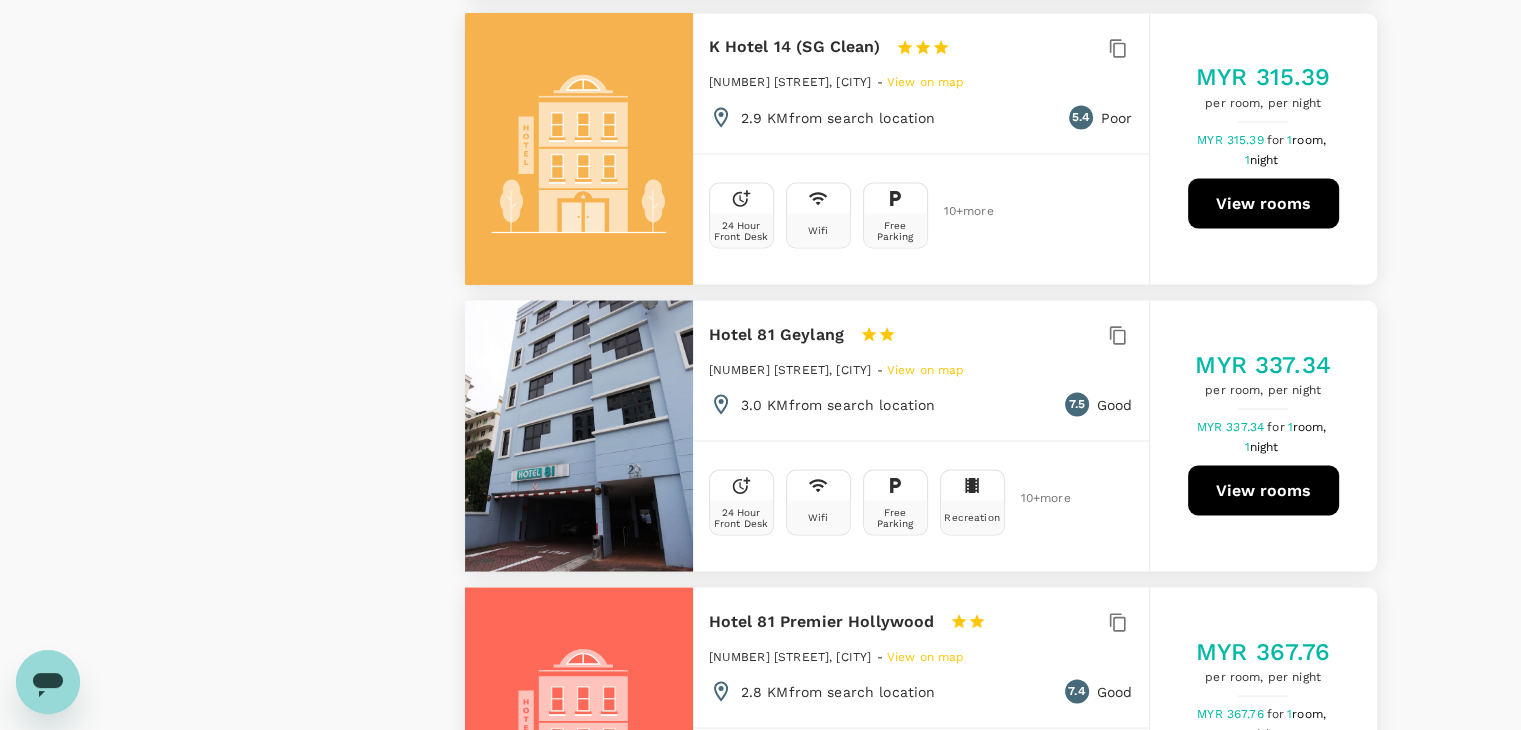 drag, startPoint x: 552, startPoint y: 414, endPoint x: 391, endPoint y: 441, distance: 163.24828 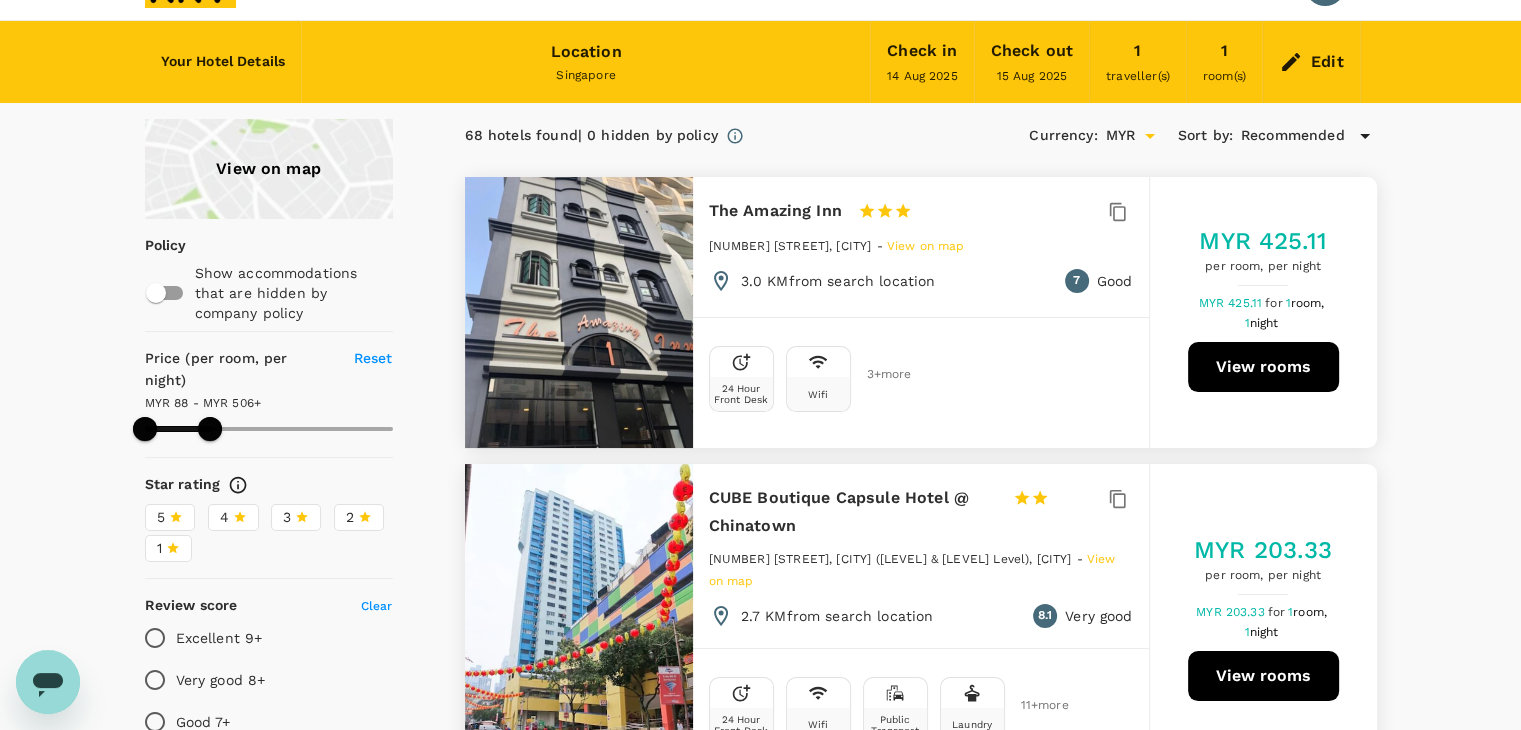 scroll, scrollTop: 0, scrollLeft: 0, axis: both 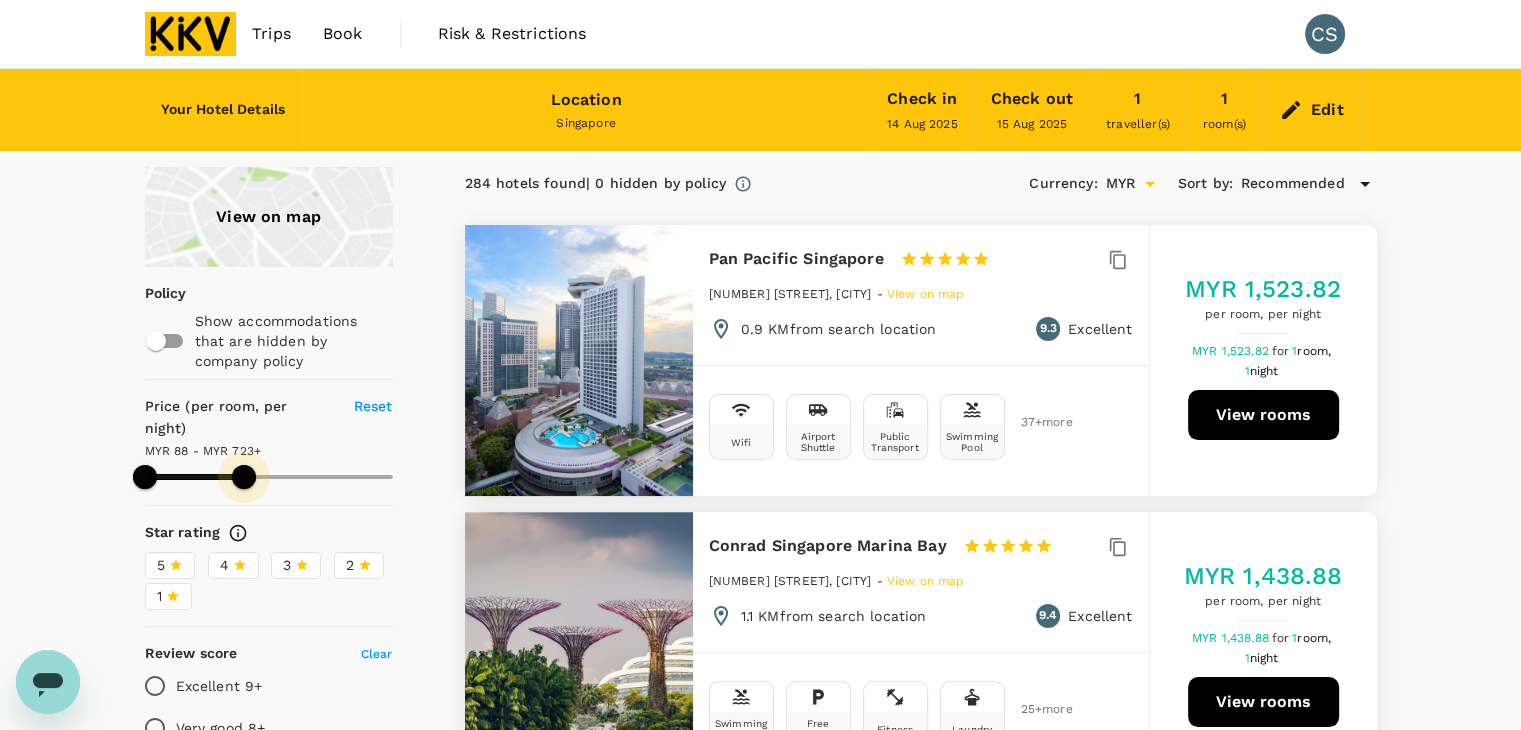 click at bounding box center (269, 477) 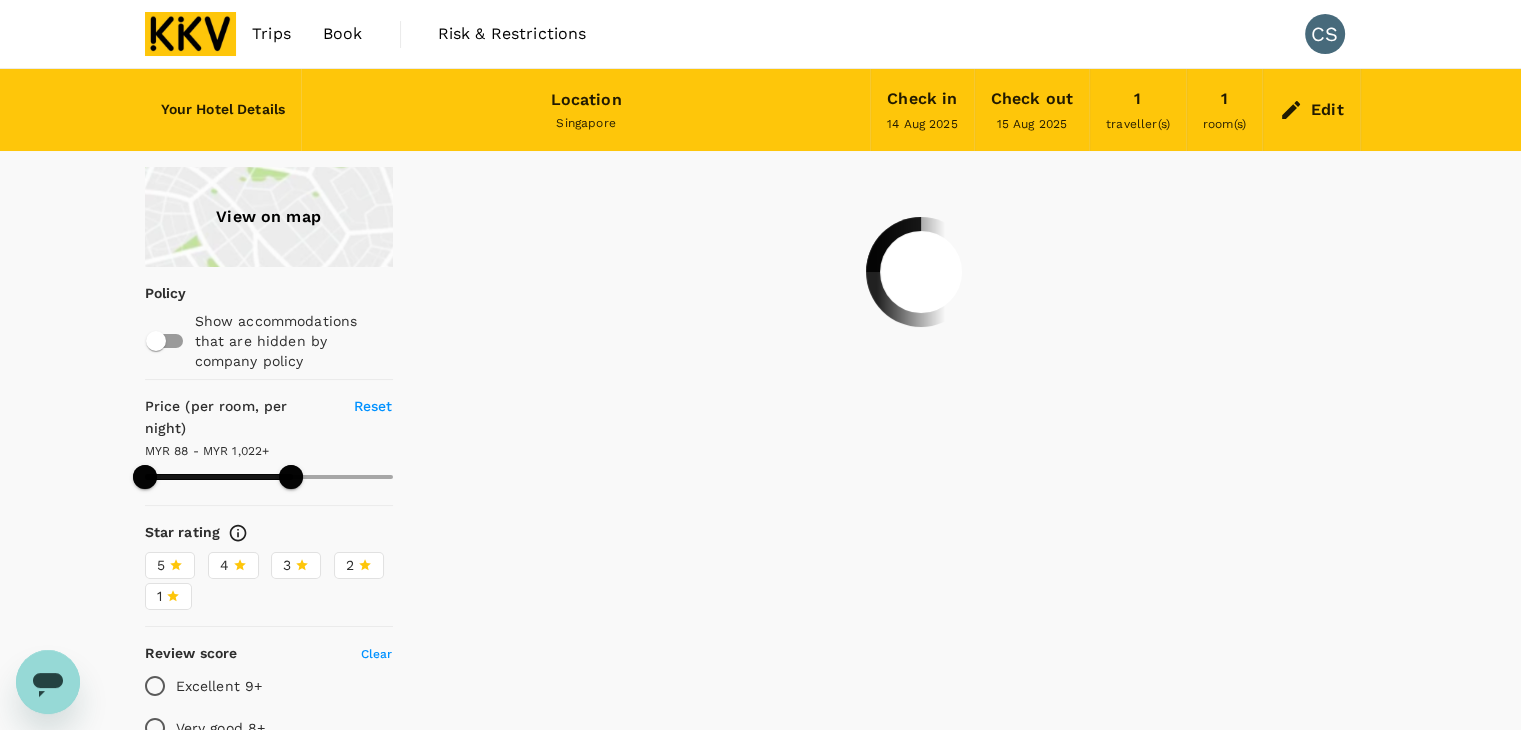 type on "1022.24" 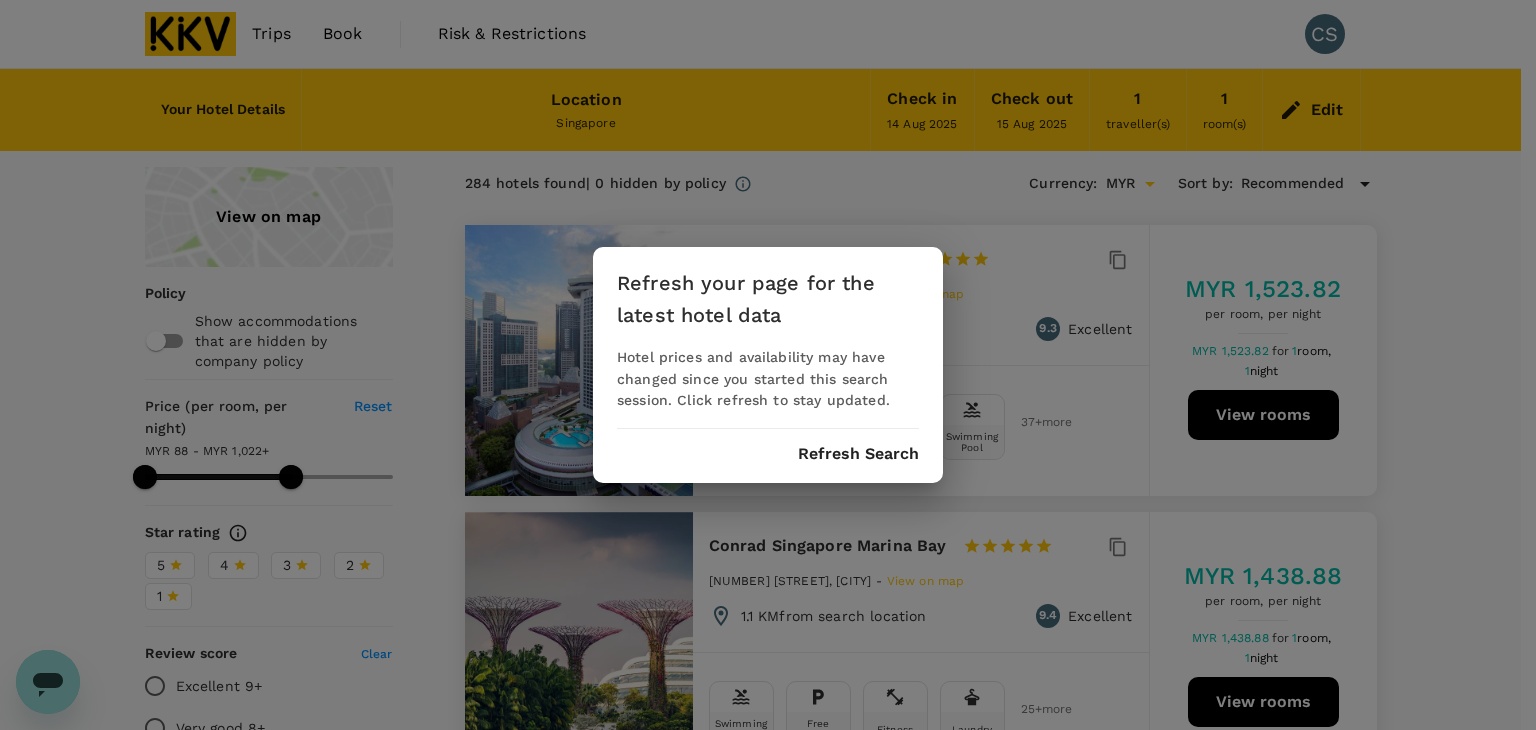 click on "Refresh Search" at bounding box center (858, 454) 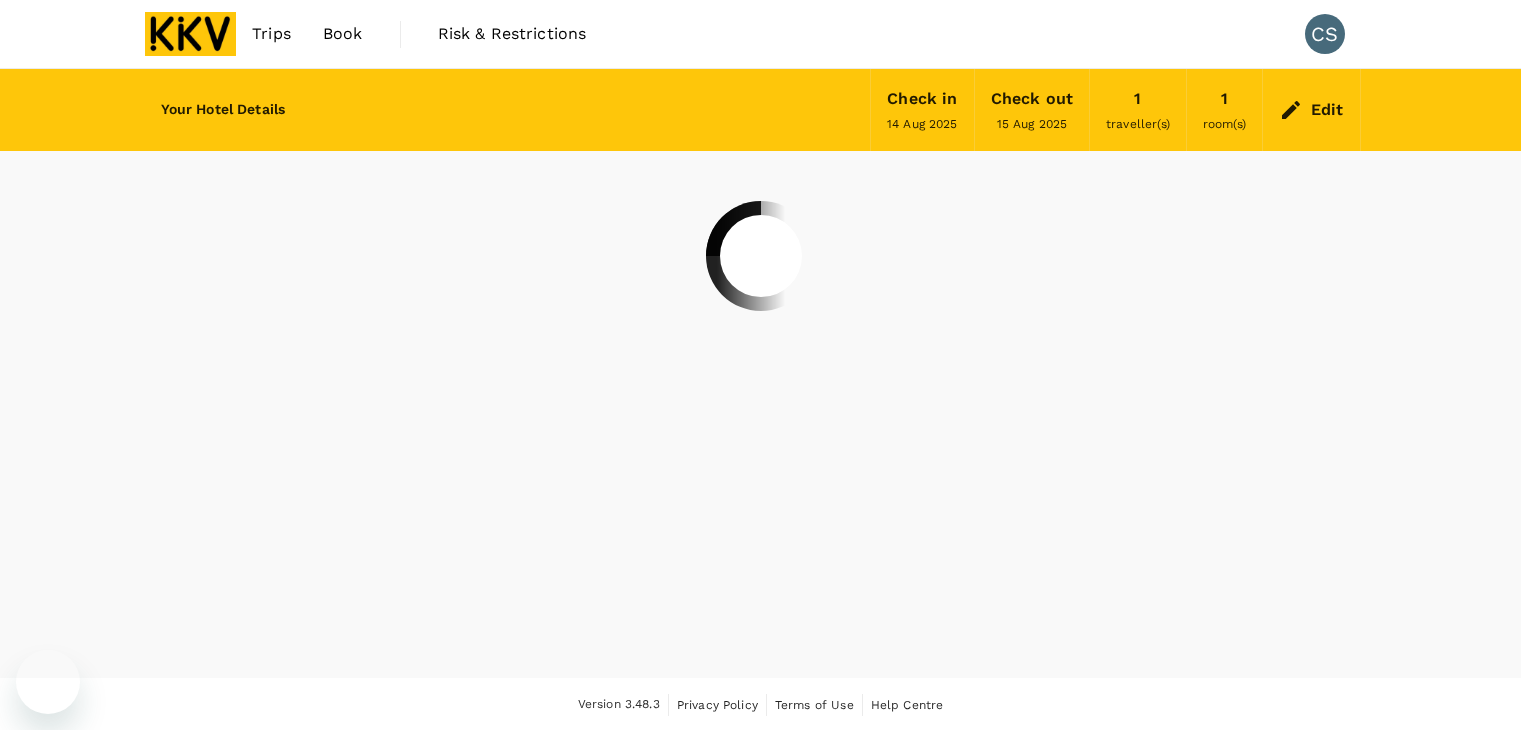 scroll, scrollTop: 0, scrollLeft: 0, axis: both 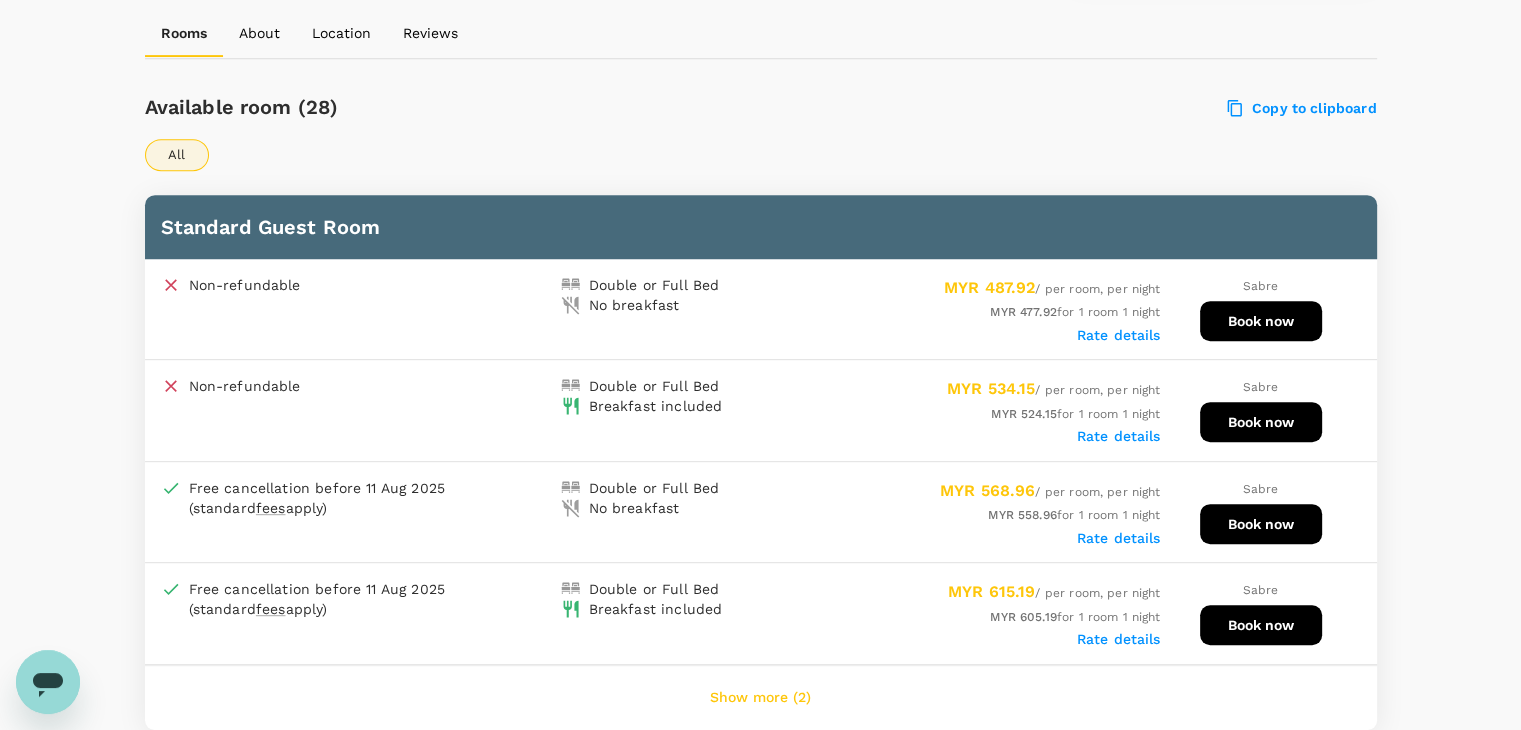click on "Rate details" at bounding box center [1119, 335] 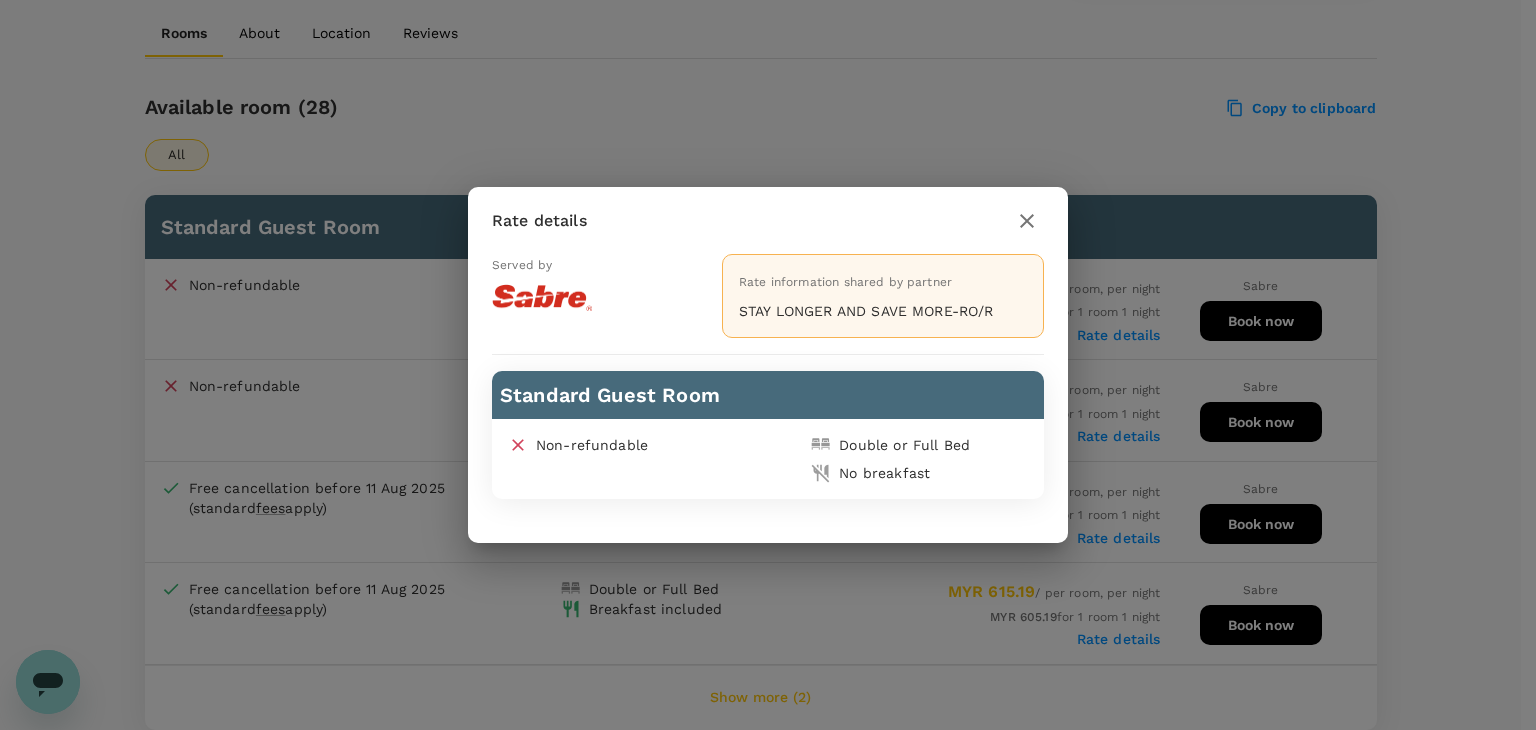 click 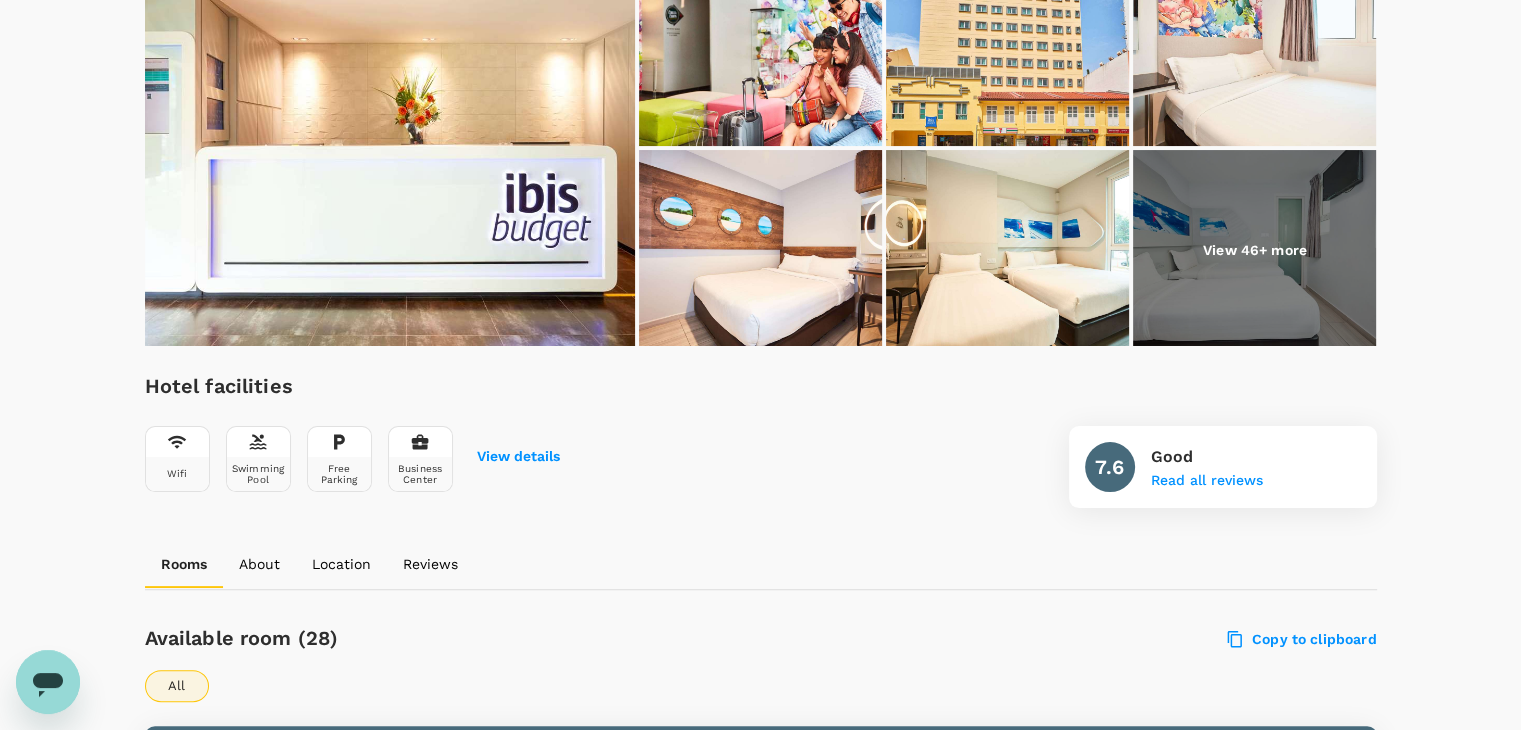 scroll, scrollTop: 300, scrollLeft: 0, axis: vertical 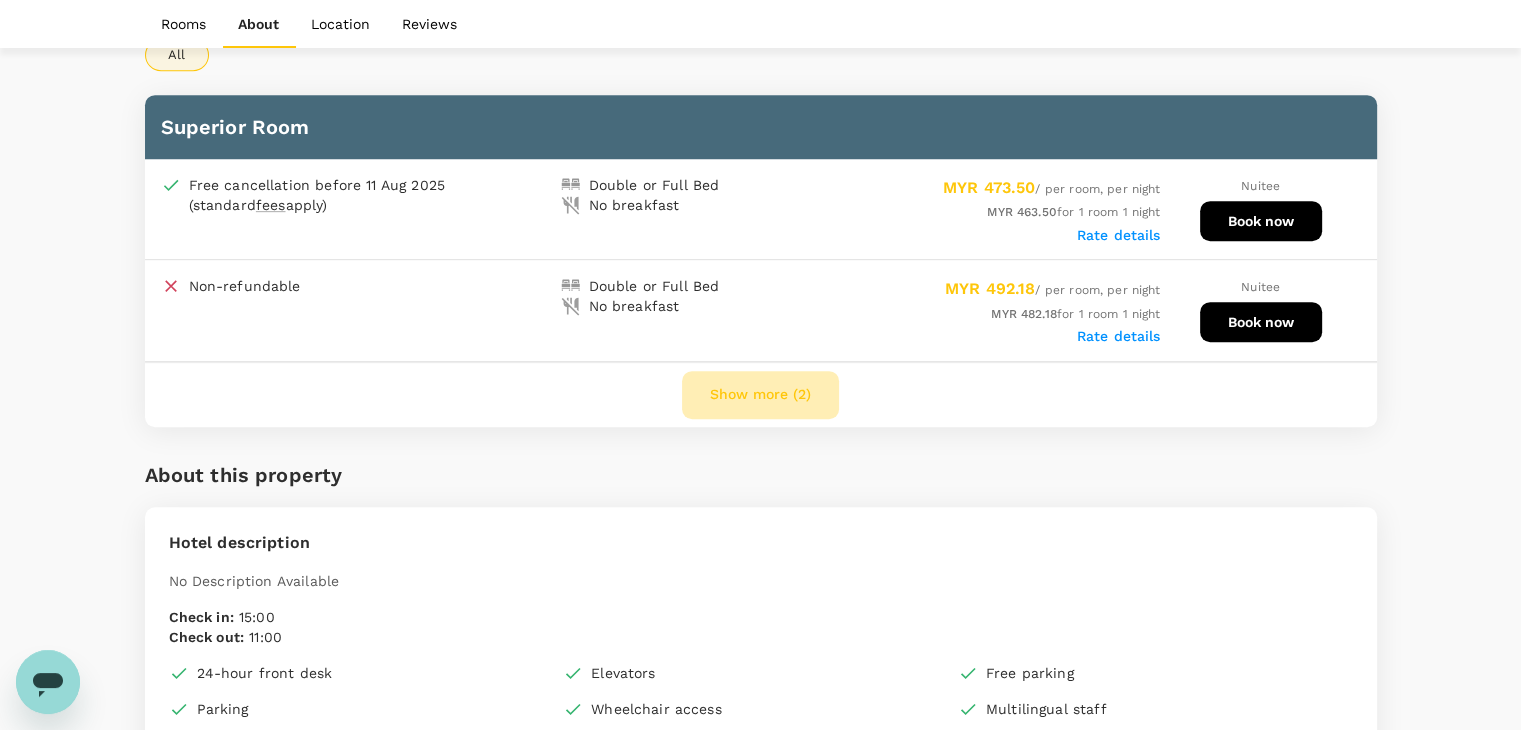 click on "Show more (2)" at bounding box center (760, 395) 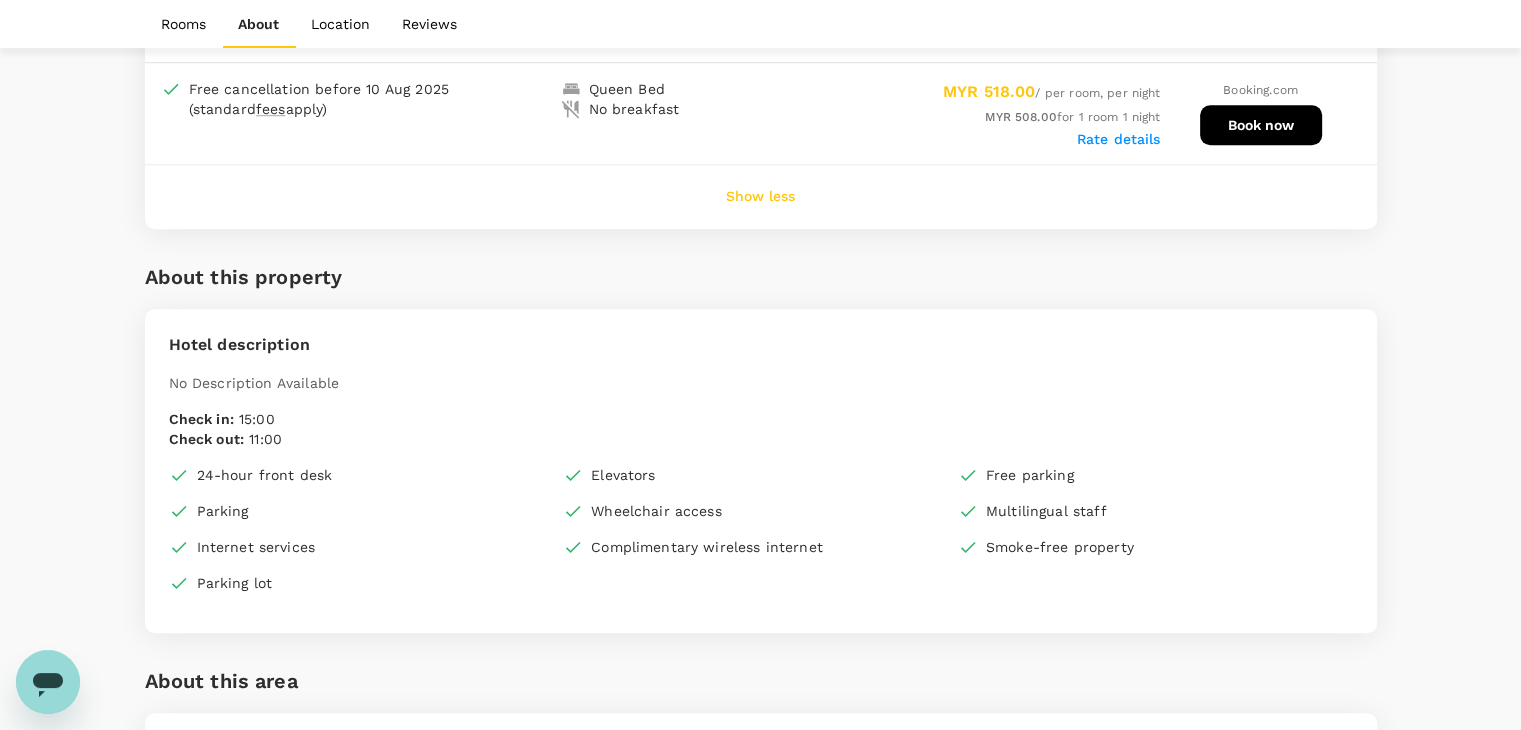 scroll, scrollTop: 1100, scrollLeft: 0, axis: vertical 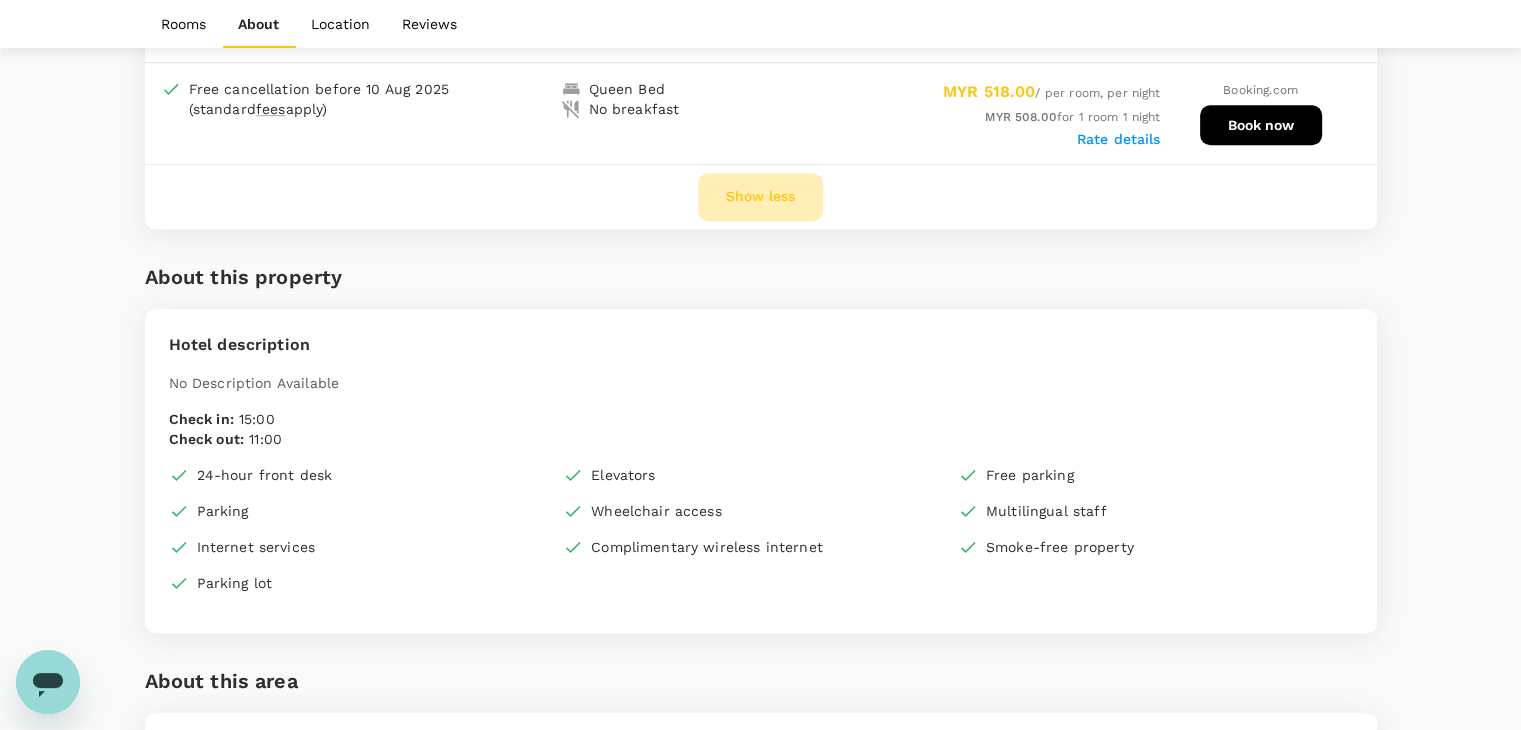 click on "Show less" at bounding box center (760, 197) 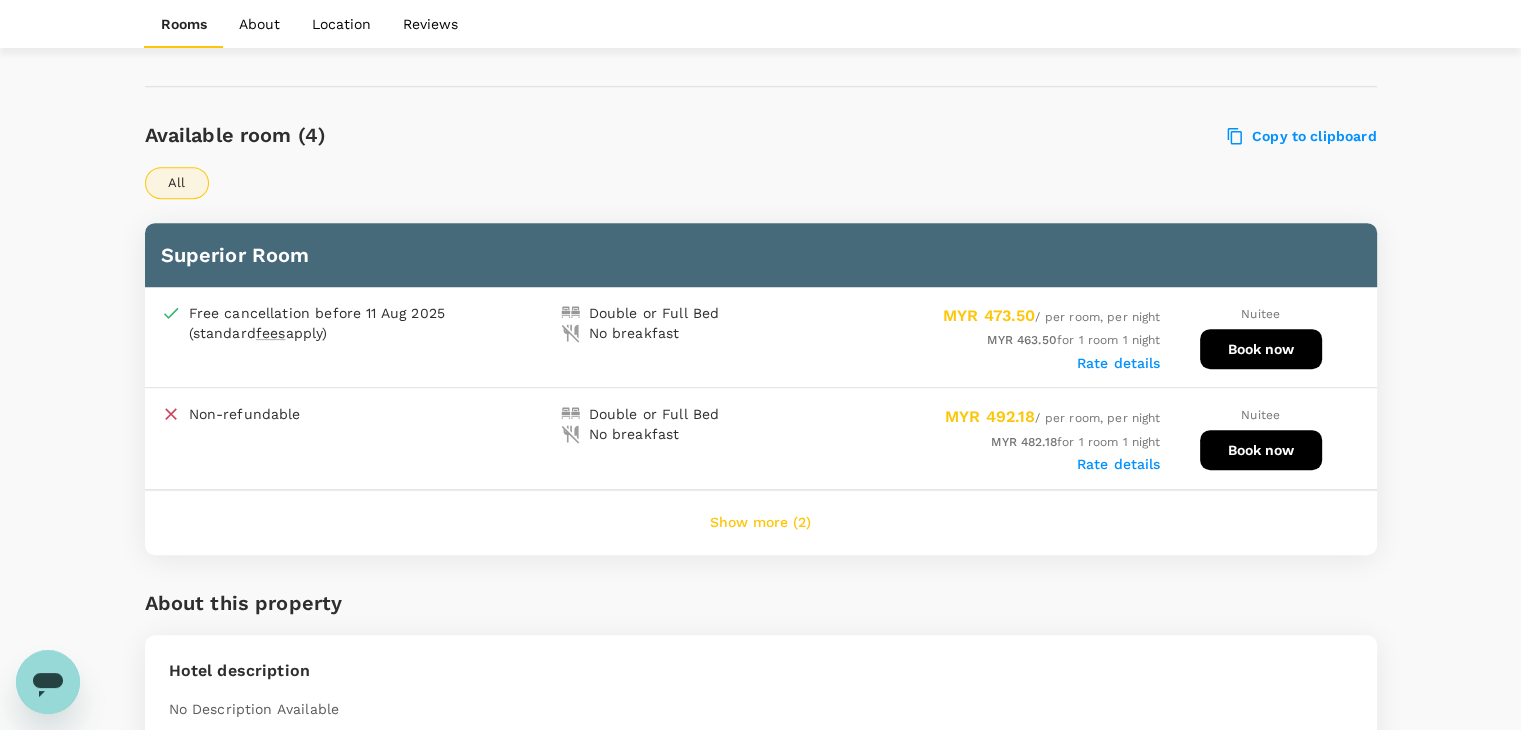 scroll, scrollTop: 800, scrollLeft: 0, axis: vertical 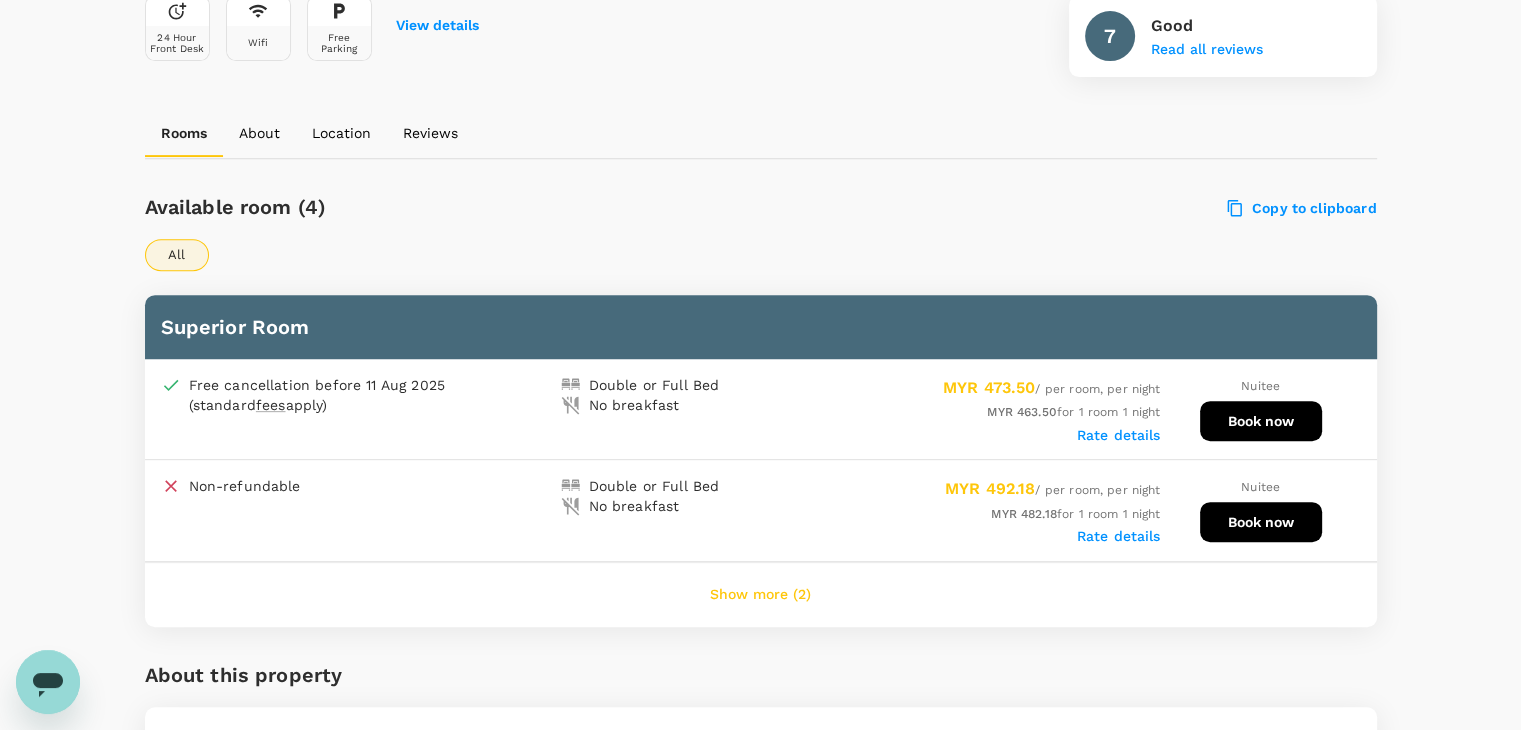 click on "Show more (2)" at bounding box center (760, 595) 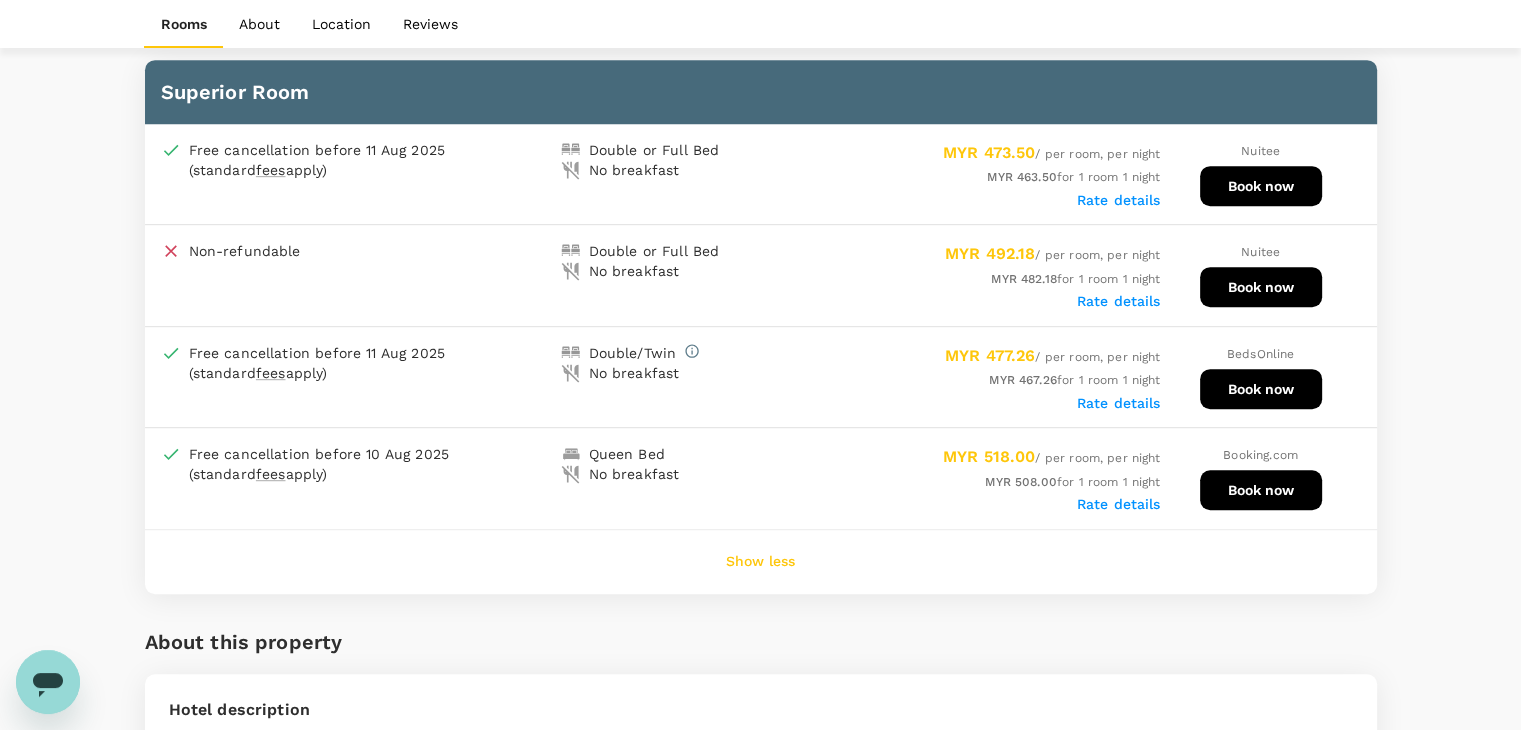 scroll, scrollTop: 1000, scrollLeft: 0, axis: vertical 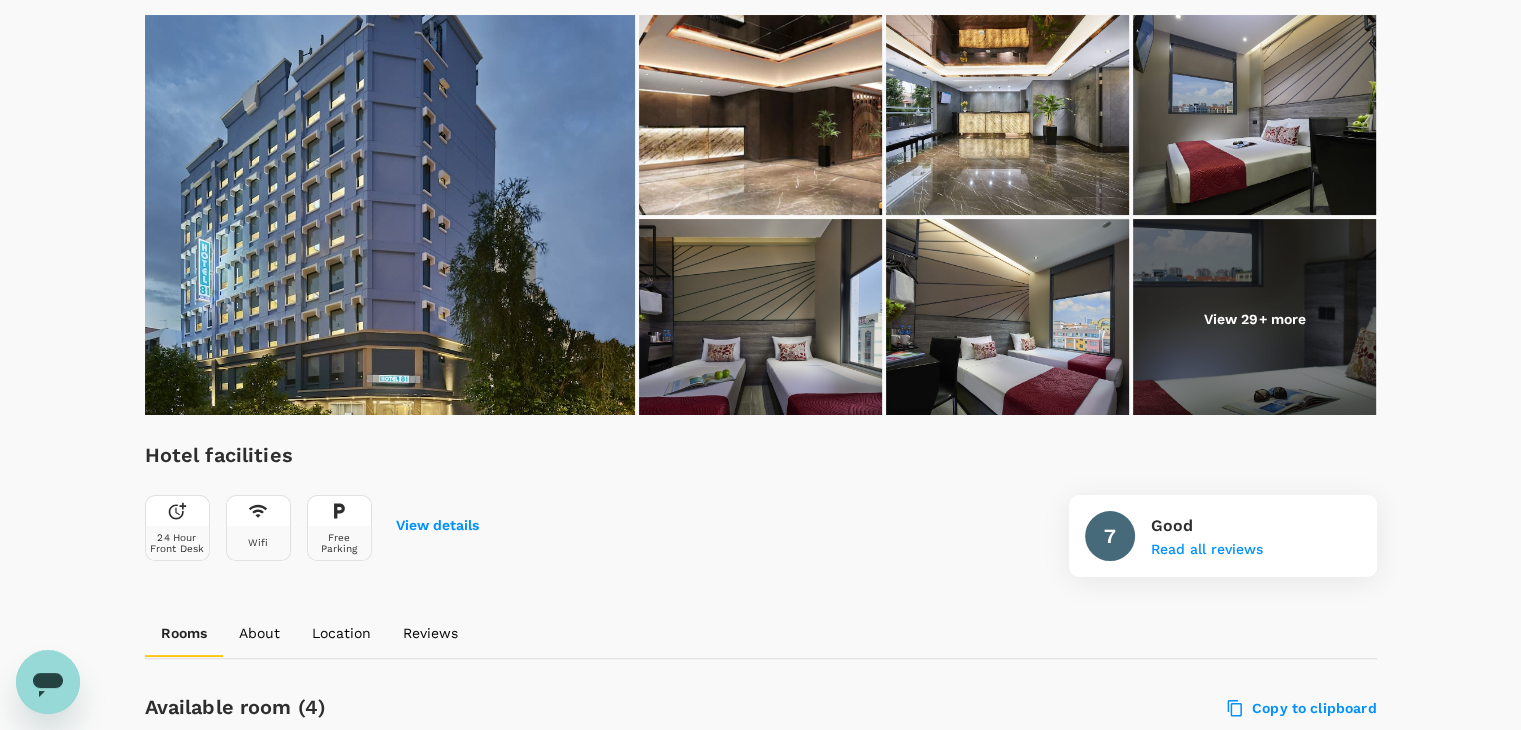 click at bounding box center (1254, 319) 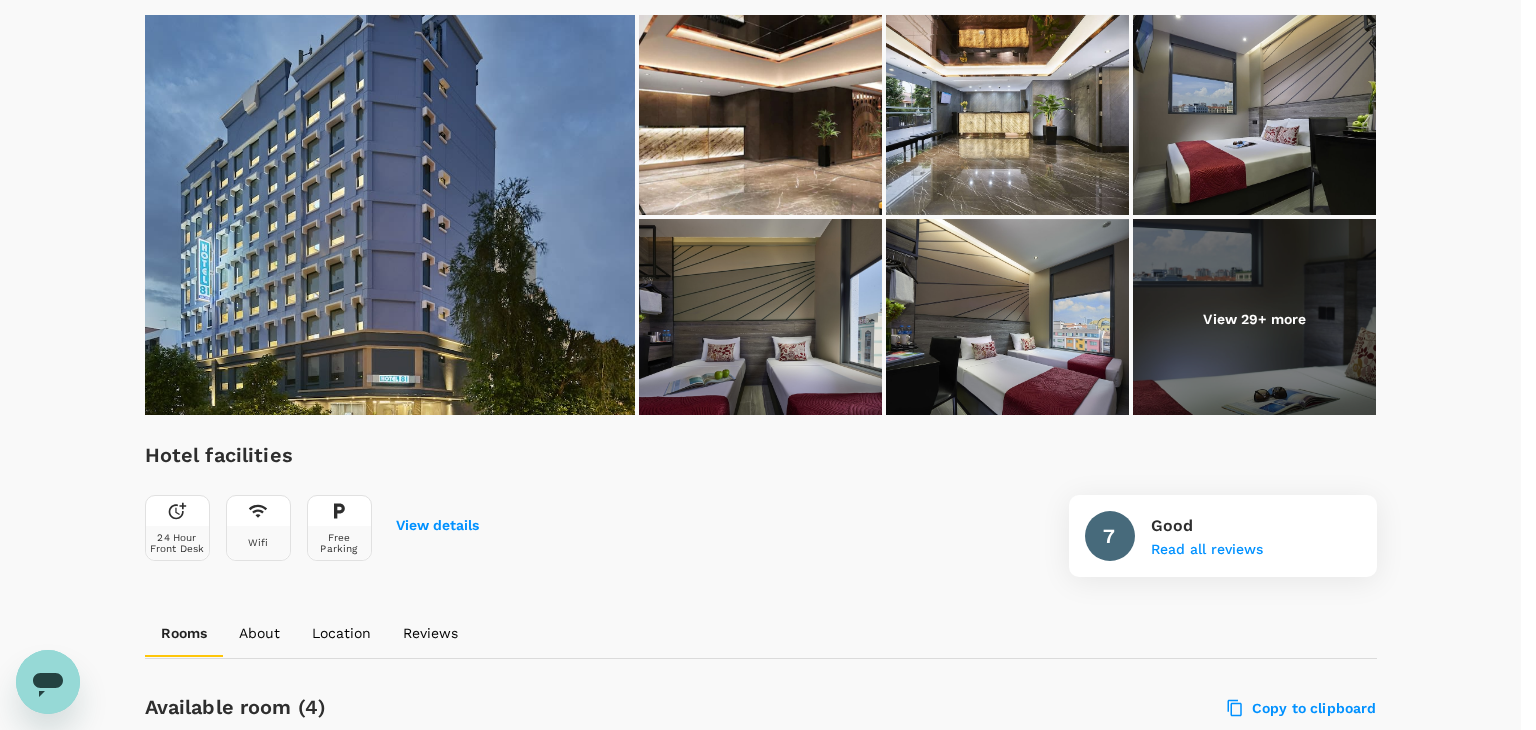 click 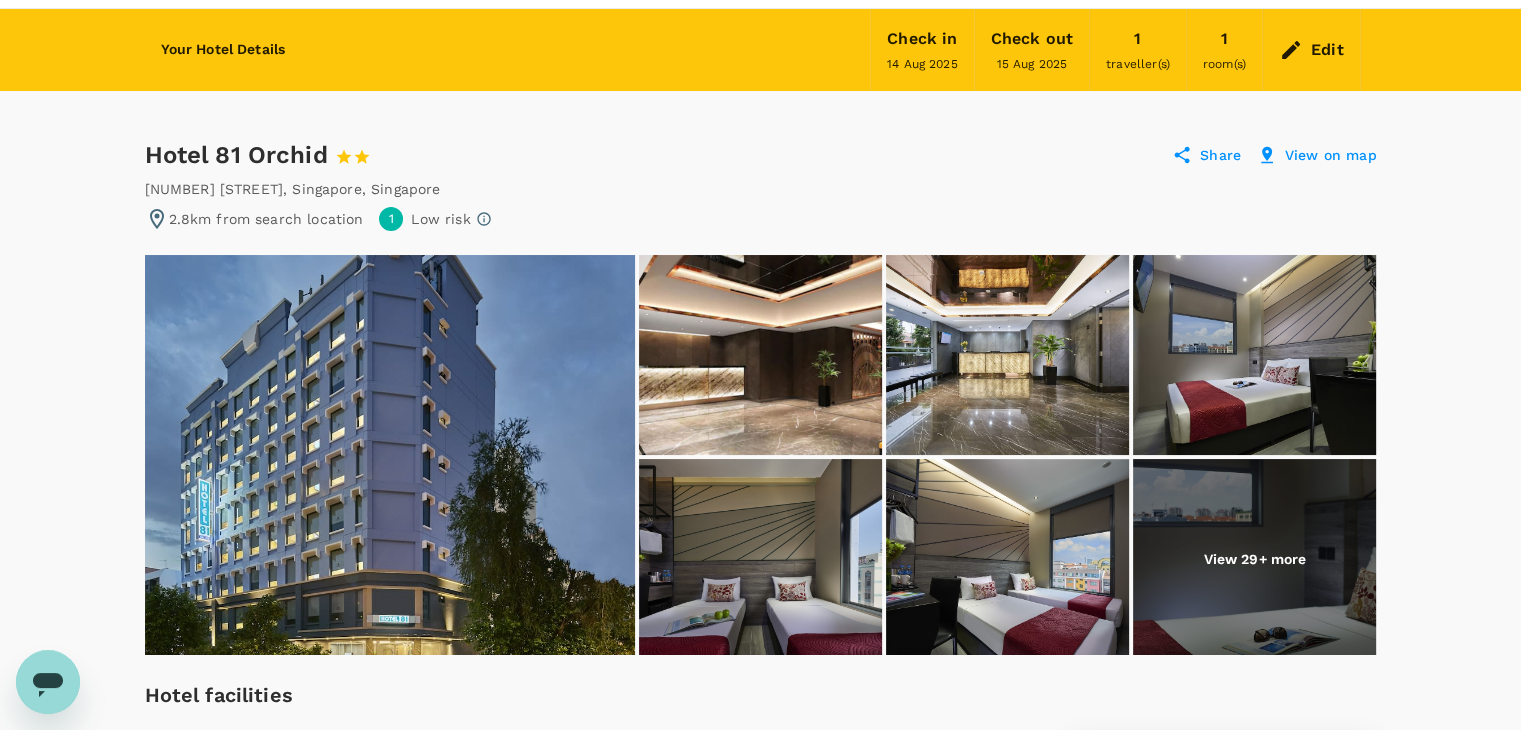 scroll, scrollTop: 0, scrollLeft: 0, axis: both 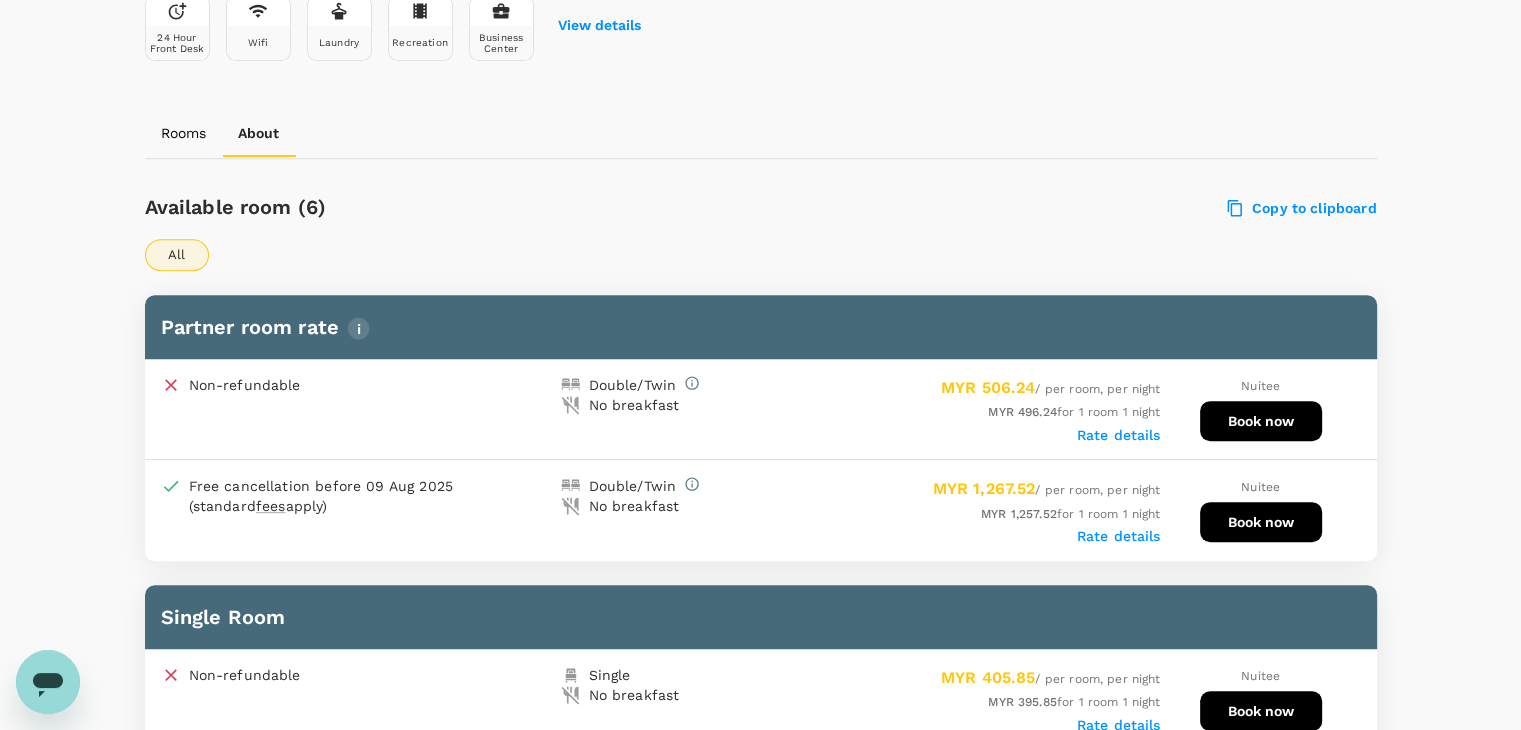 click on "Rate details" at bounding box center (1119, 435) 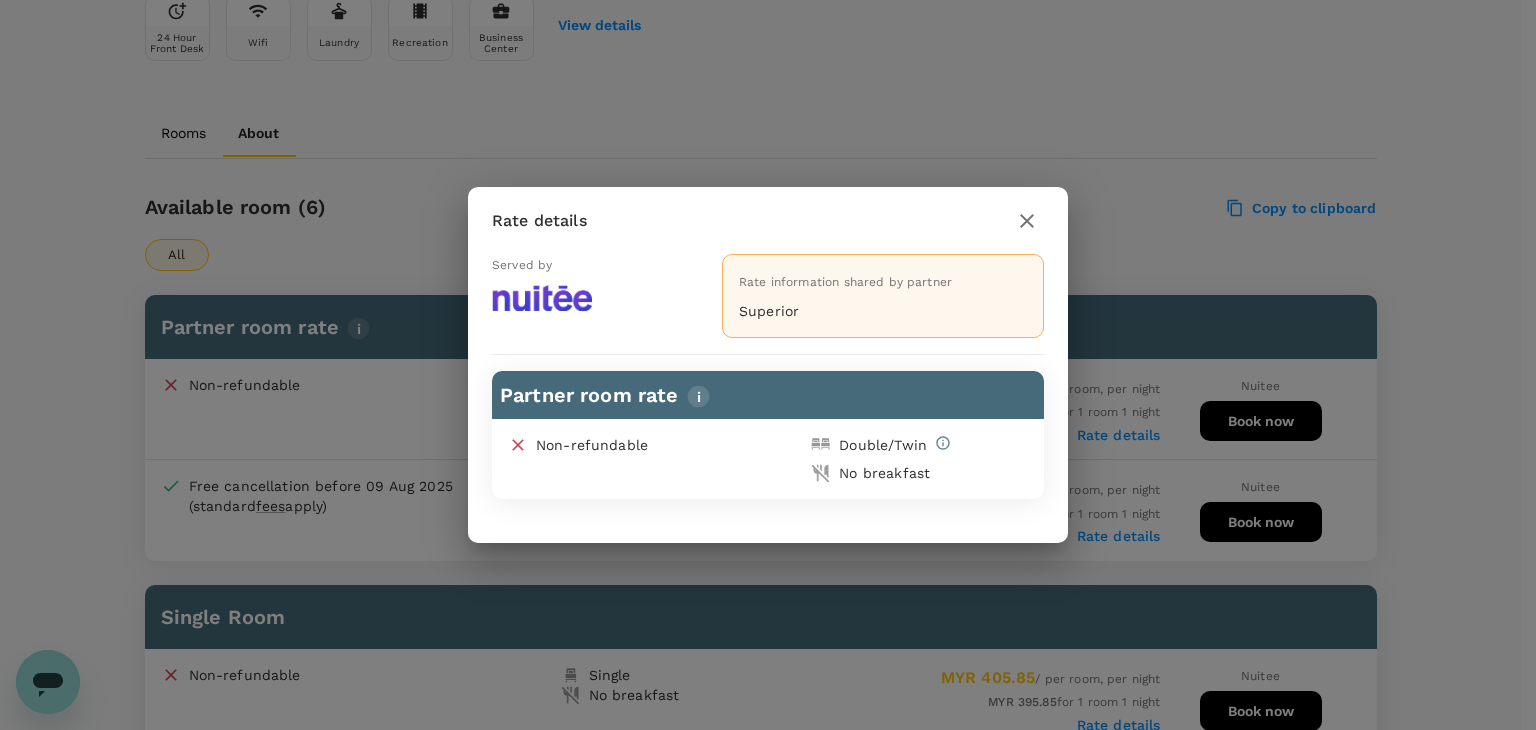 click 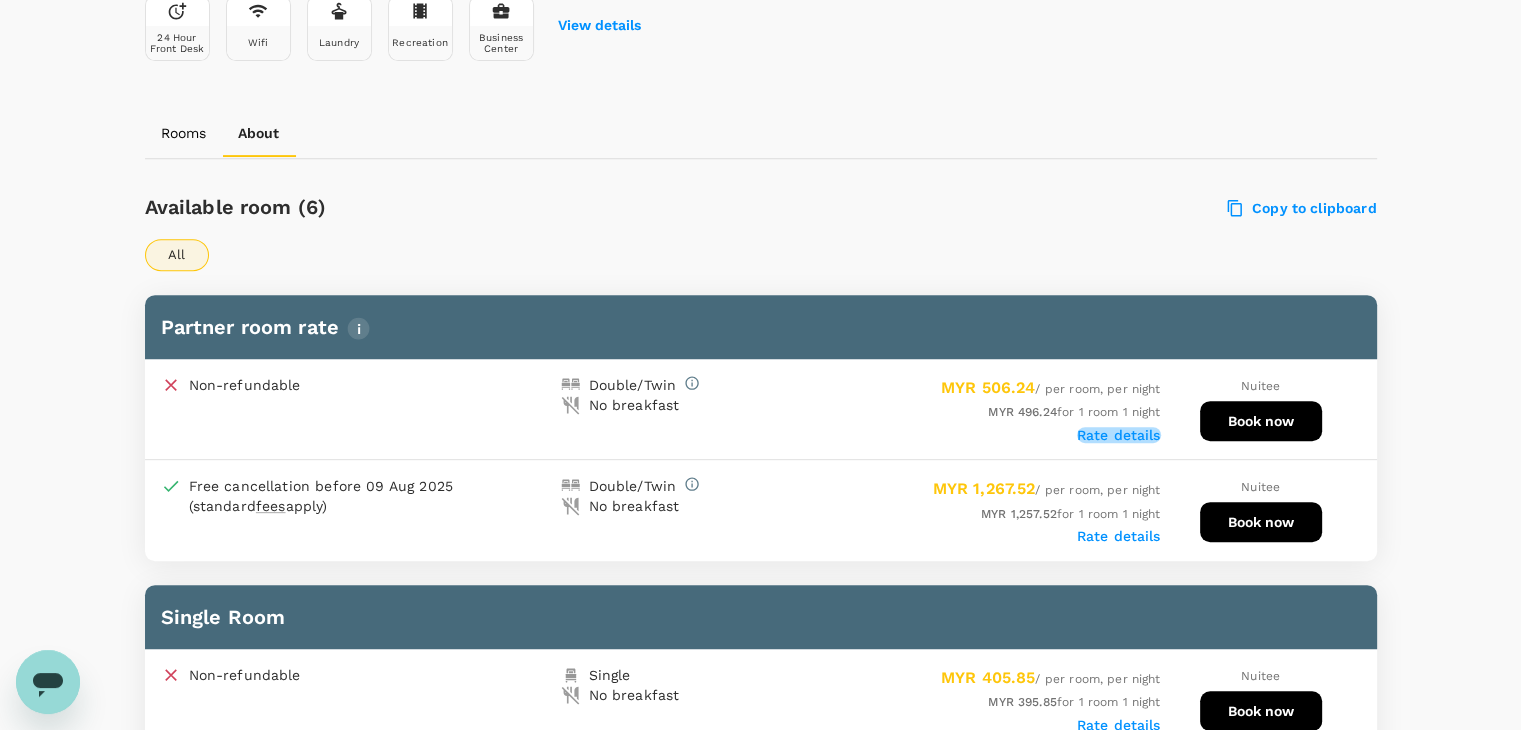 click on "Rate details" at bounding box center [1119, 435] 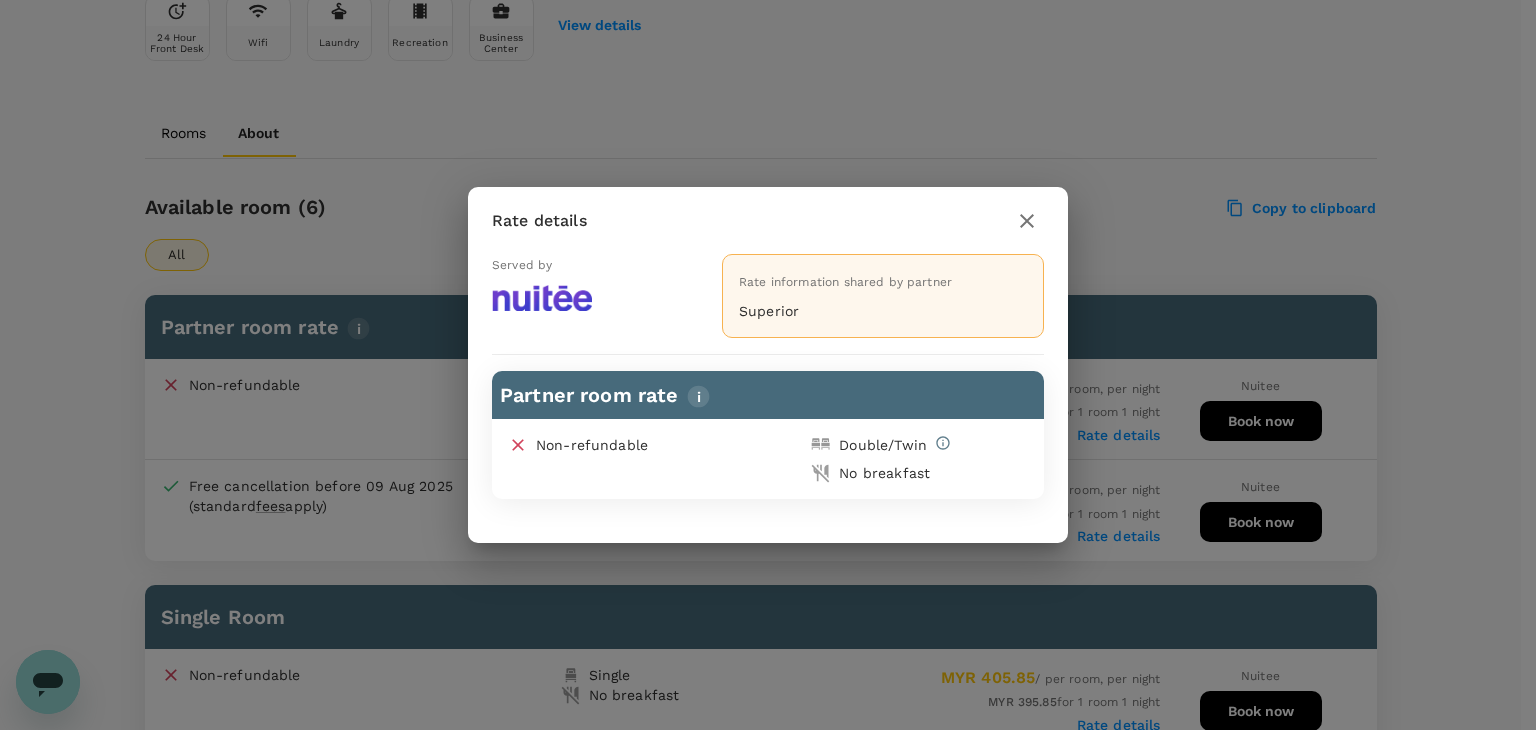 click 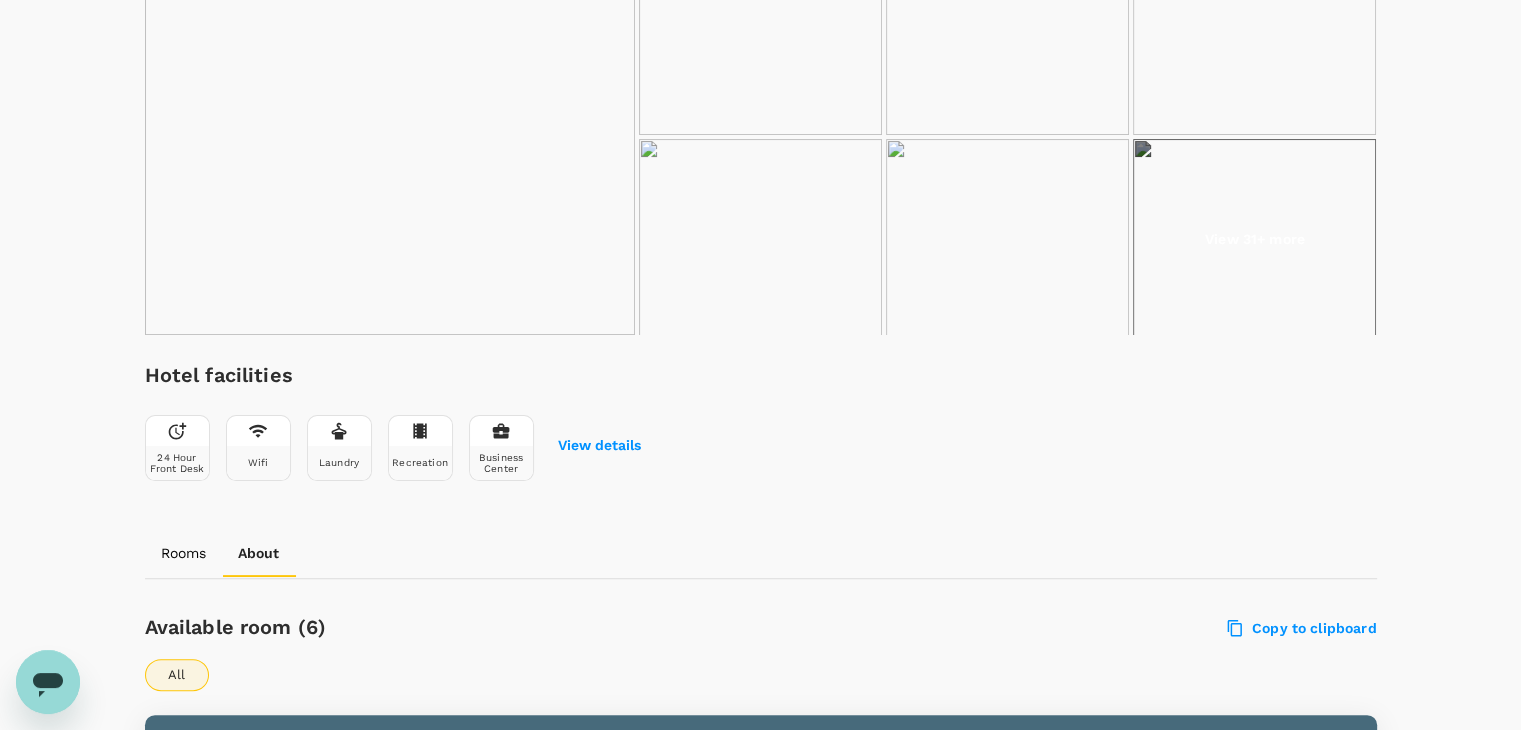 scroll, scrollTop: 500, scrollLeft: 0, axis: vertical 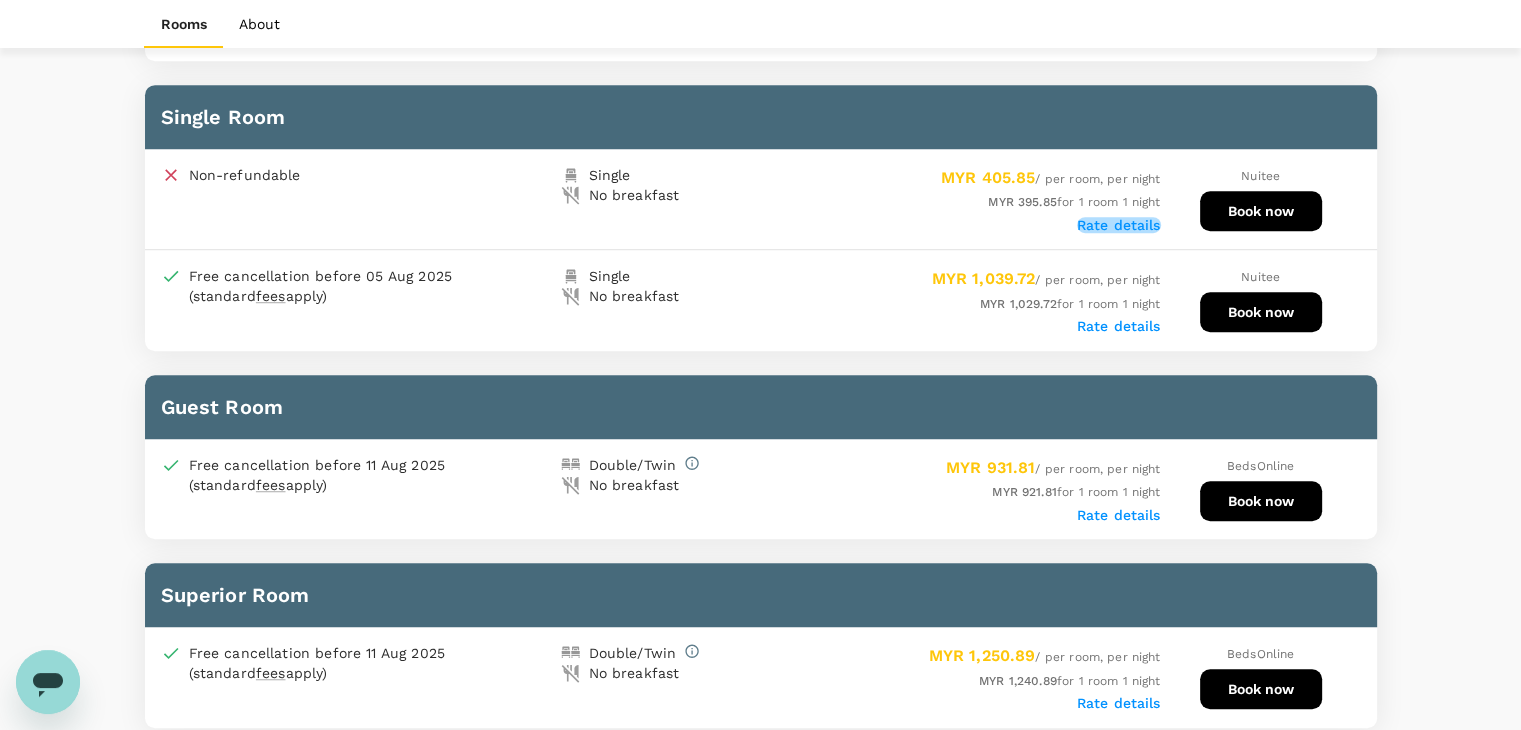 click on "Rate details" at bounding box center (1119, 225) 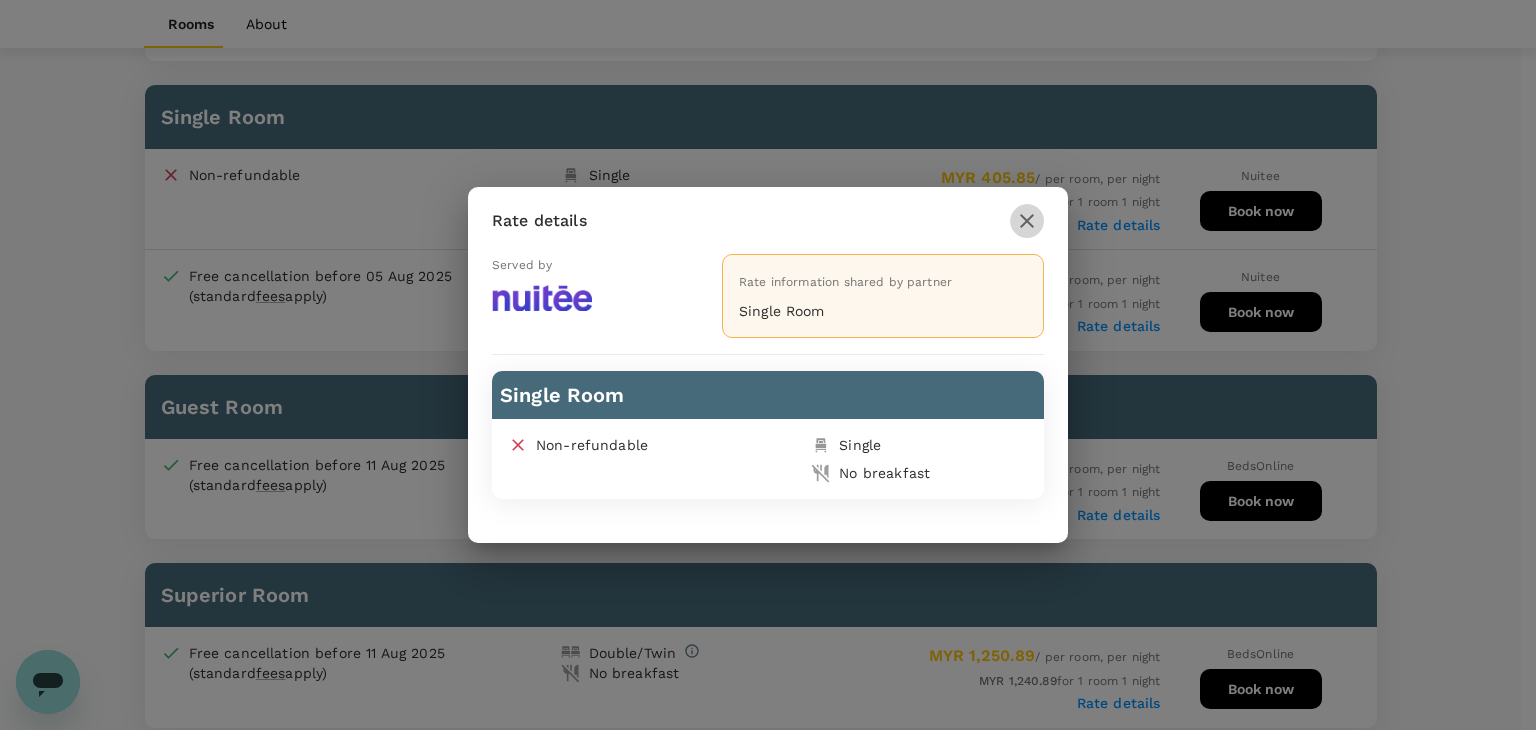 click 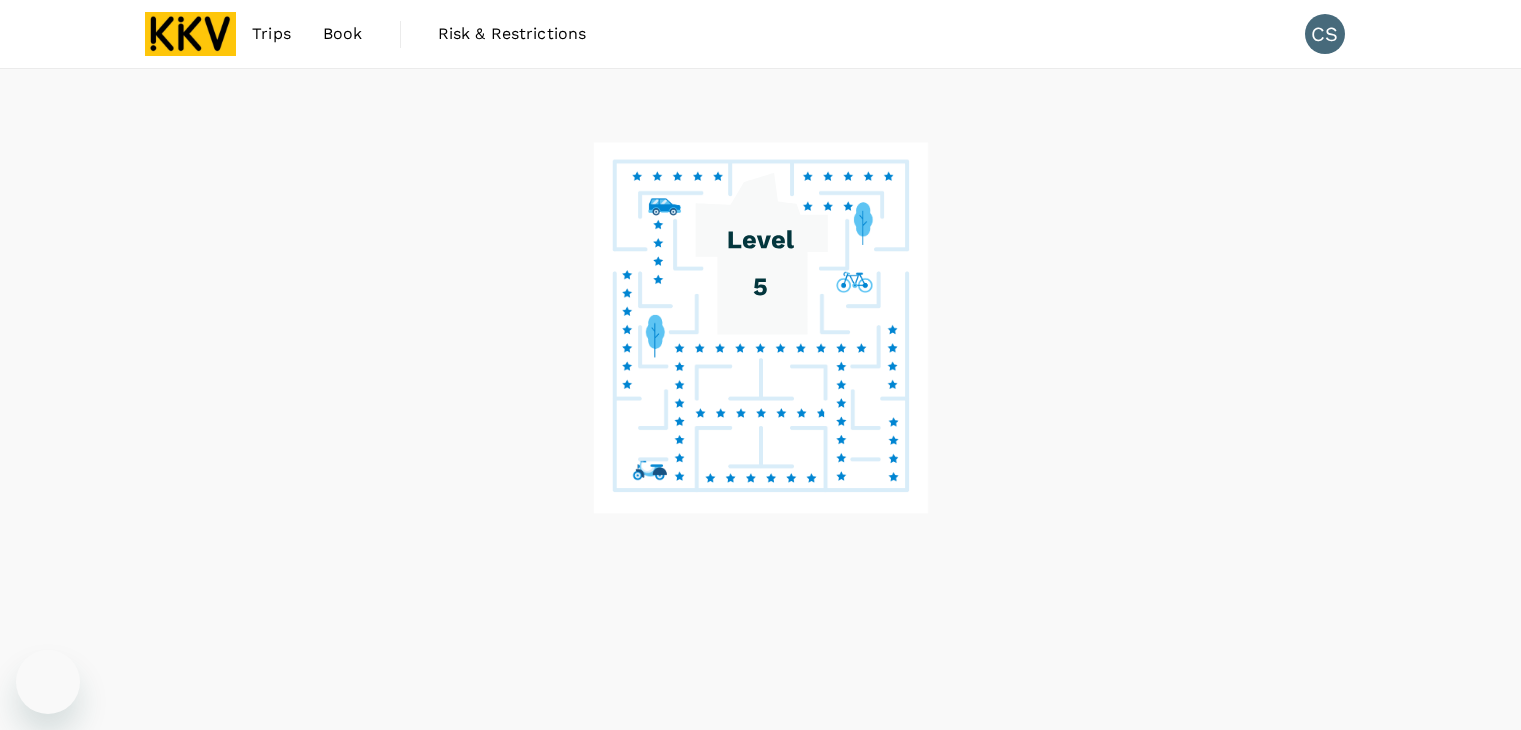 scroll, scrollTop: 0, scrollLeft: 0, axis: both 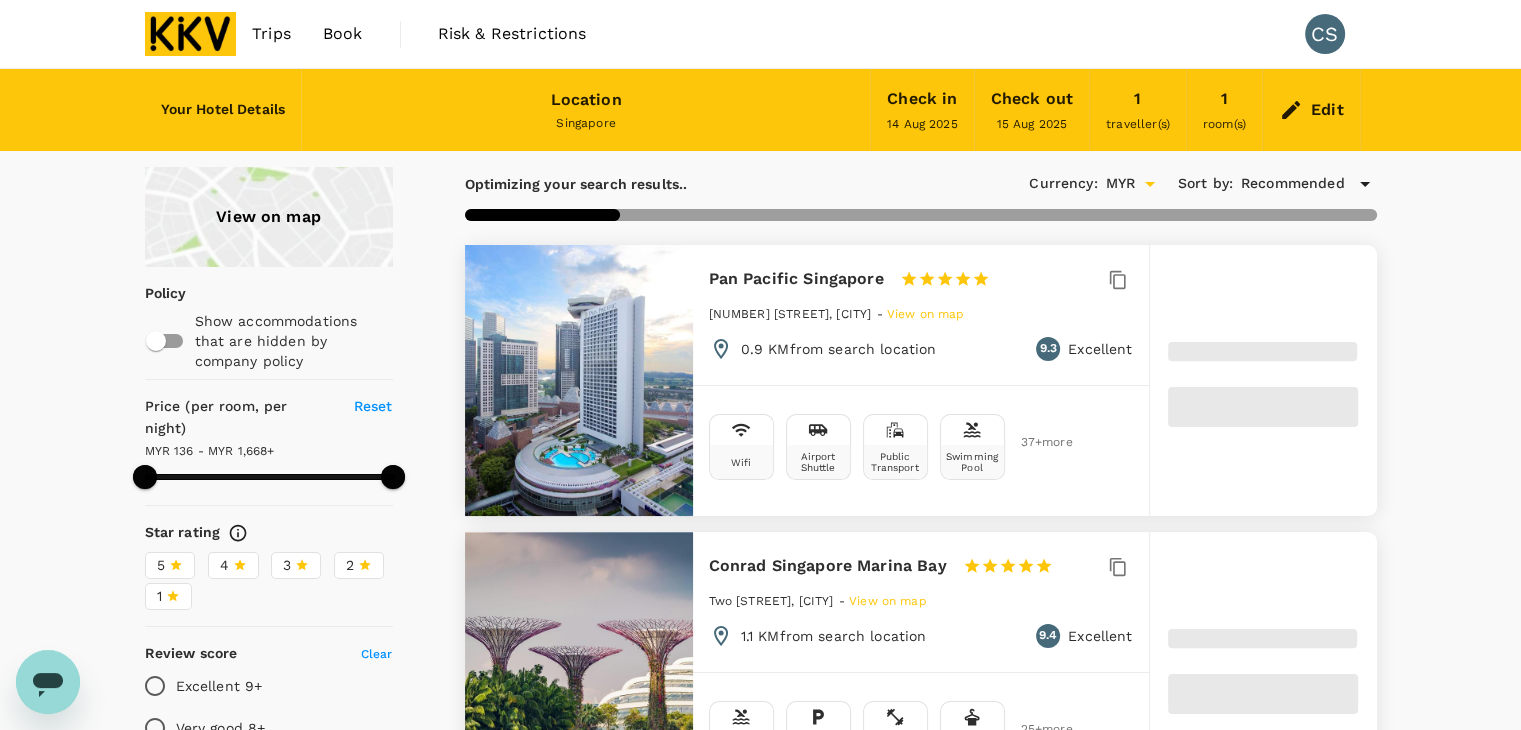 click on "Location" at bounding box center (586, 100) 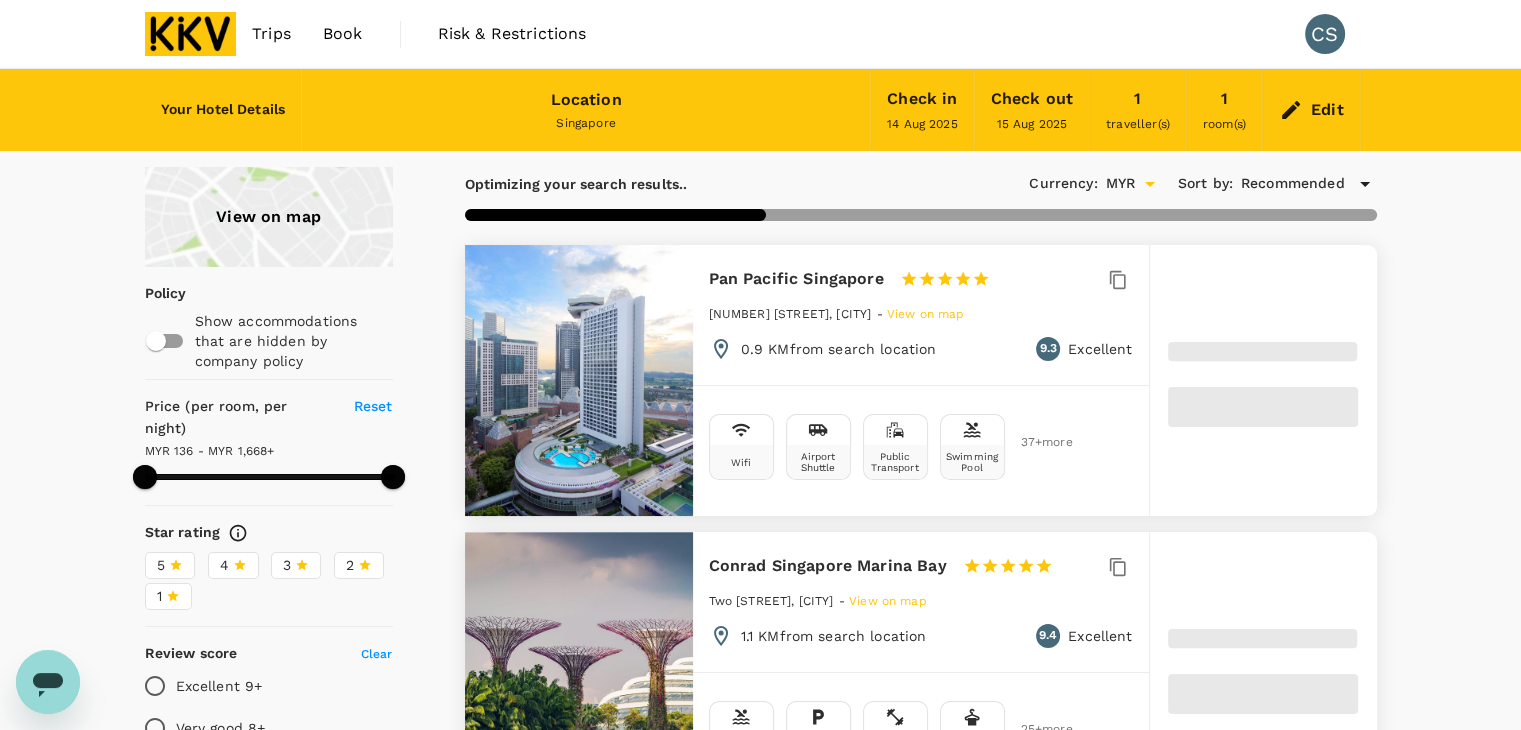 click on "Edit" at bounding box center (1311, 110) 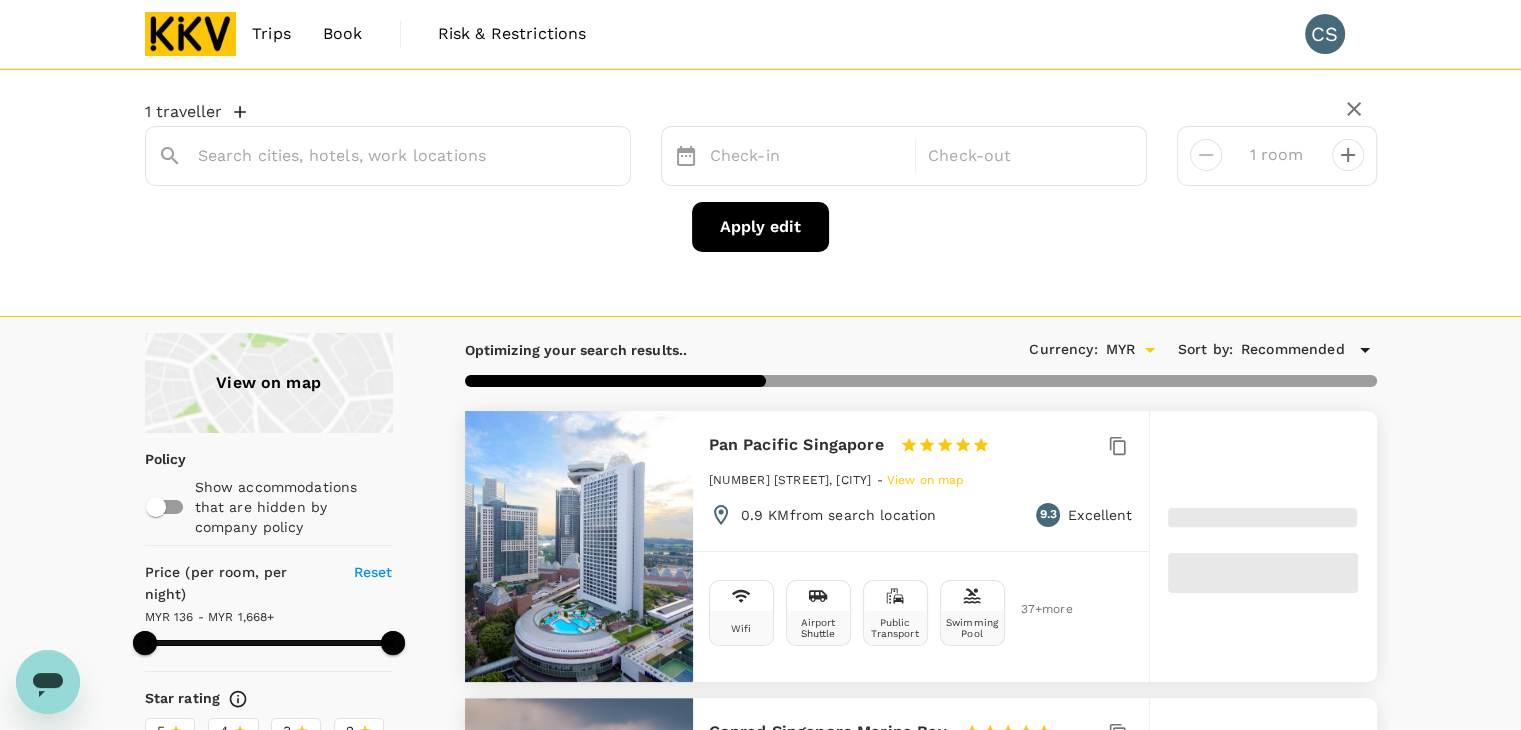 type on "Singapore" 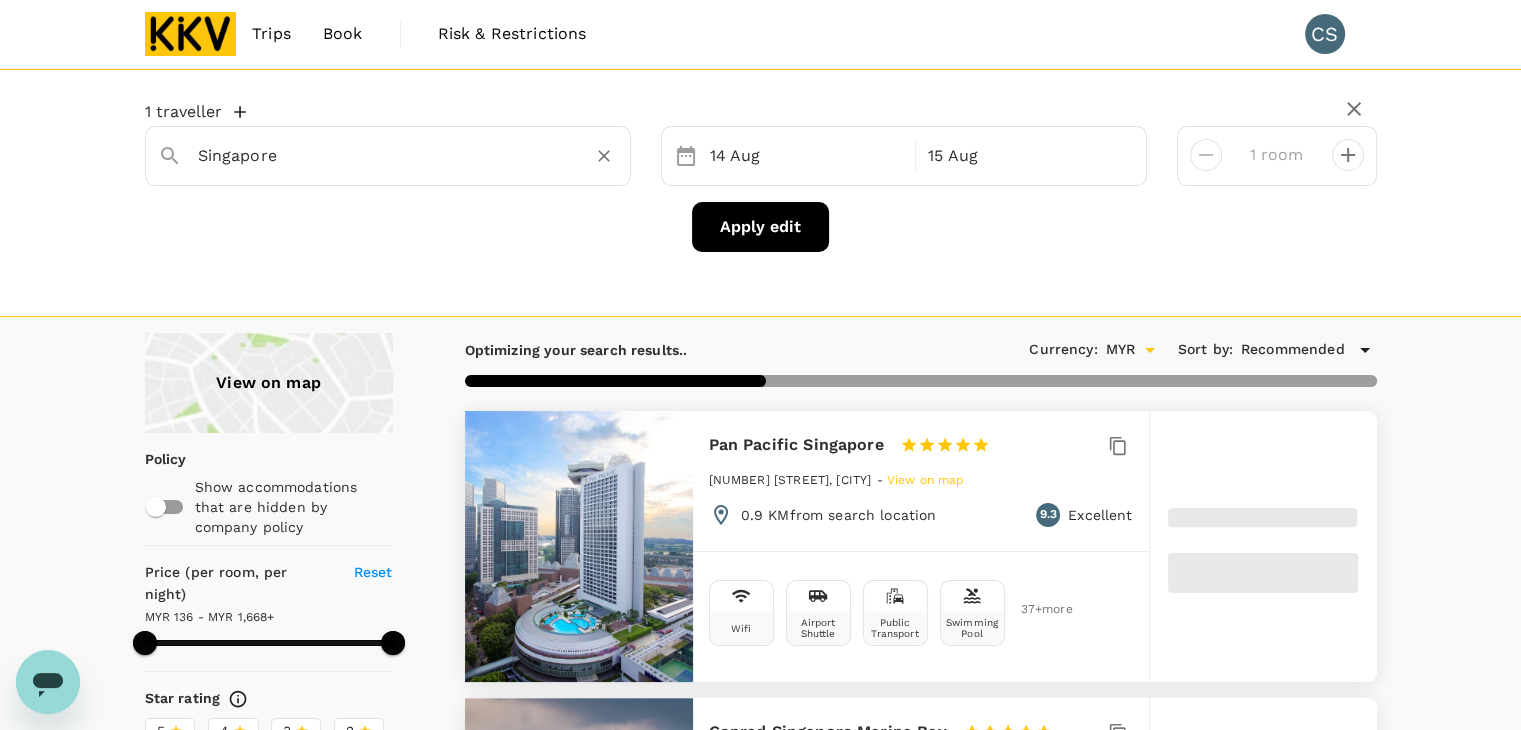 type on "1667.58" 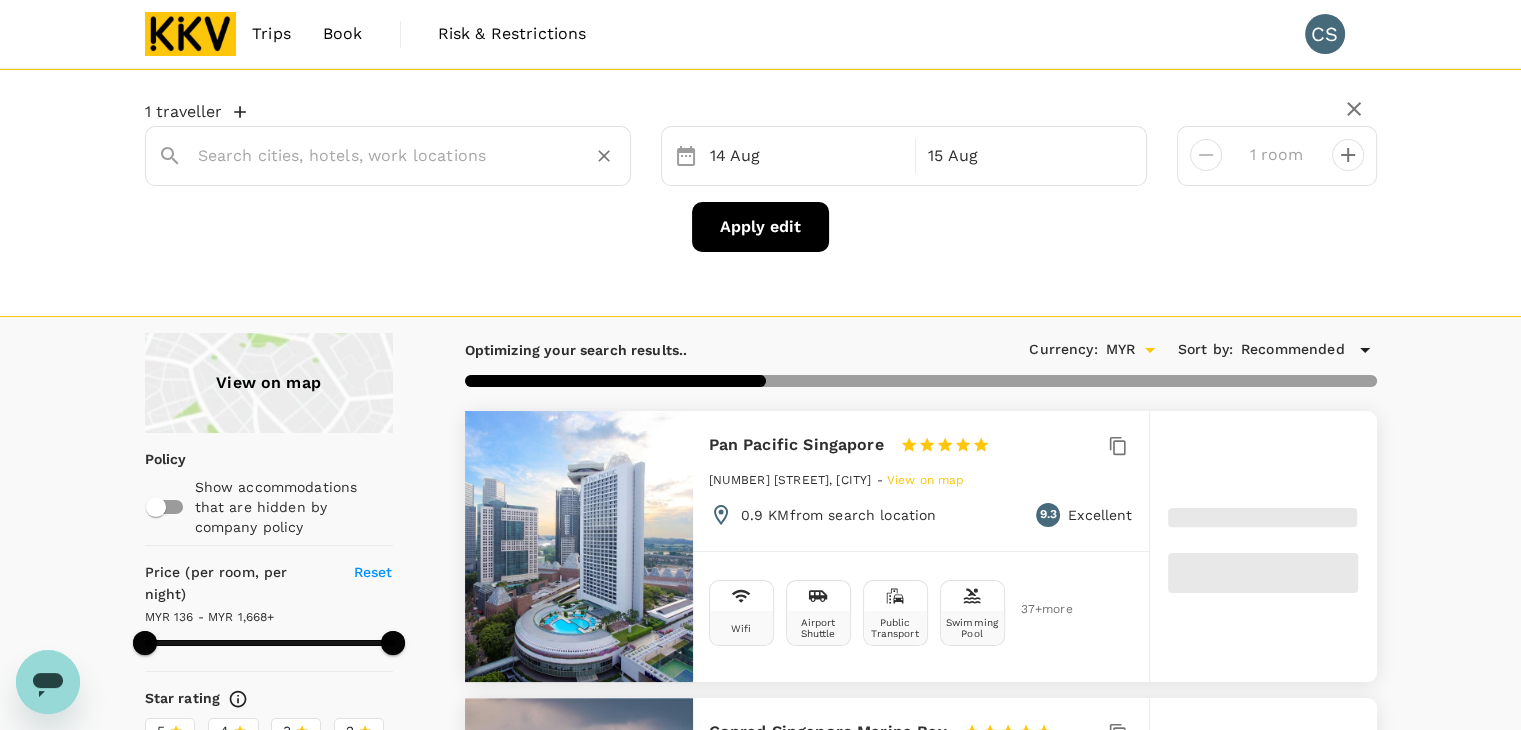 type on "1667.58" 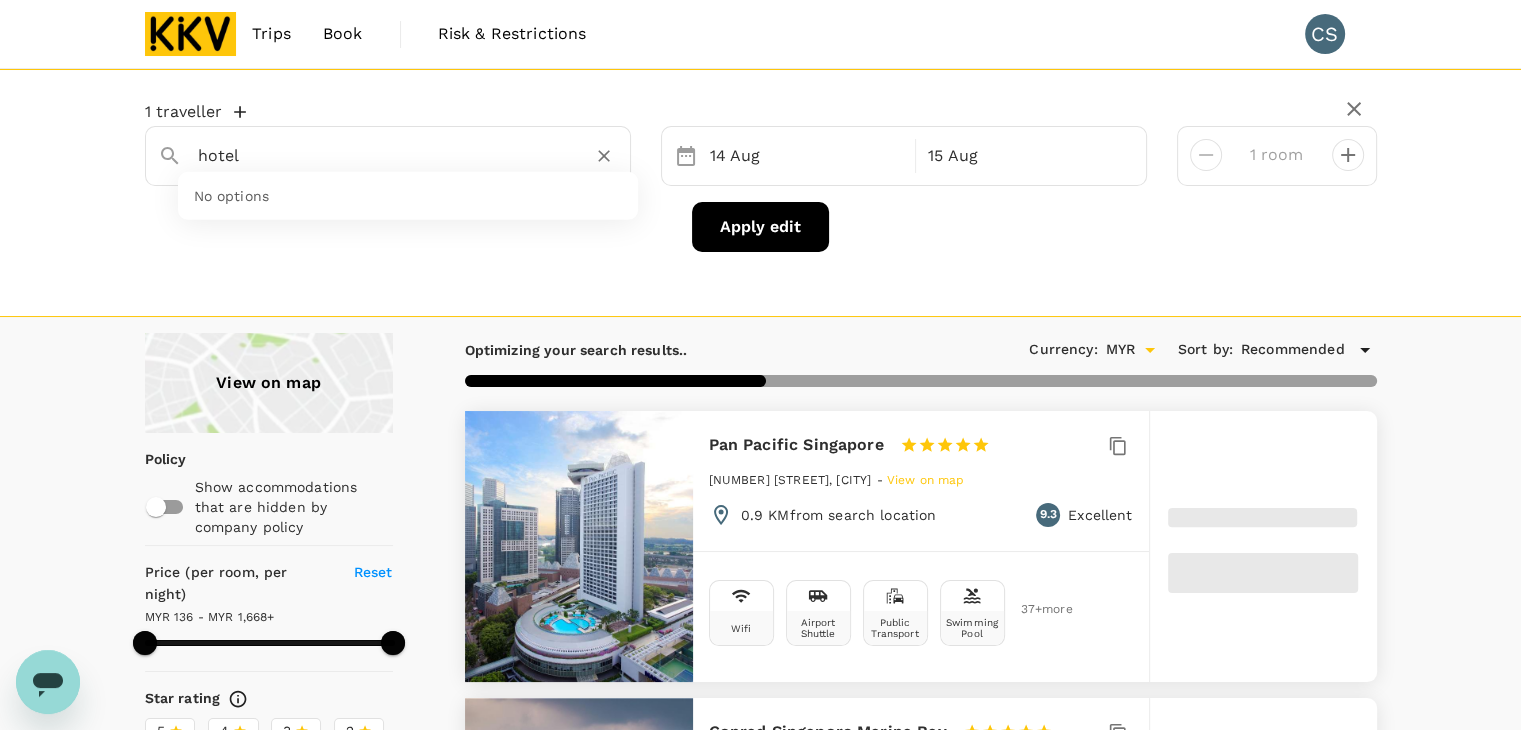 type on "hotel" 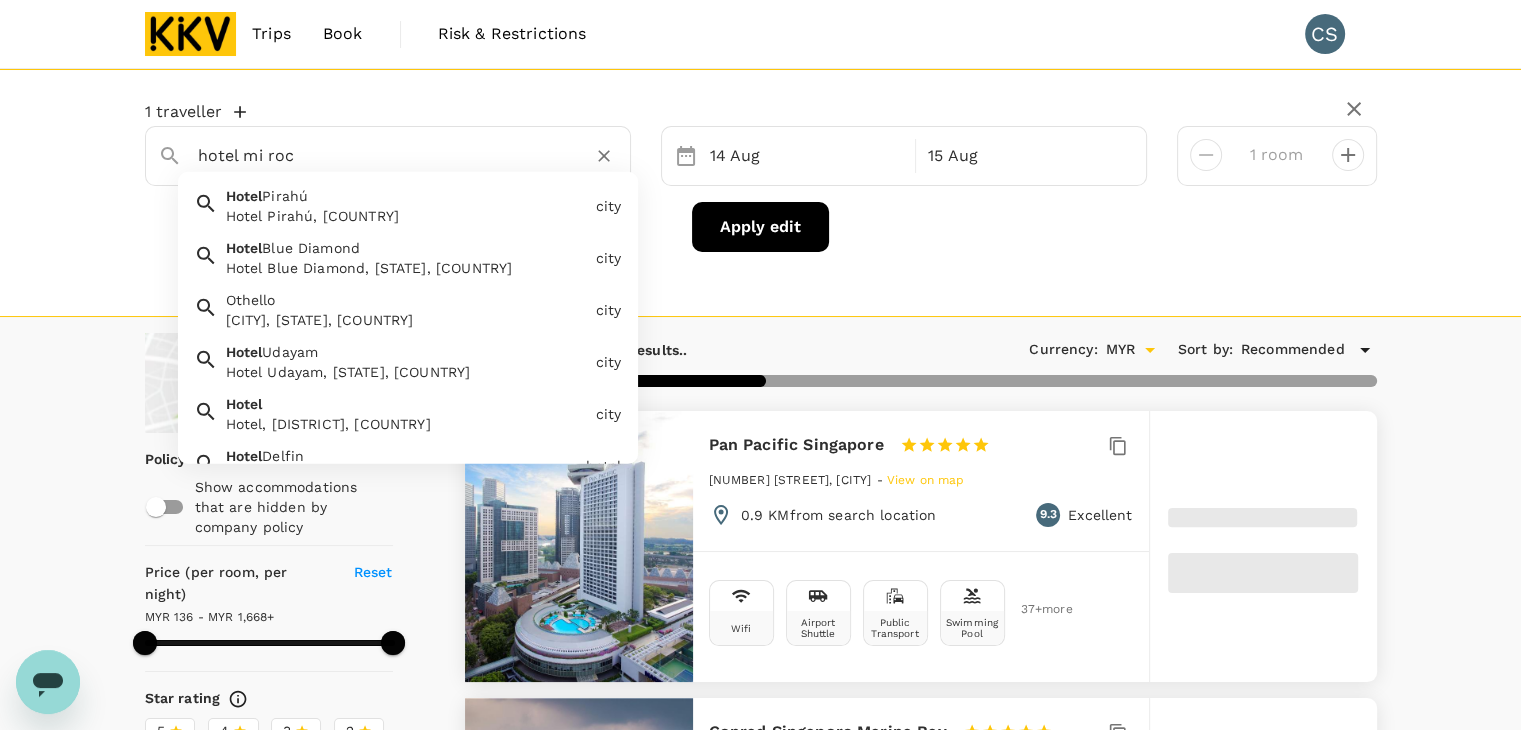 type on "hotel mi roch" 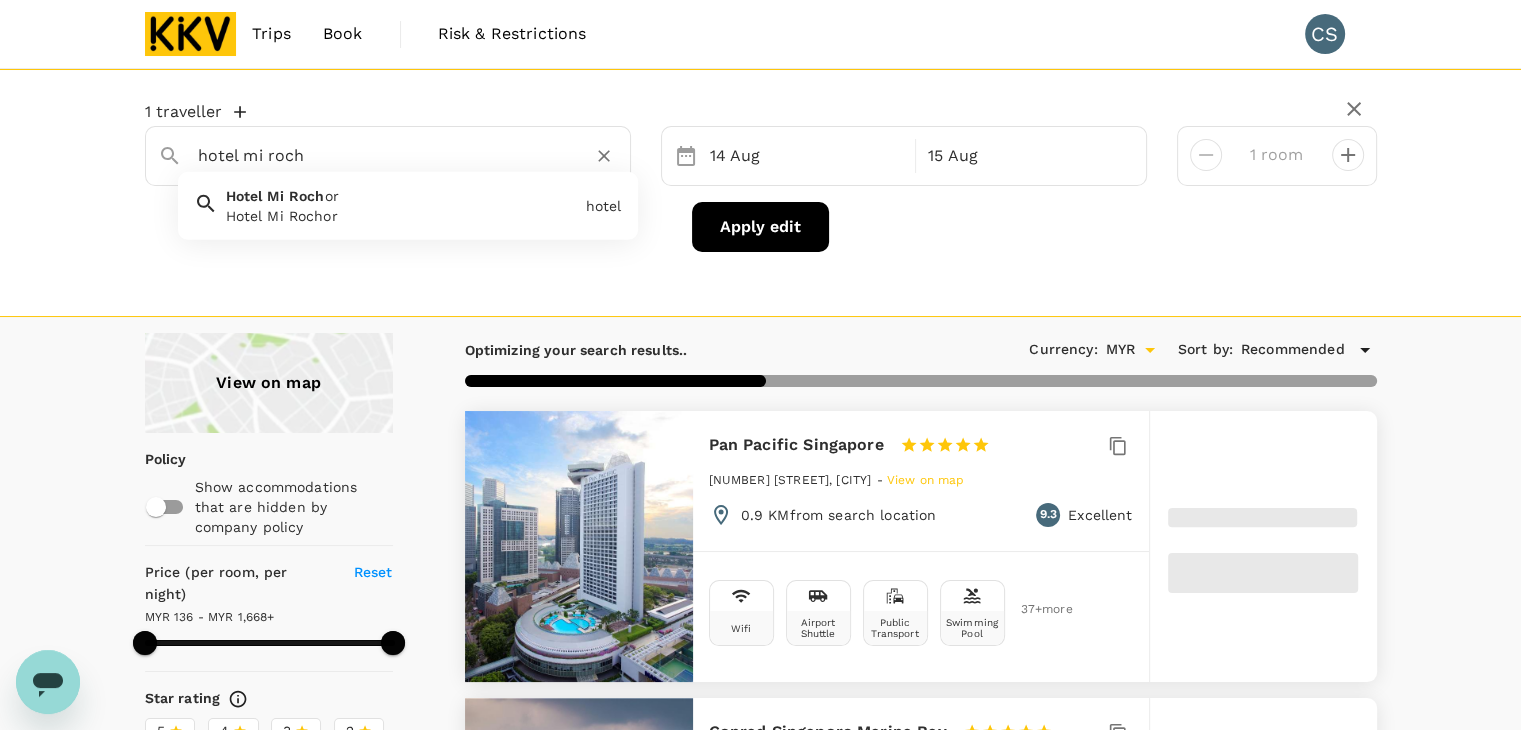 type on "1668.18" 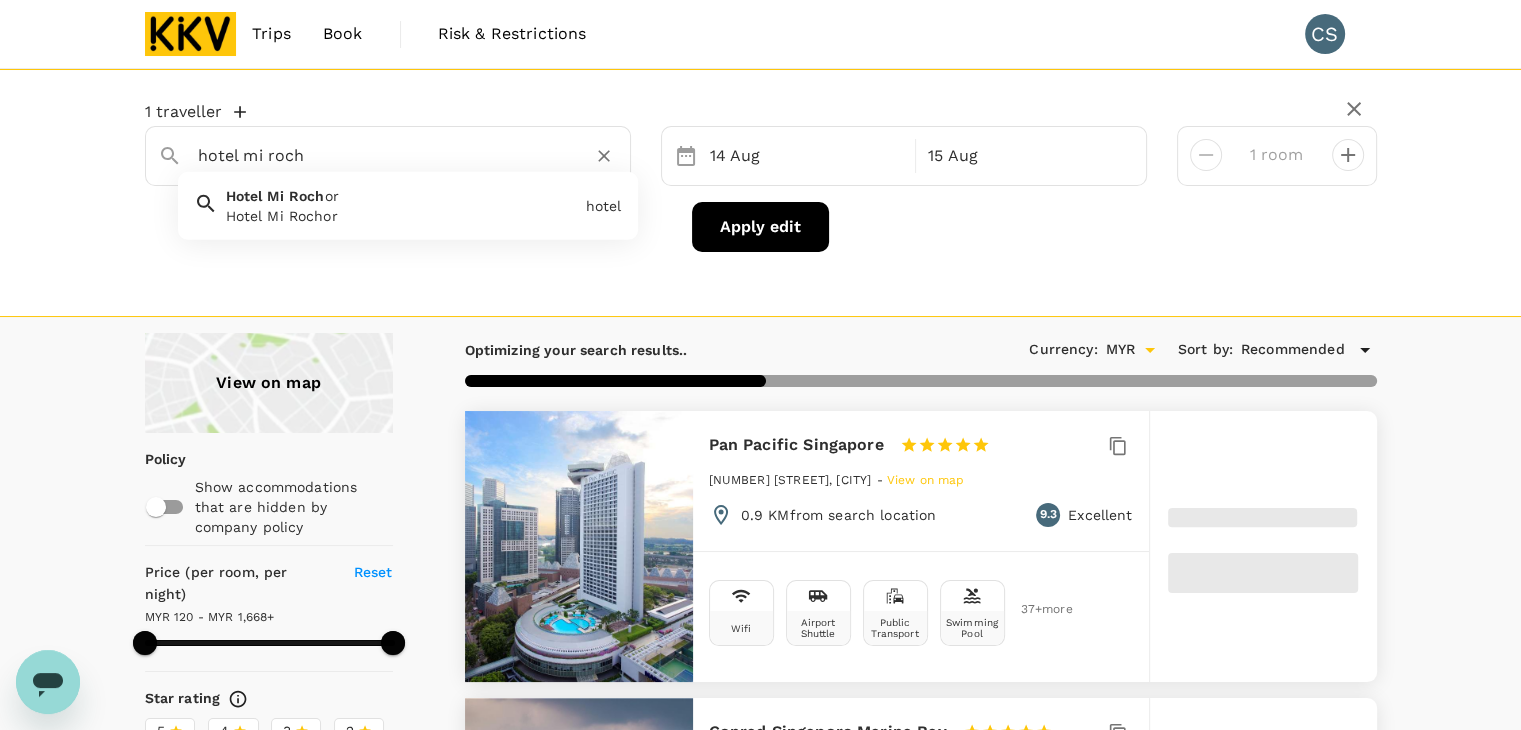 type on "120.18" 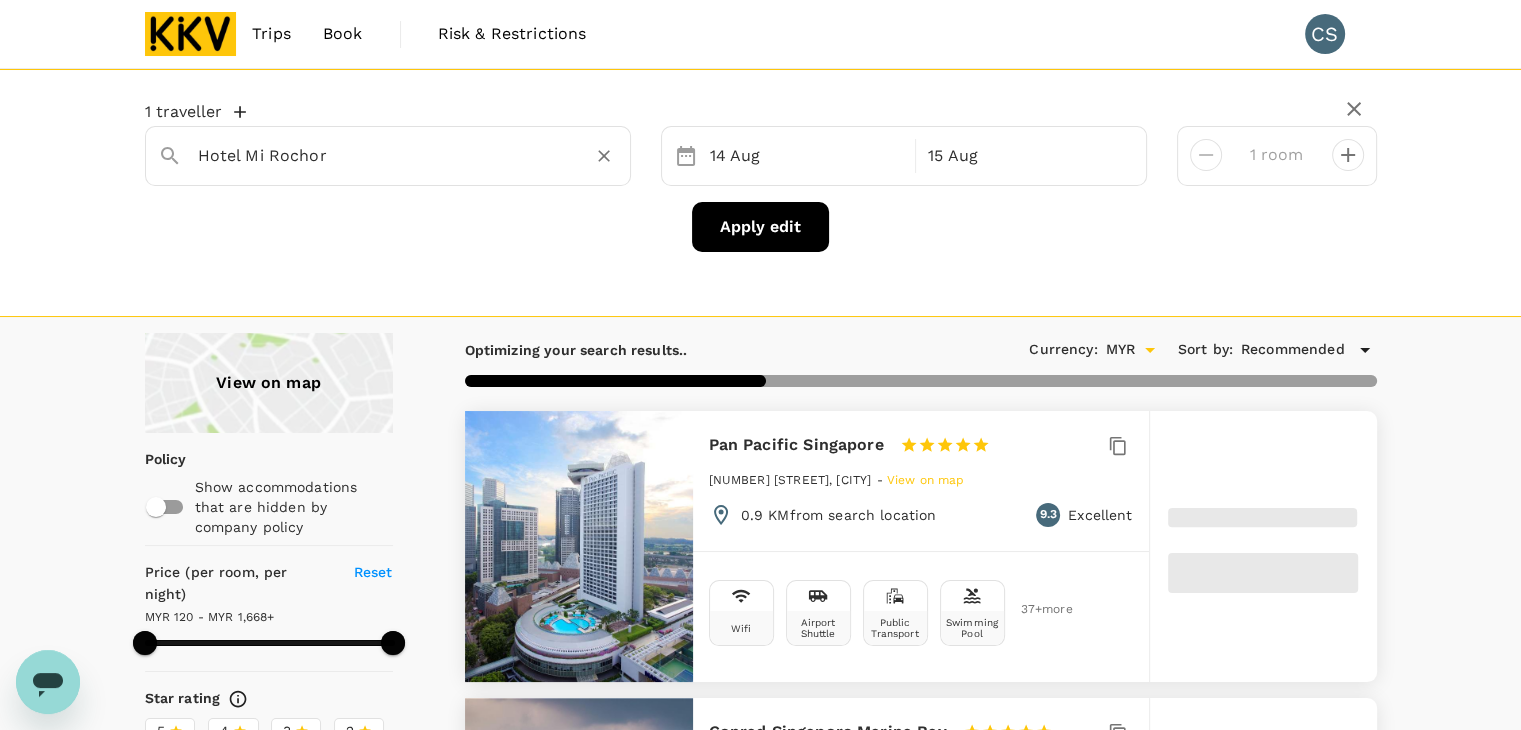 type on "1668.18" 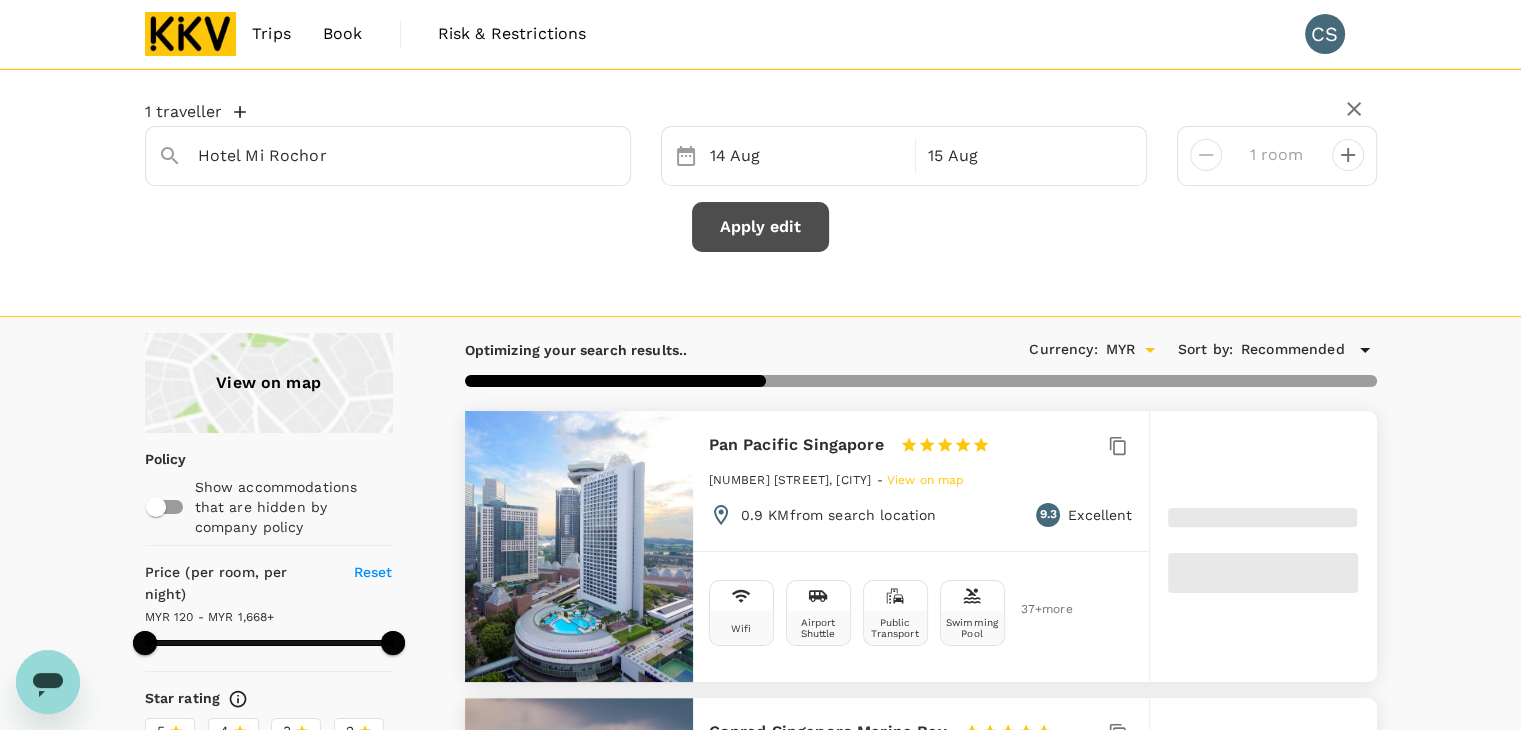 click on "Apply edit" at bounding box center [760, 227] 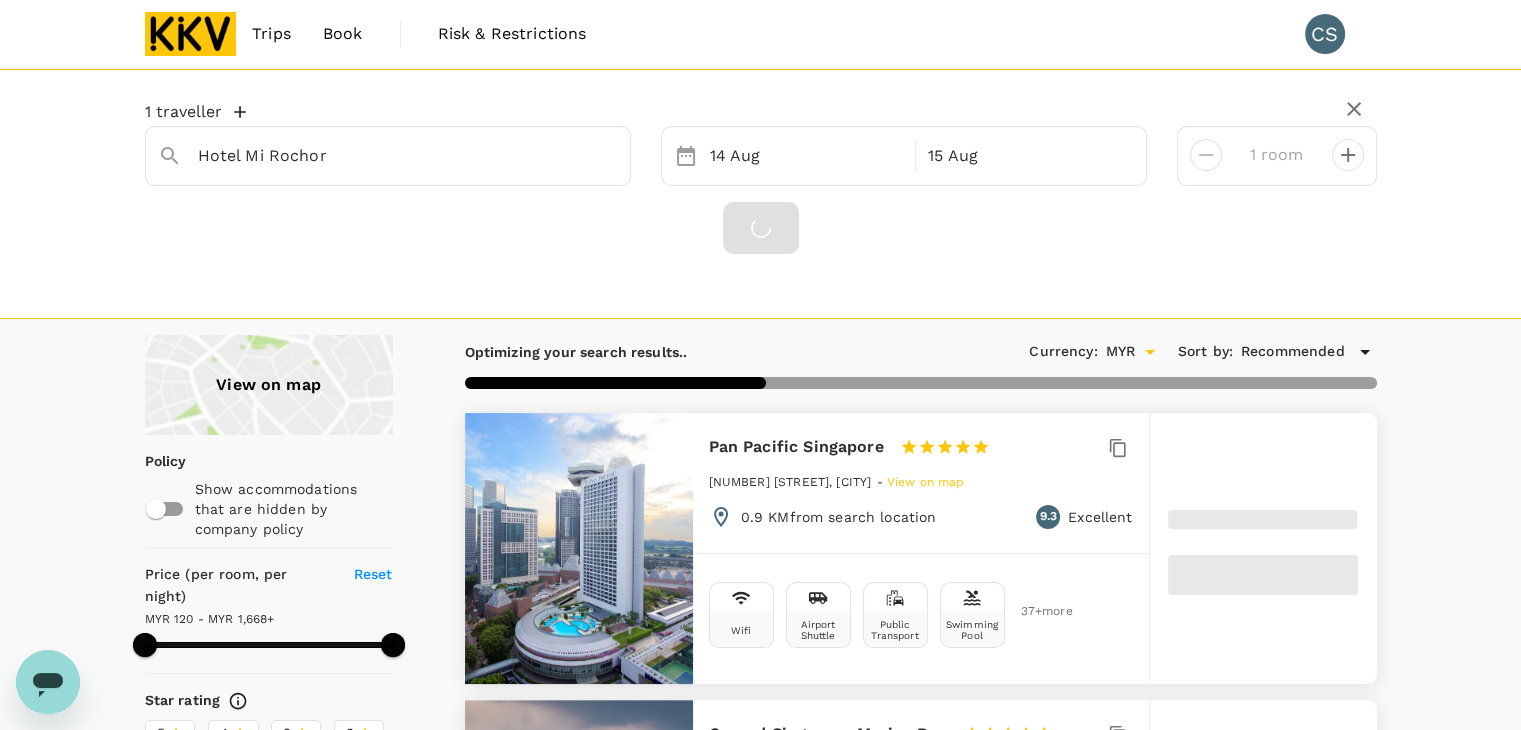 type on "1668.26" 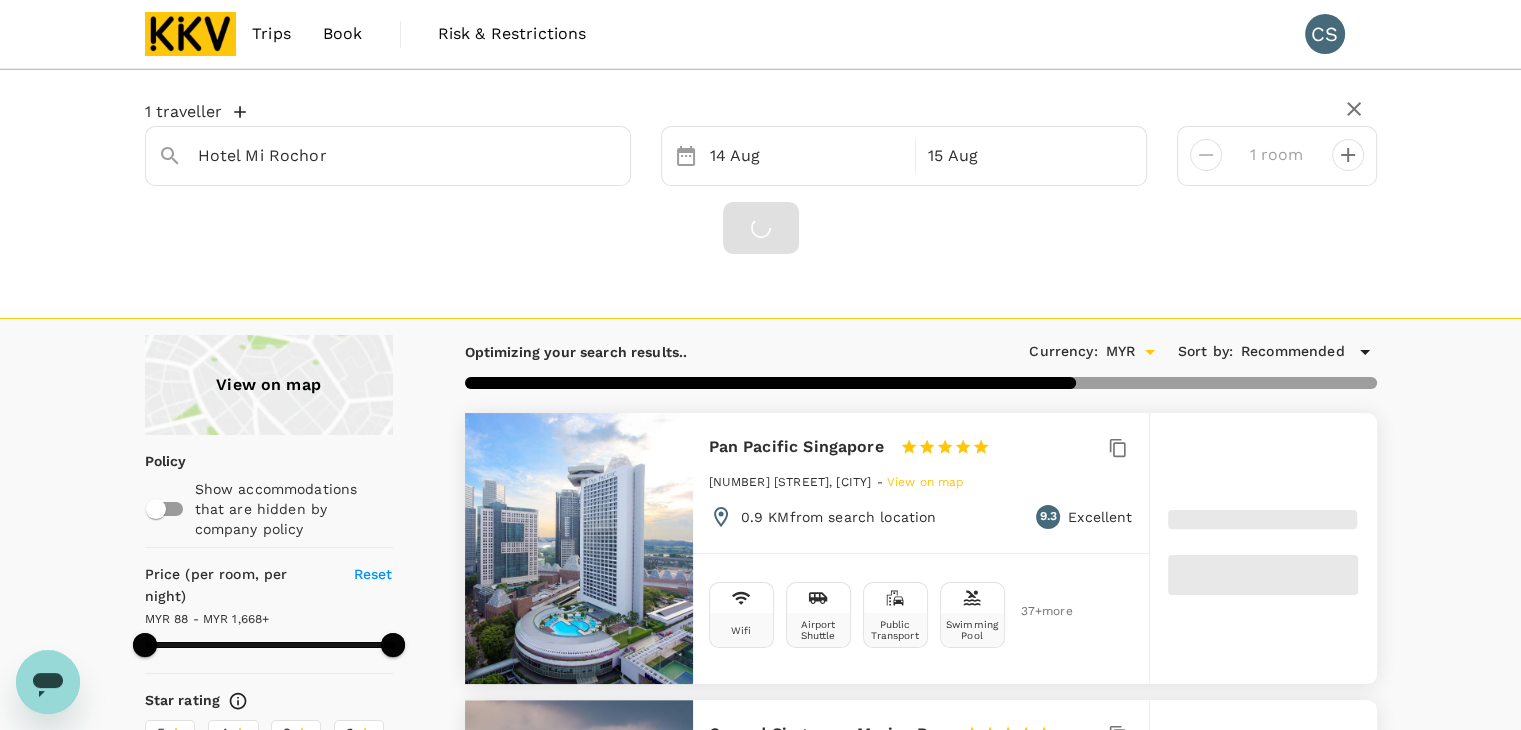 type on "88.26" 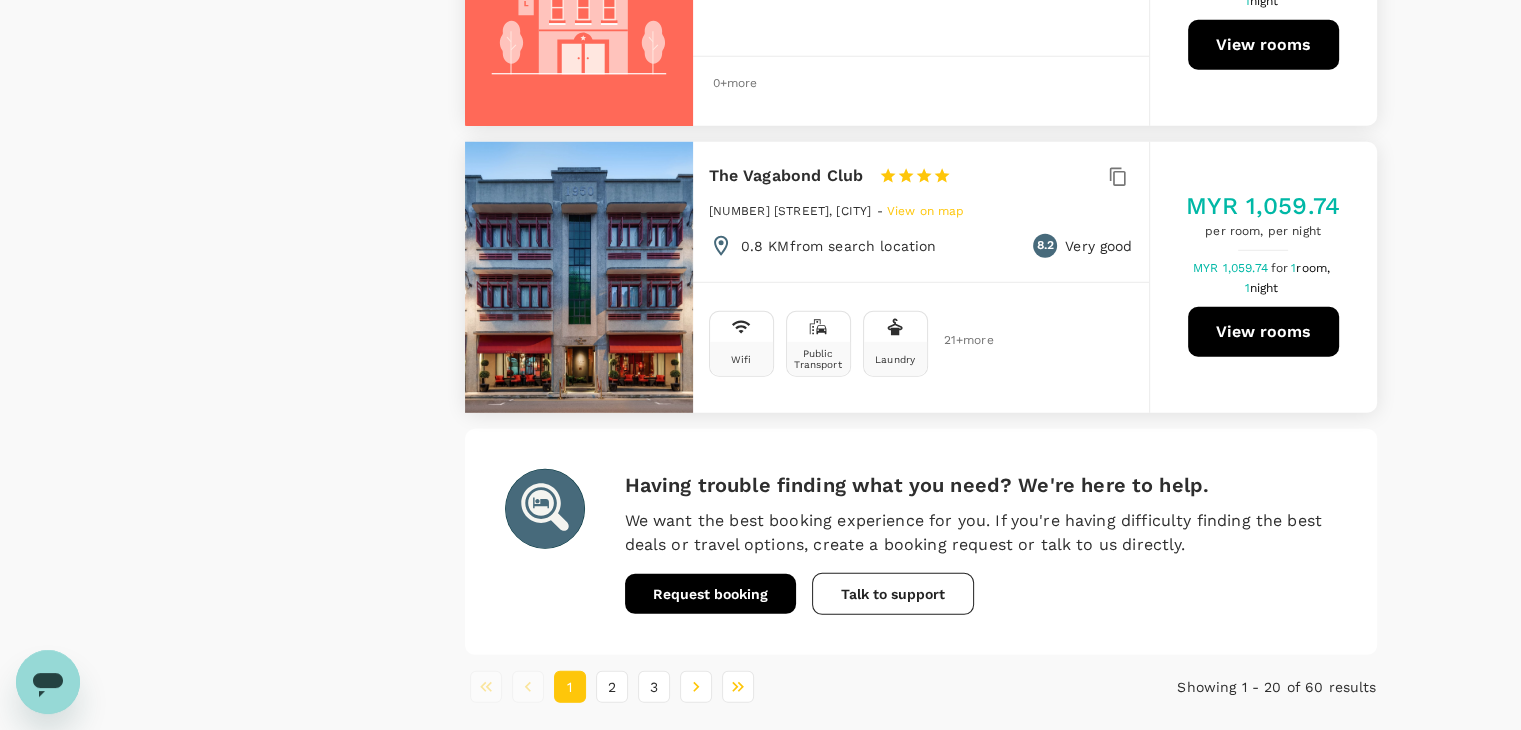 scroll, scrollTop: 5775, scrollLeft: 0, axis: vertical 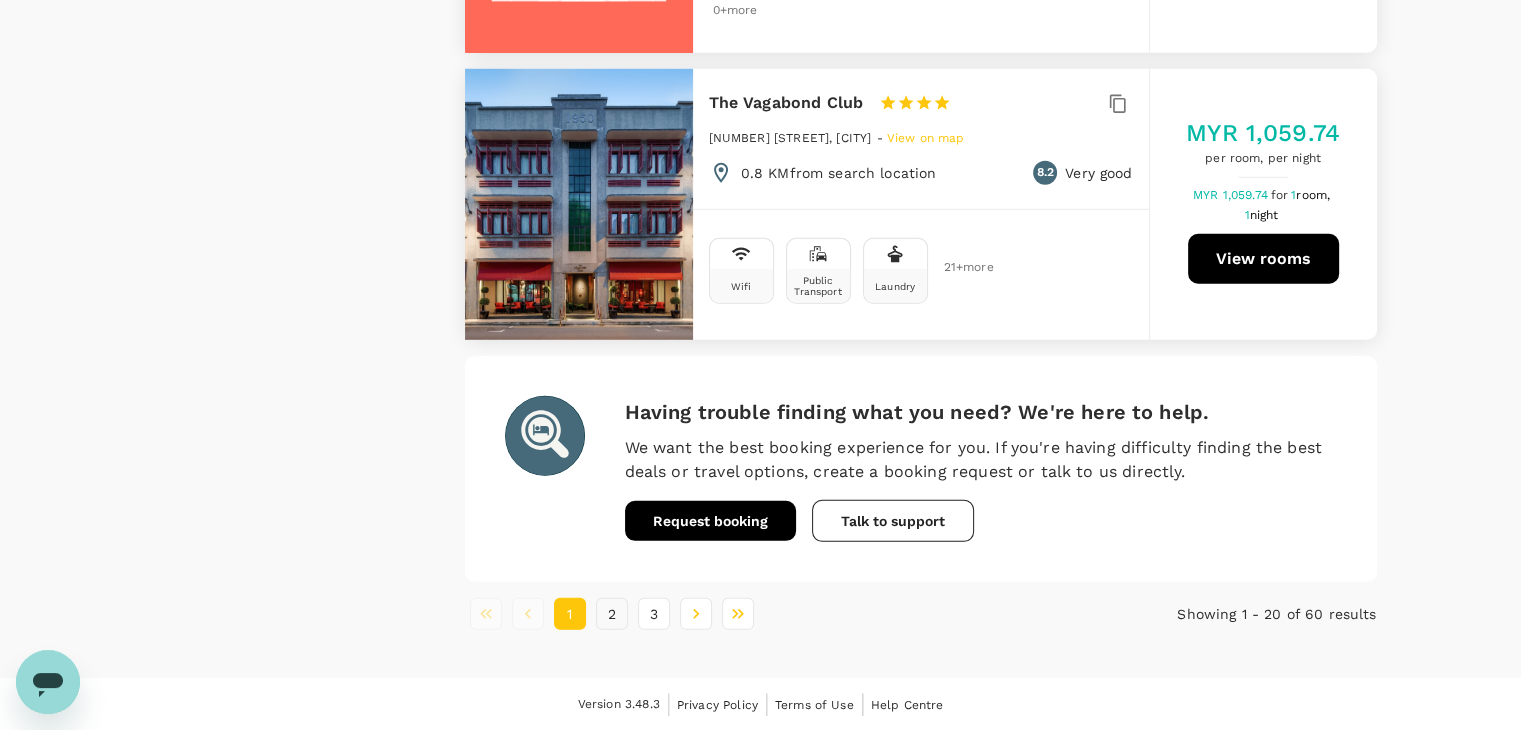 click on "2" at bounding box center [612, 614] 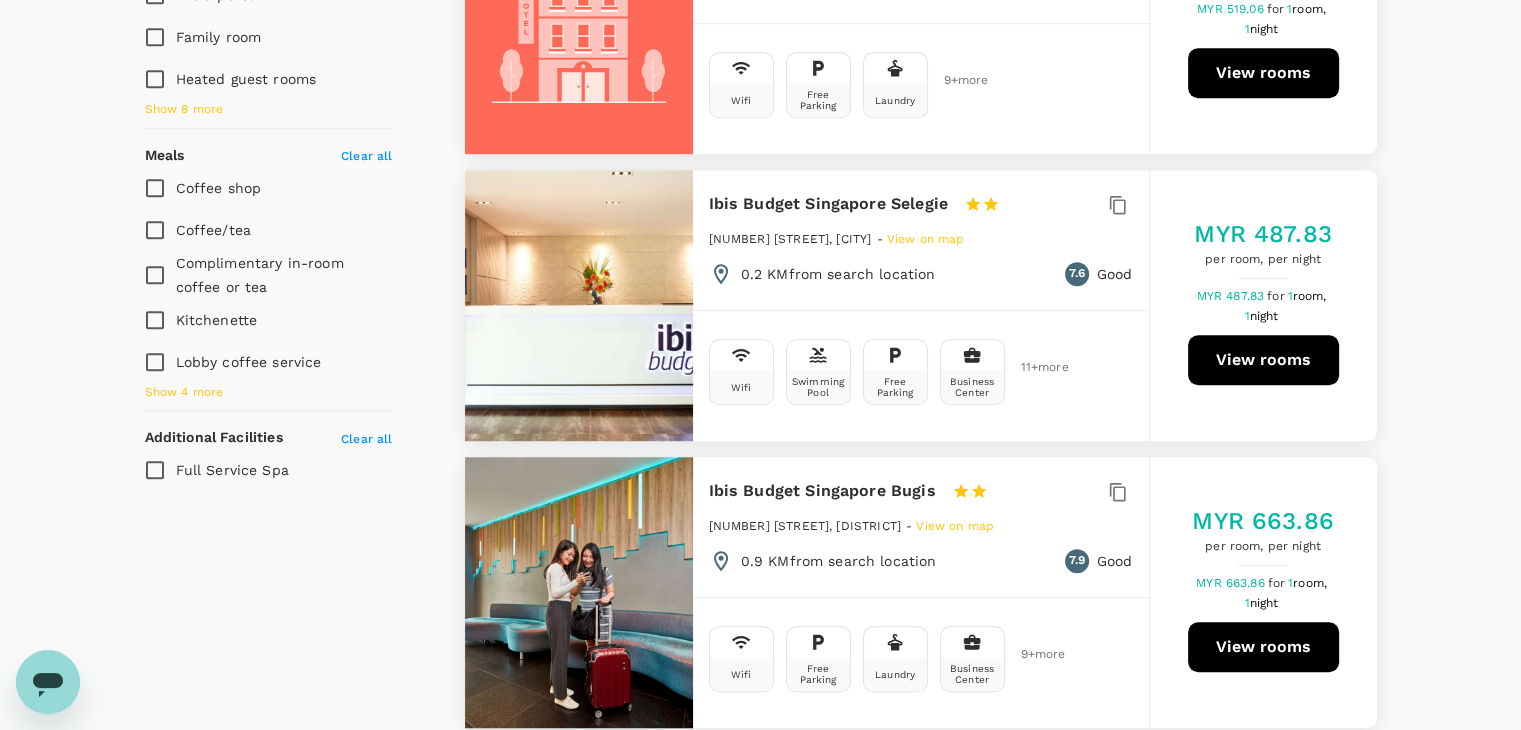 scroll, scrollTop: 1400, scrollLeft: 0, axis: vertical 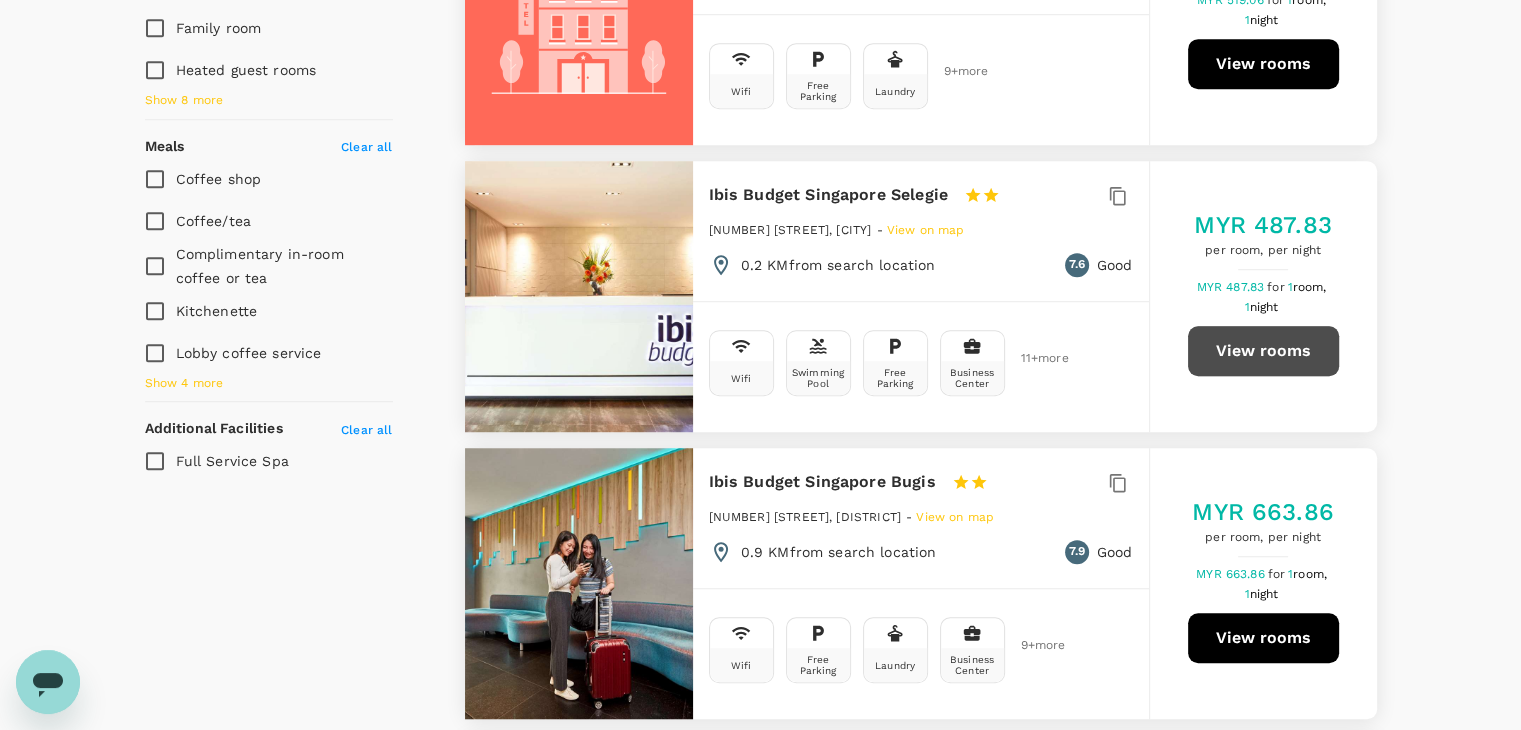 click on "View rooms" at bounding box center (1263, 351) 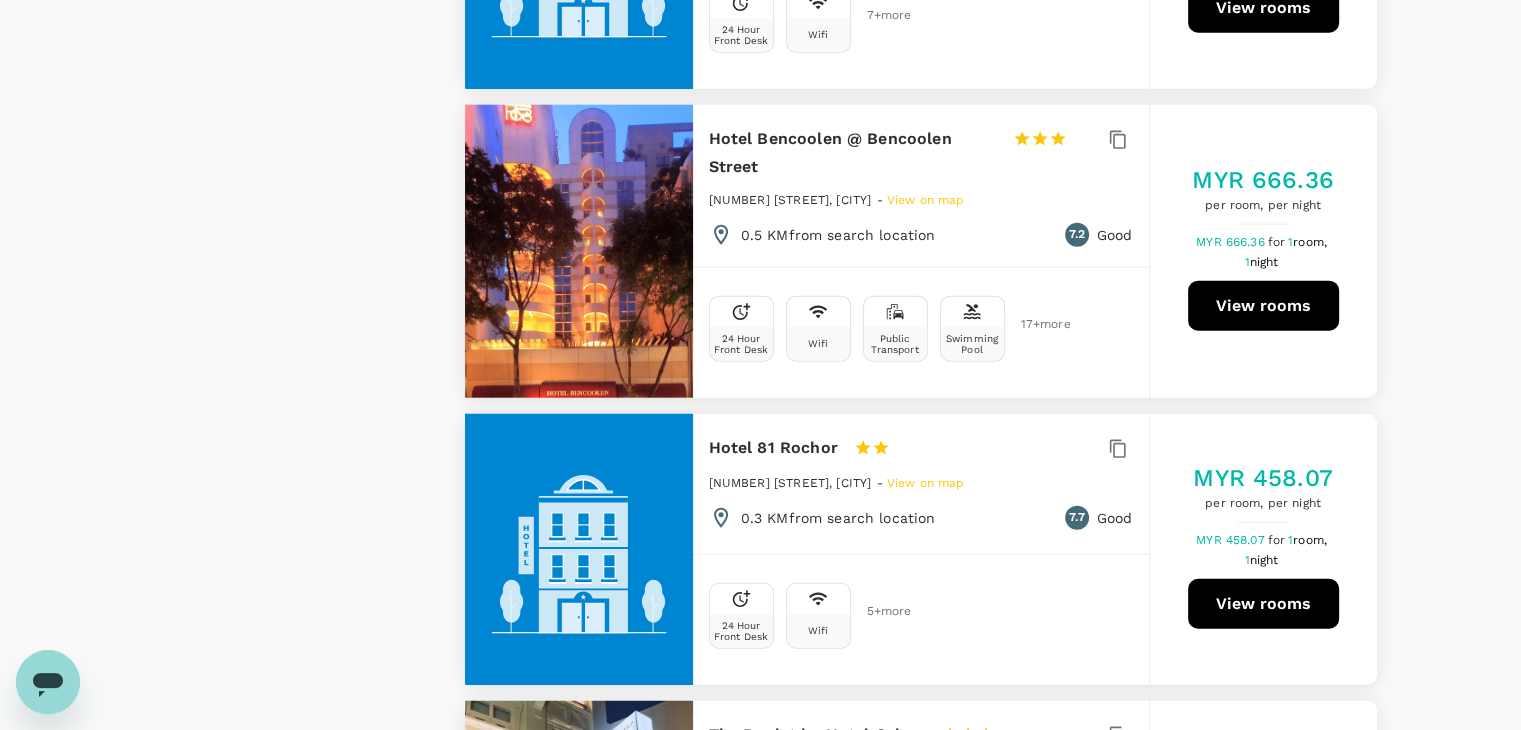 scroll, scrollTop: 5000, scrollLeft: 0, axis: vertical 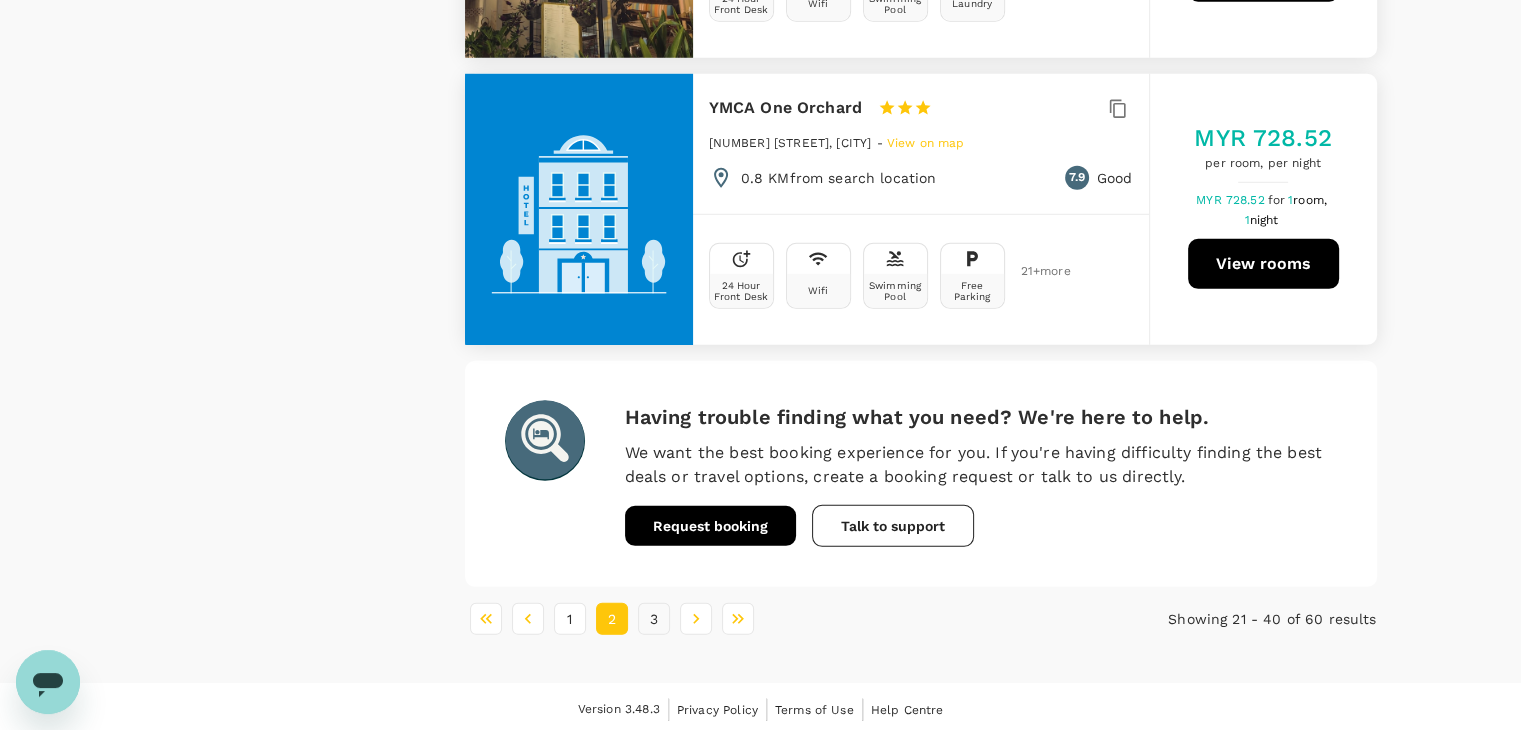 click on "3" at bounding box center [654, 619] 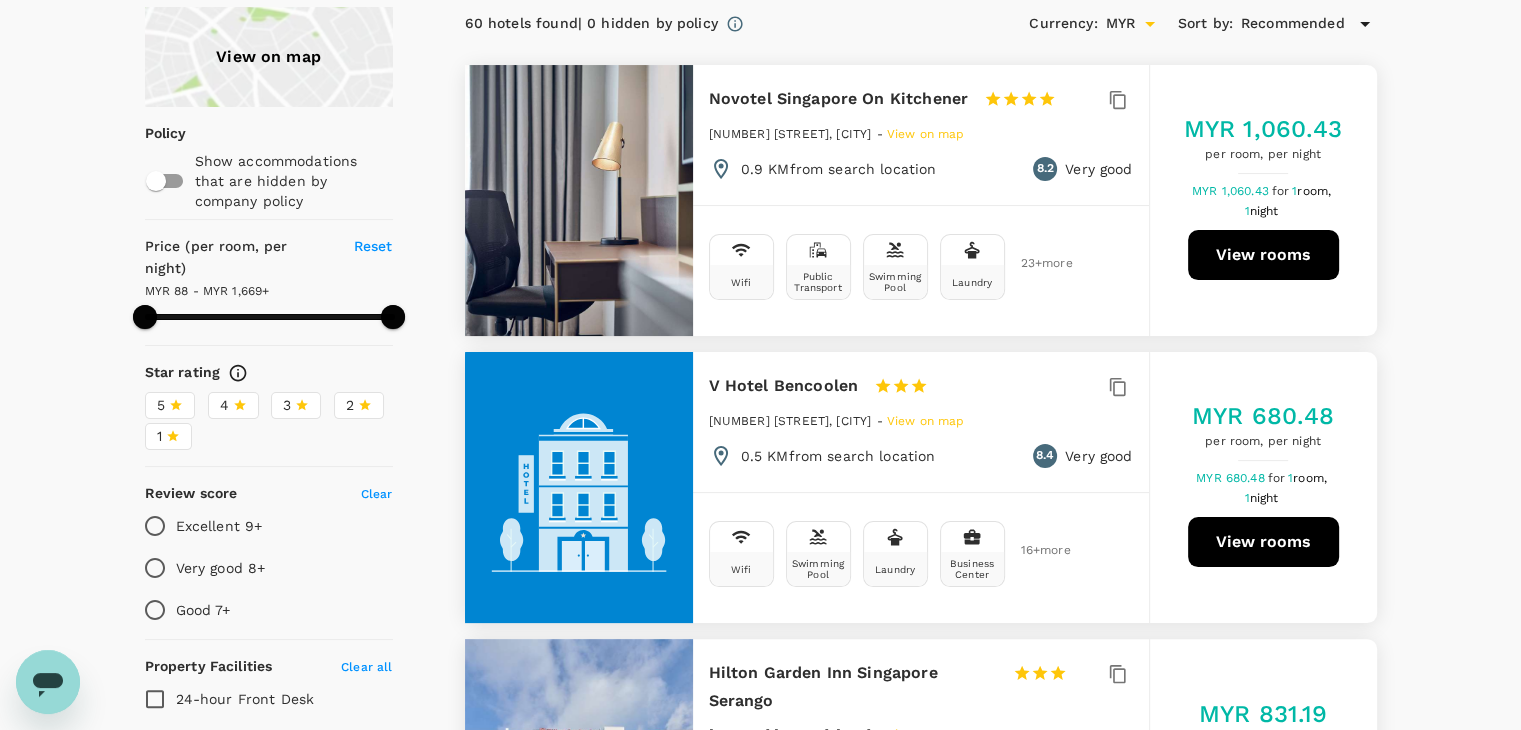 scroll, scrollTop: 0, scrollLeft: 0, axis: both 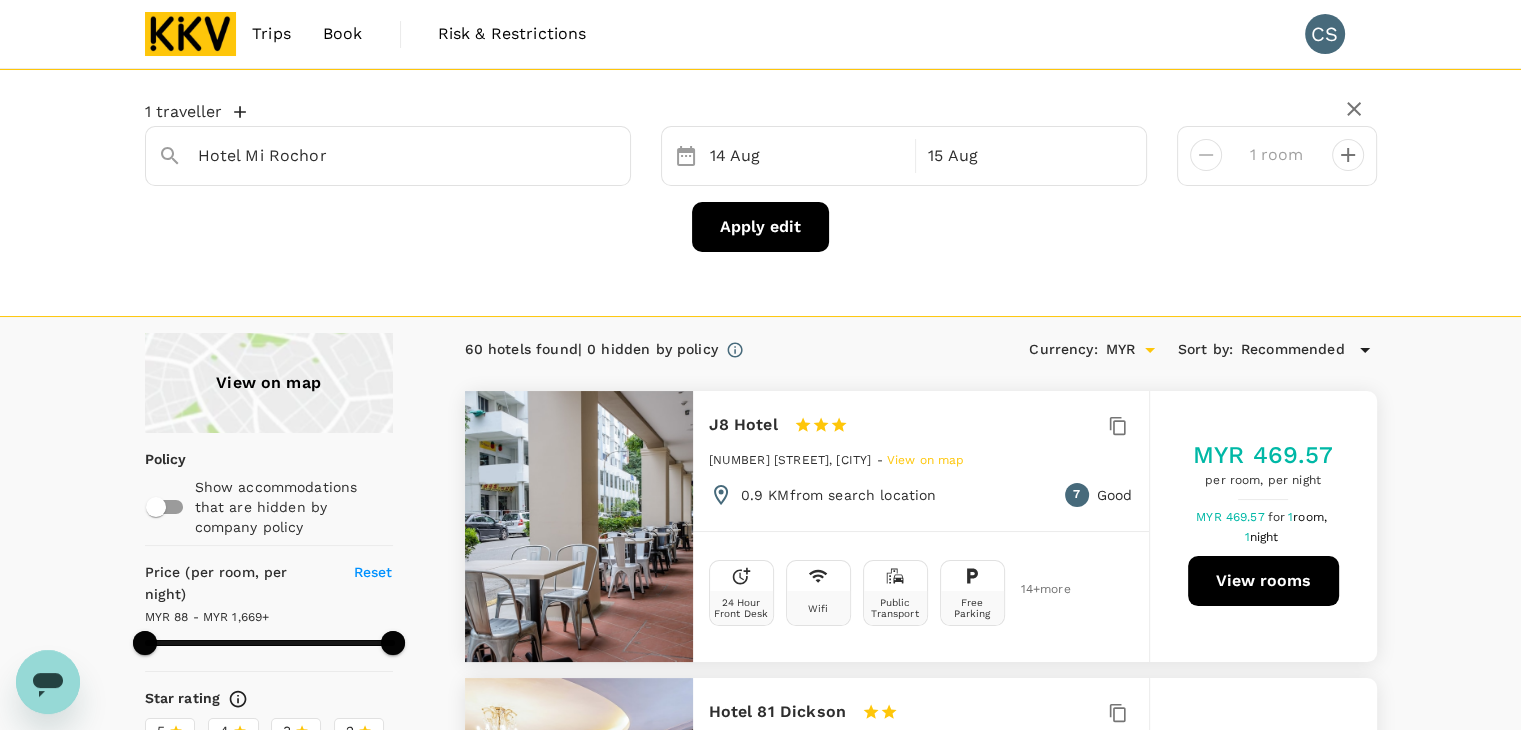 click on "View rooms" at bounding box center [1263, 581] 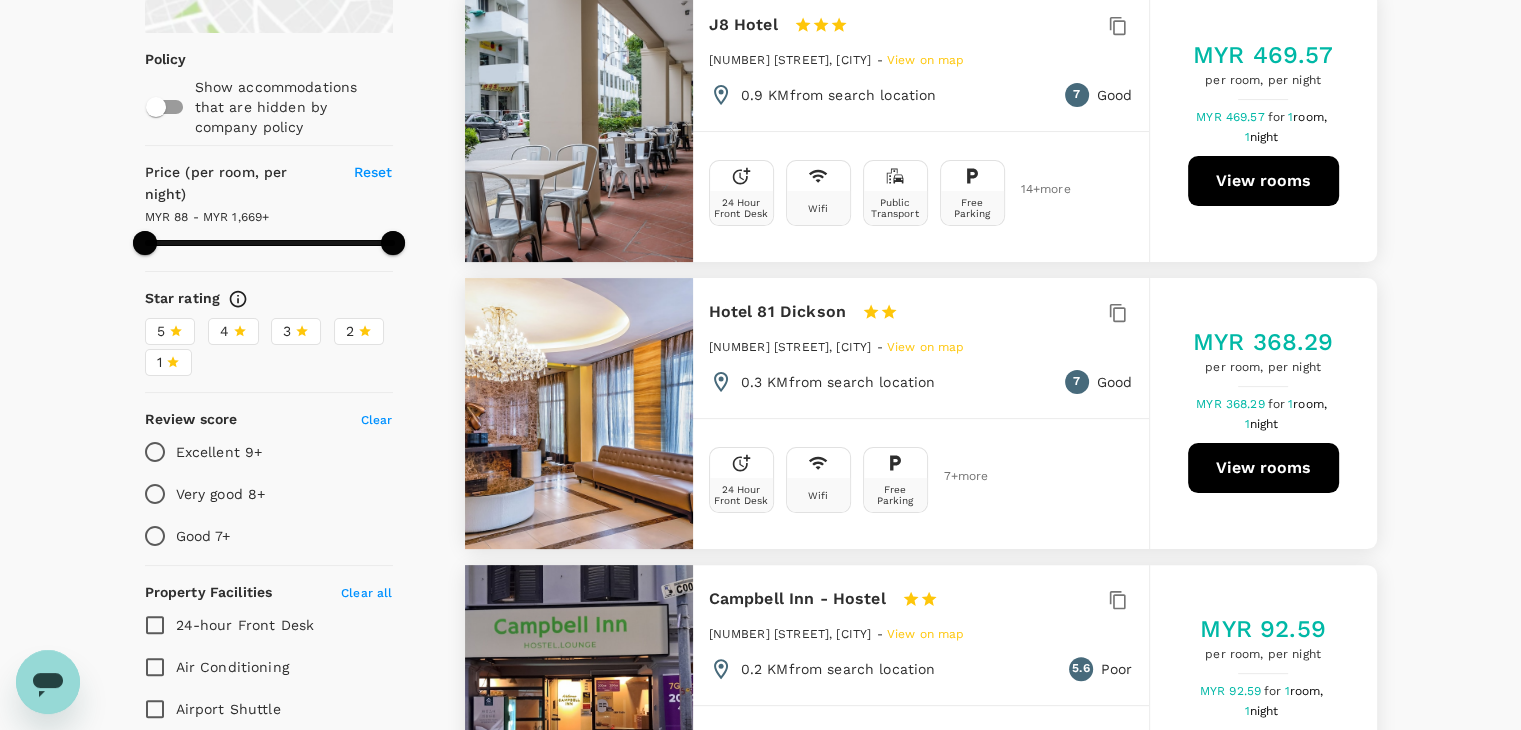 click on "View rooms" at bounding box center [1263, 468] 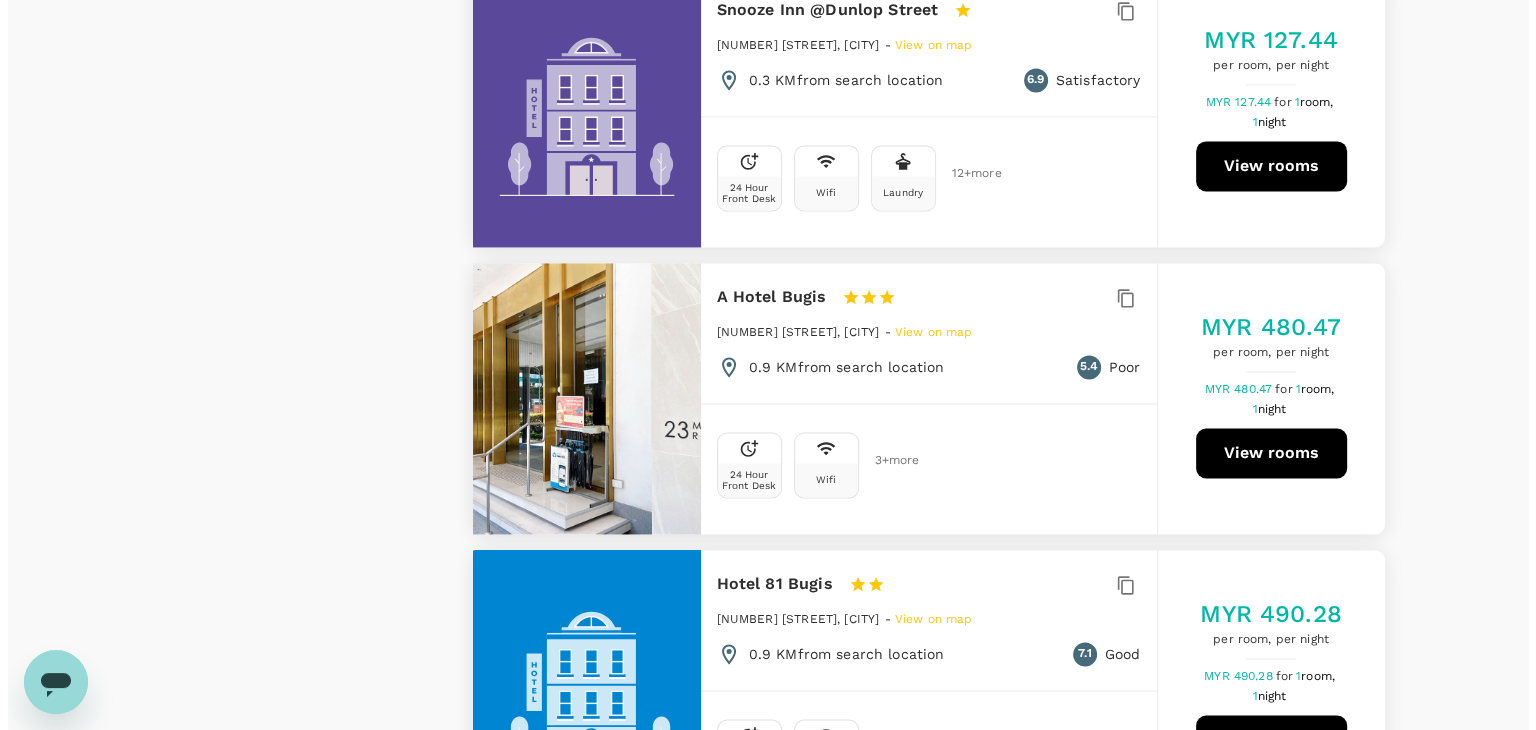 scroll, scrollTop: 3100, scrollLeft: 0, axis: vertical 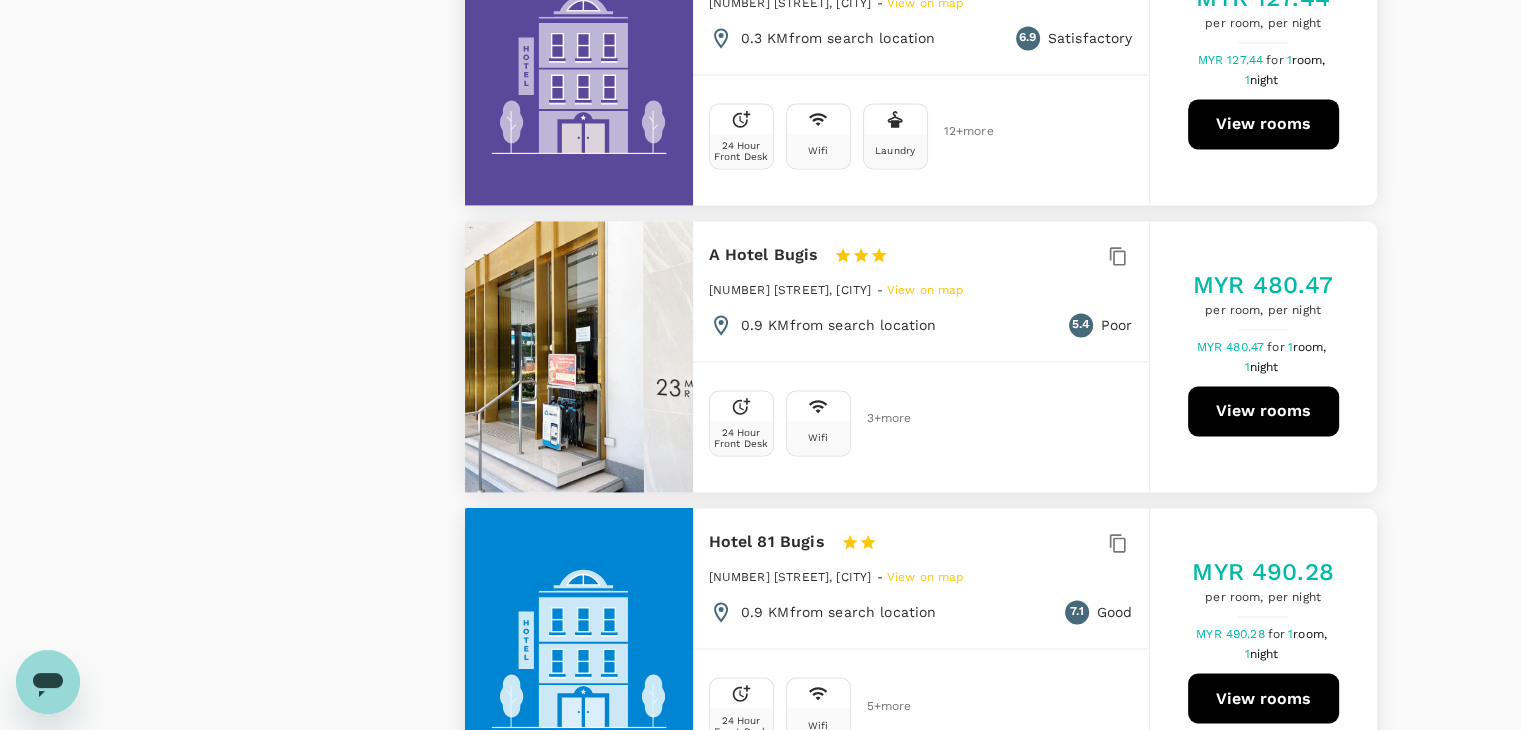 click on "View rooms" at bounding box center [1263, 411] 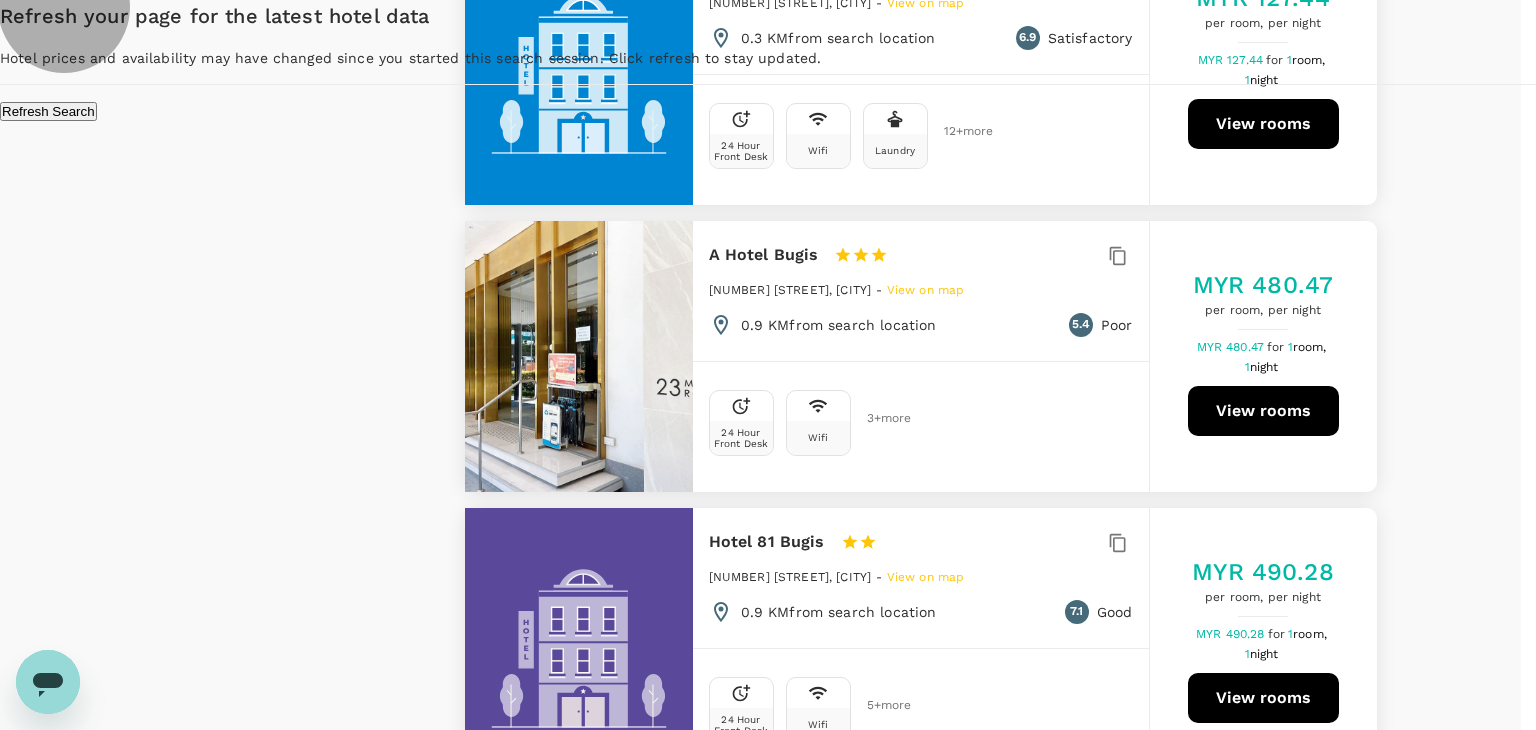 click on "Refresh Search" at bounding box center [48, 111] 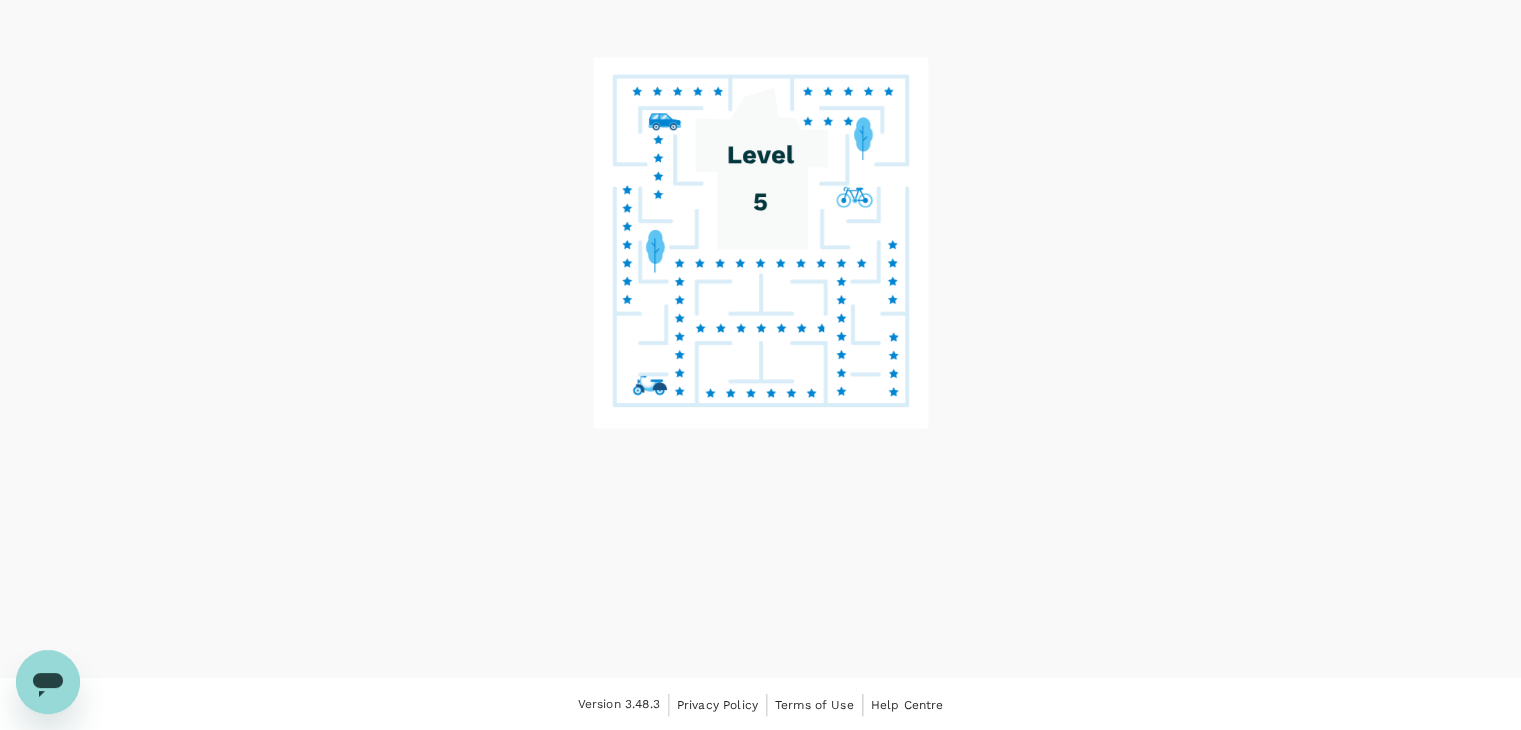 scroll, scrollTop: 0, scrollLeft: 0, axis: both 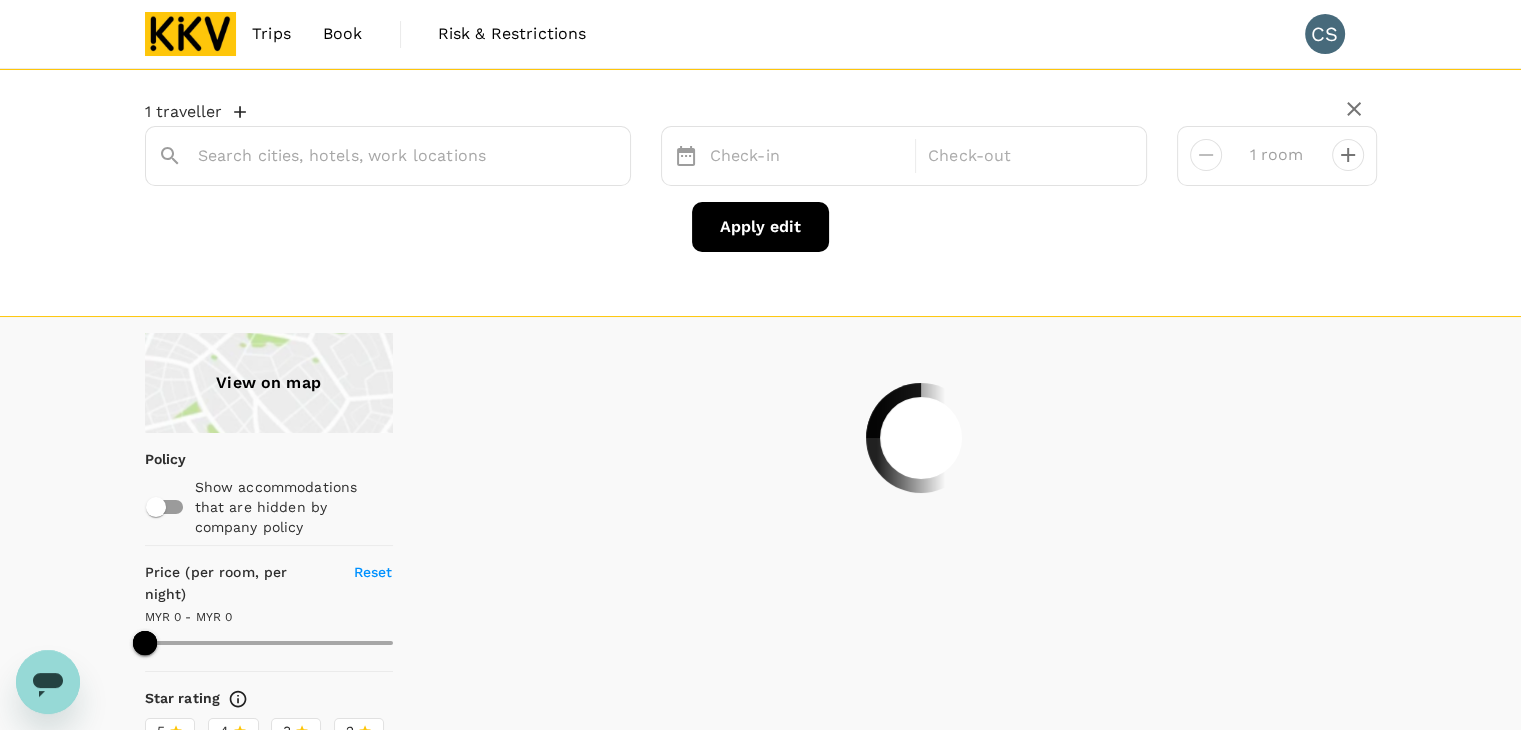 type on "Hotel Mi Rochor" 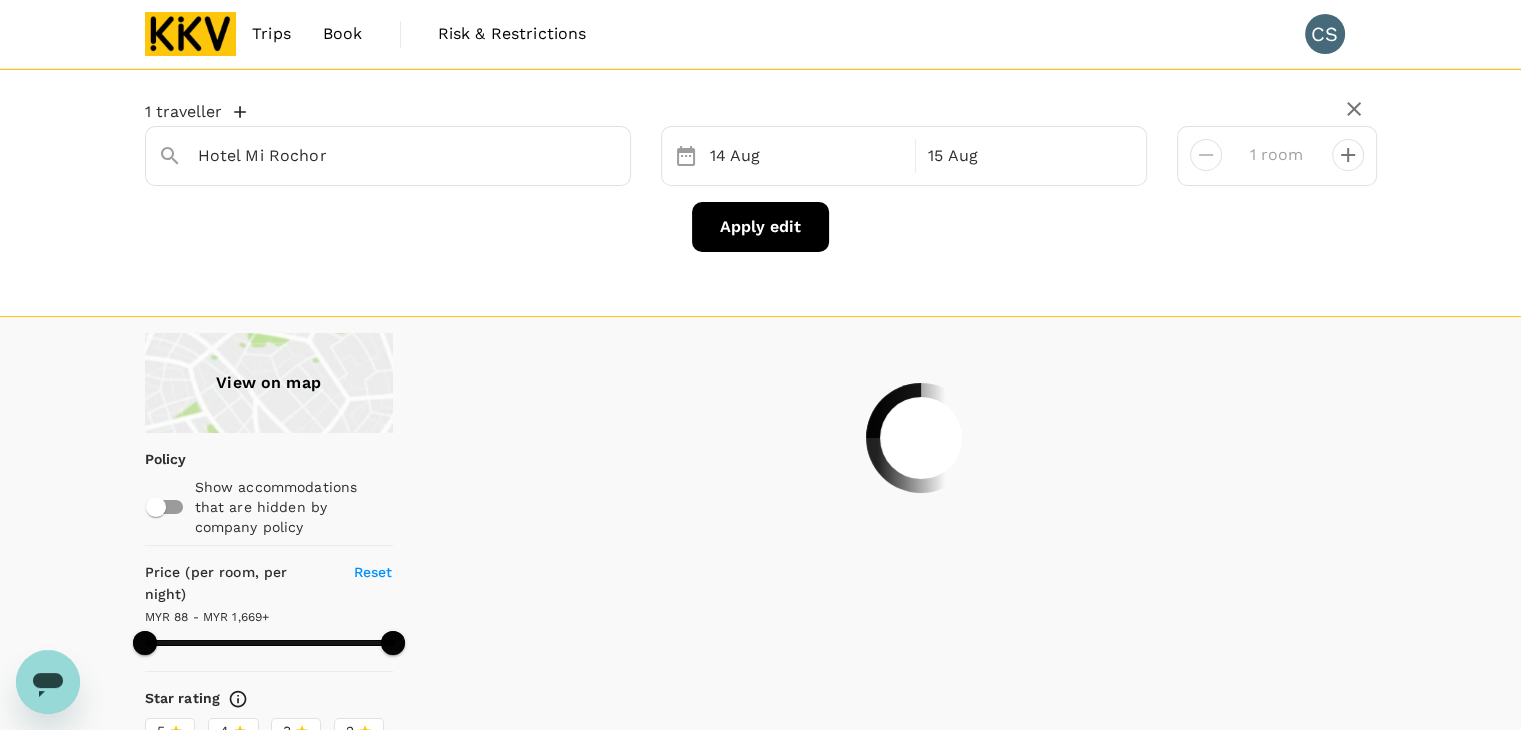 type on "1668.3" 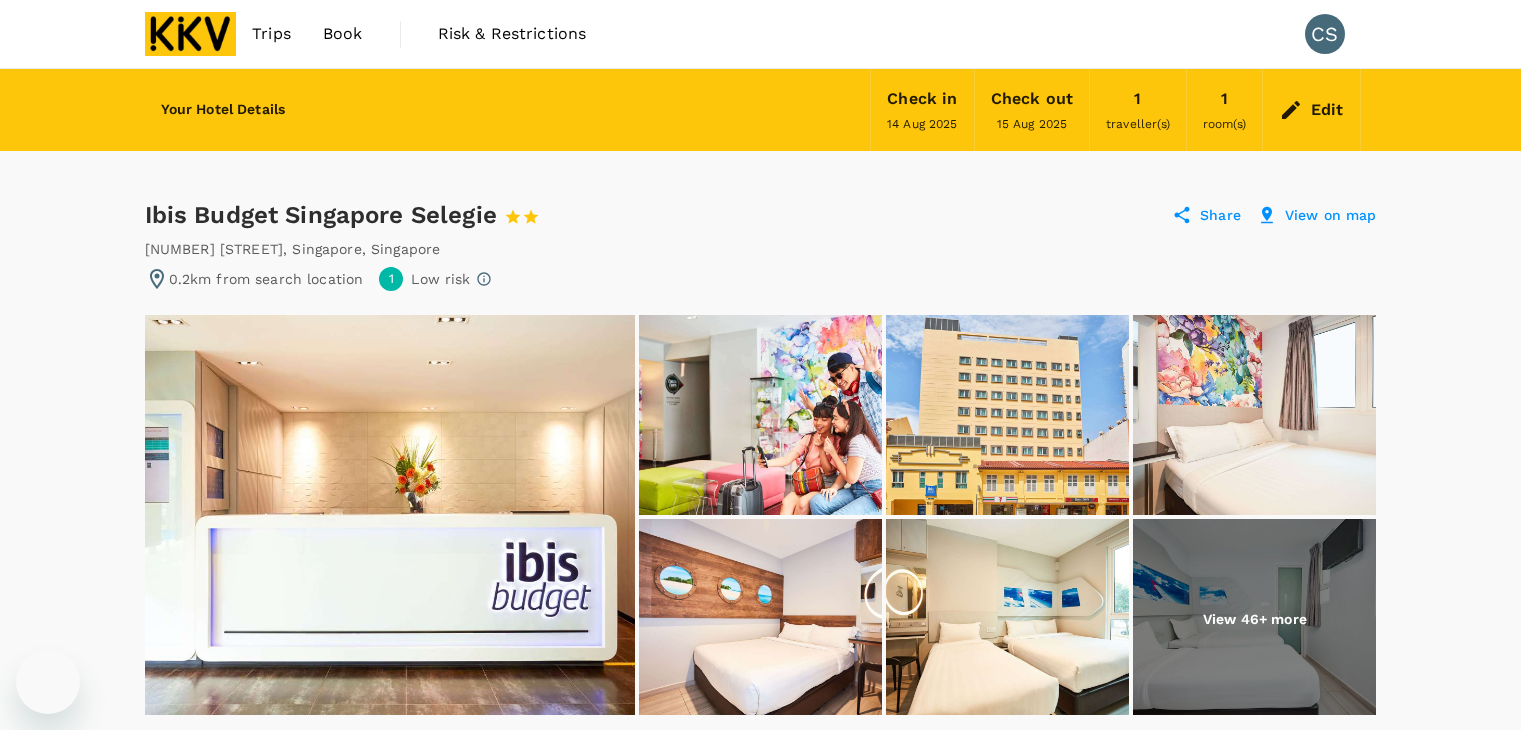 scroll, scrollTop: 0, scrollLeft: 0, axis: both 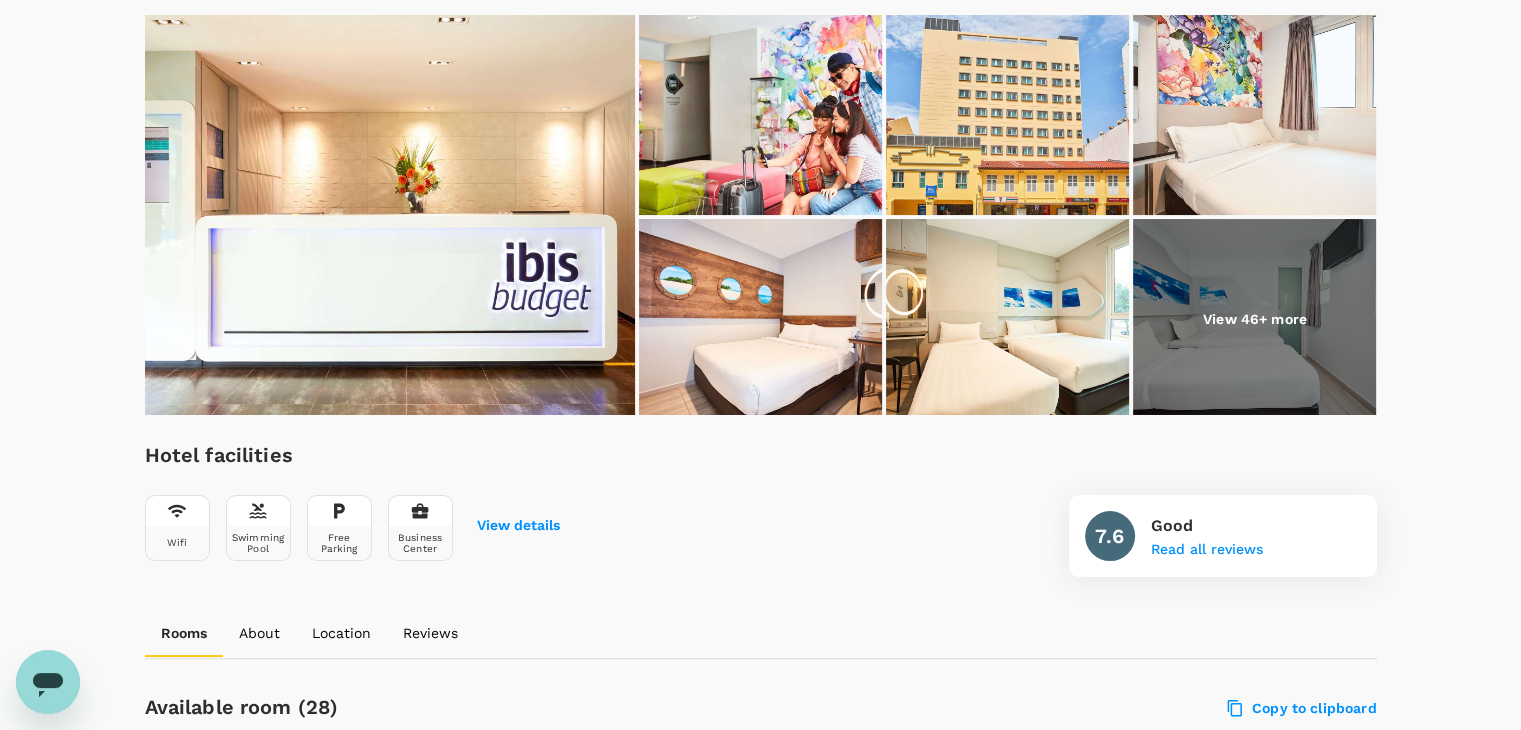 click on "View 46+ more" at bounding box center (1255, 319) 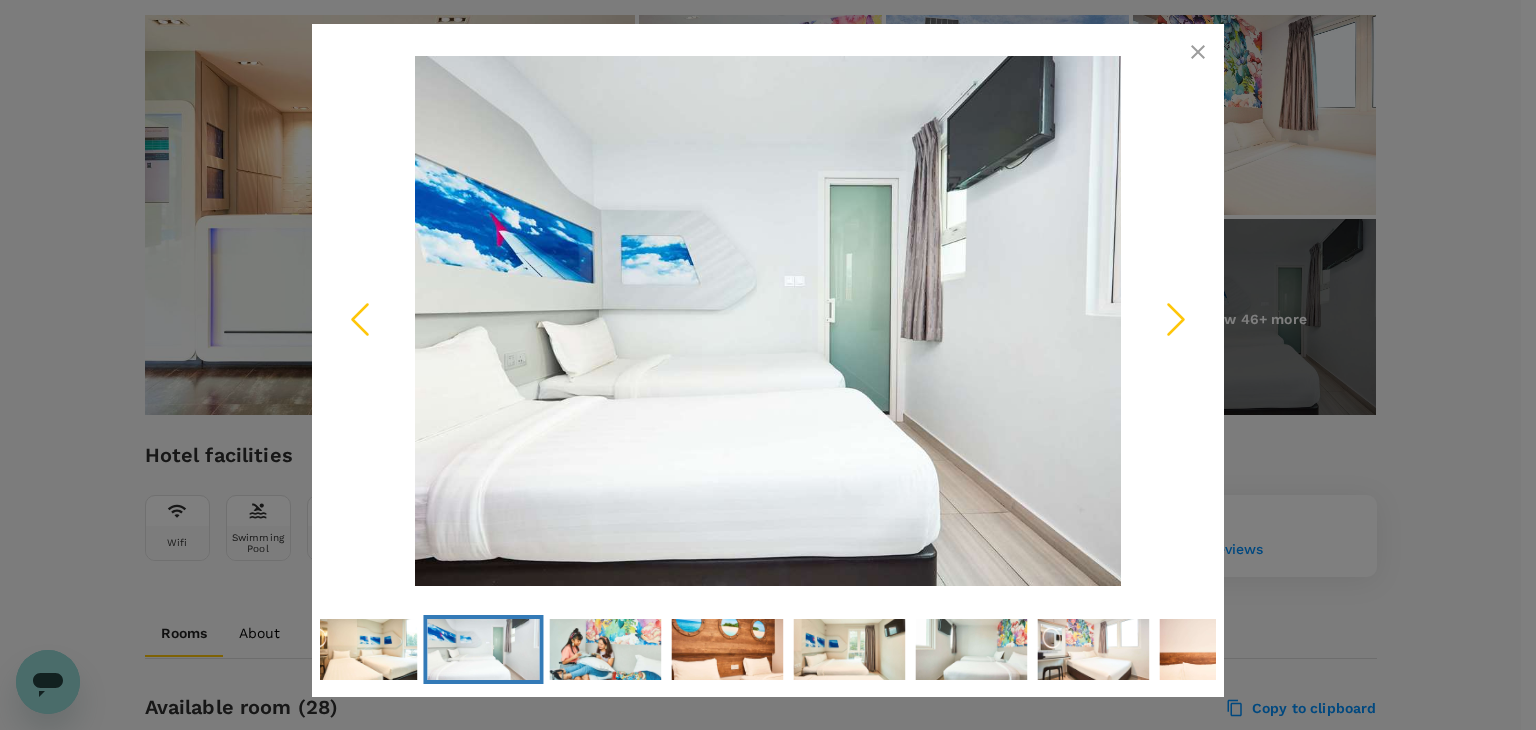 click 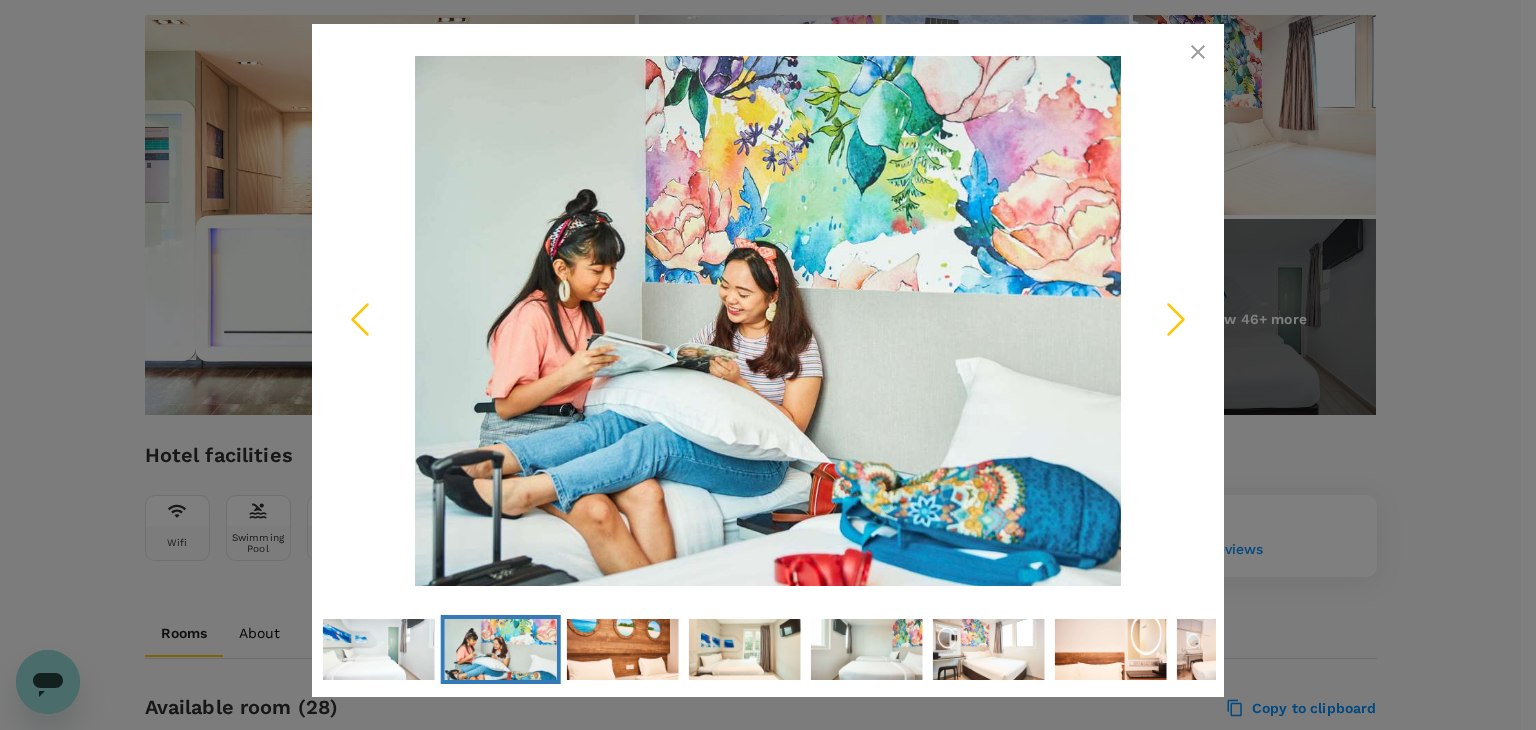 click 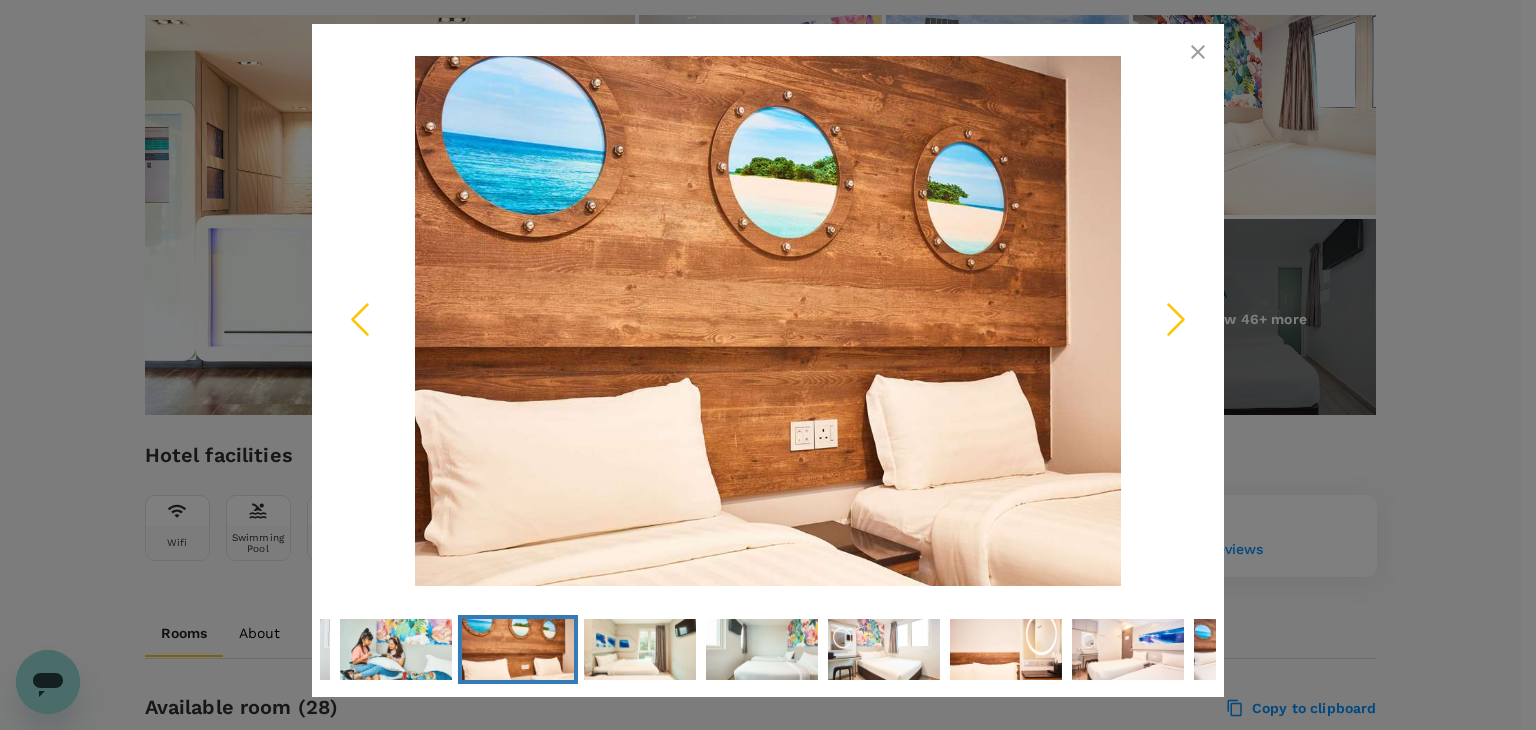 click 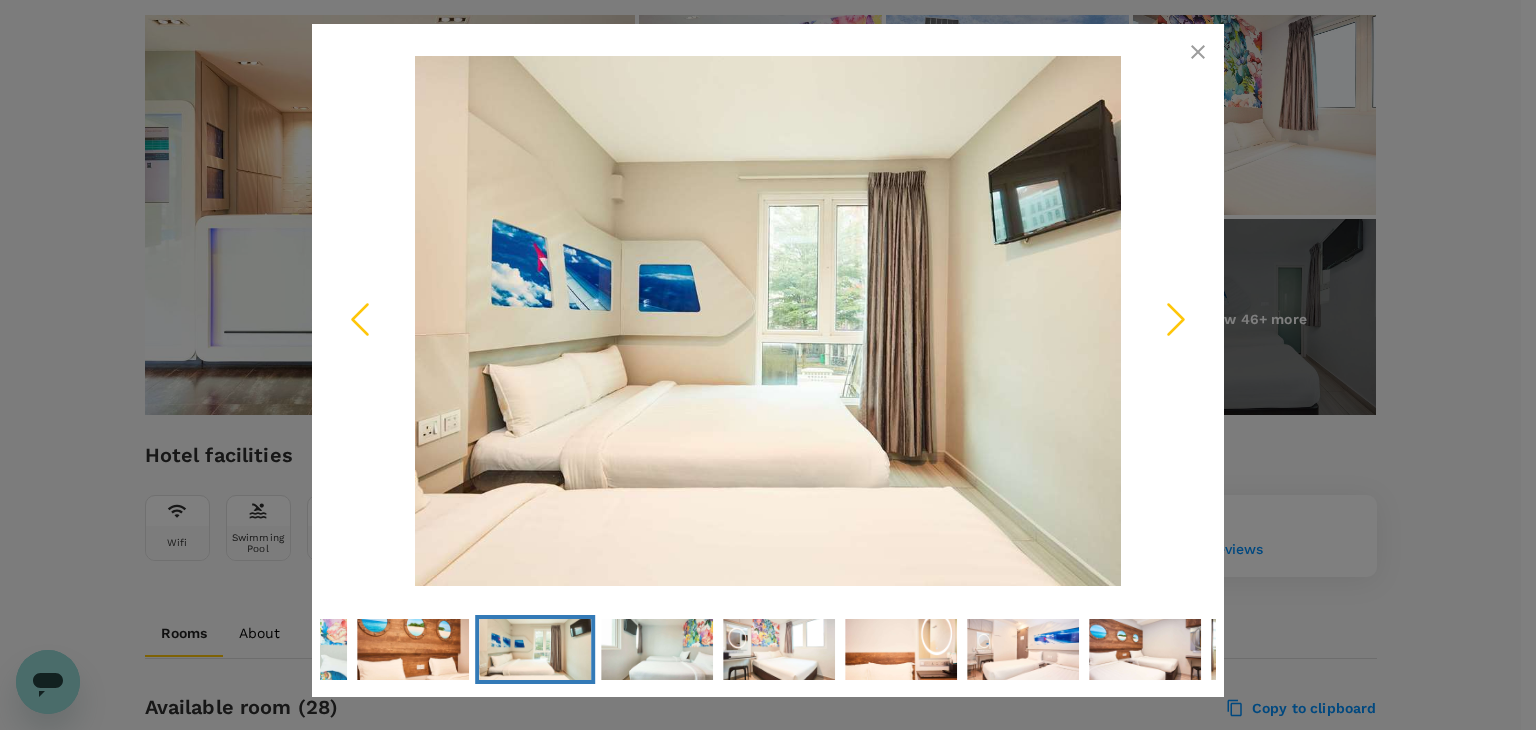 click 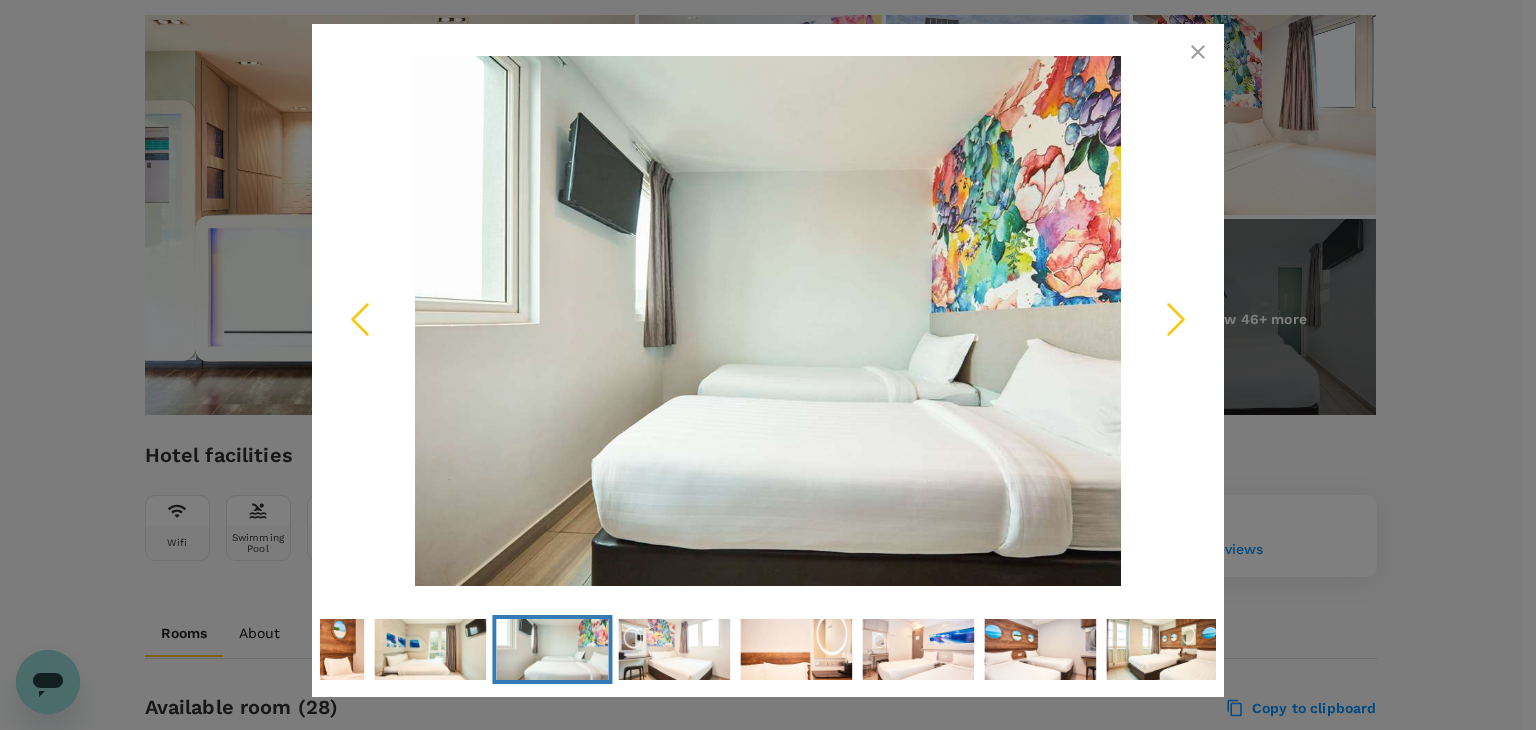 click 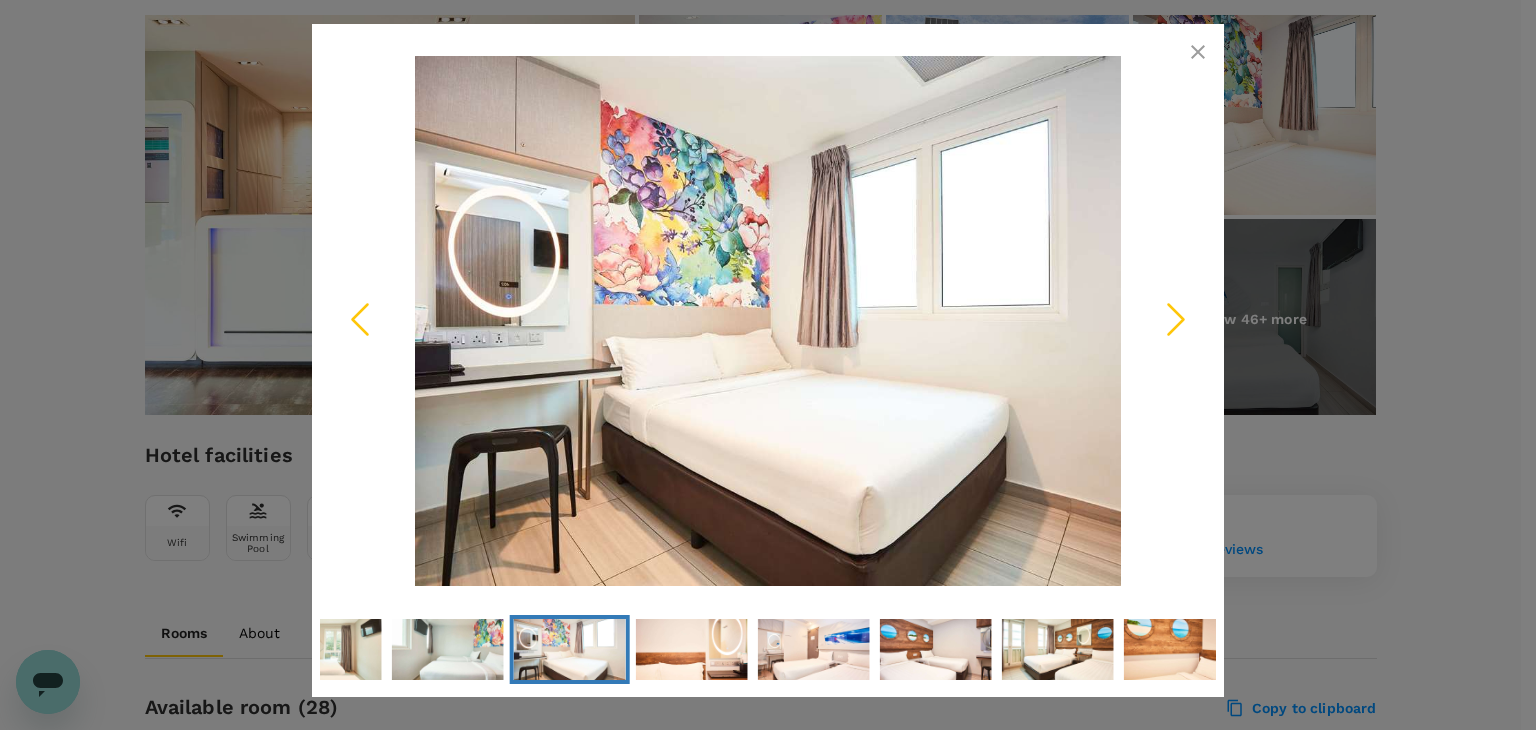 click 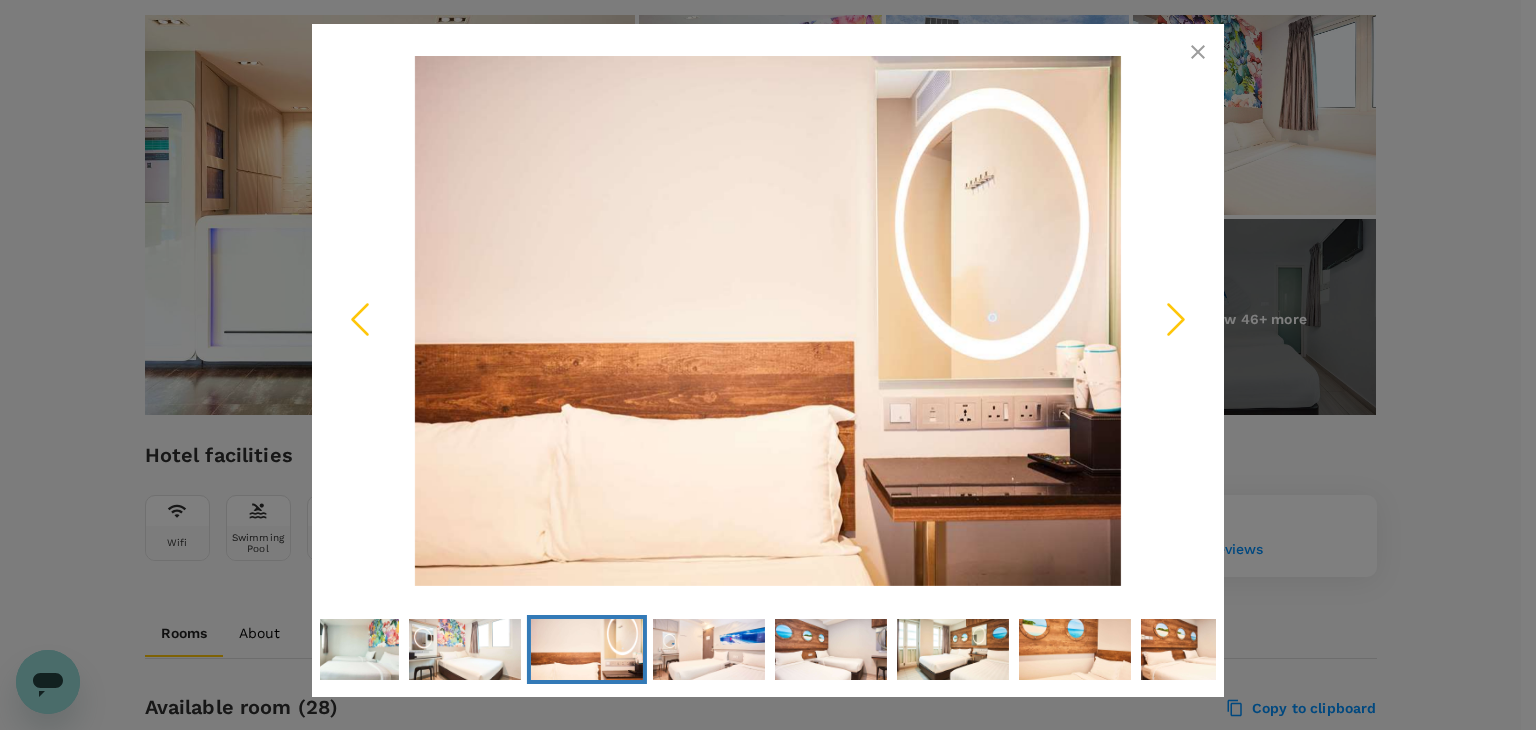 click 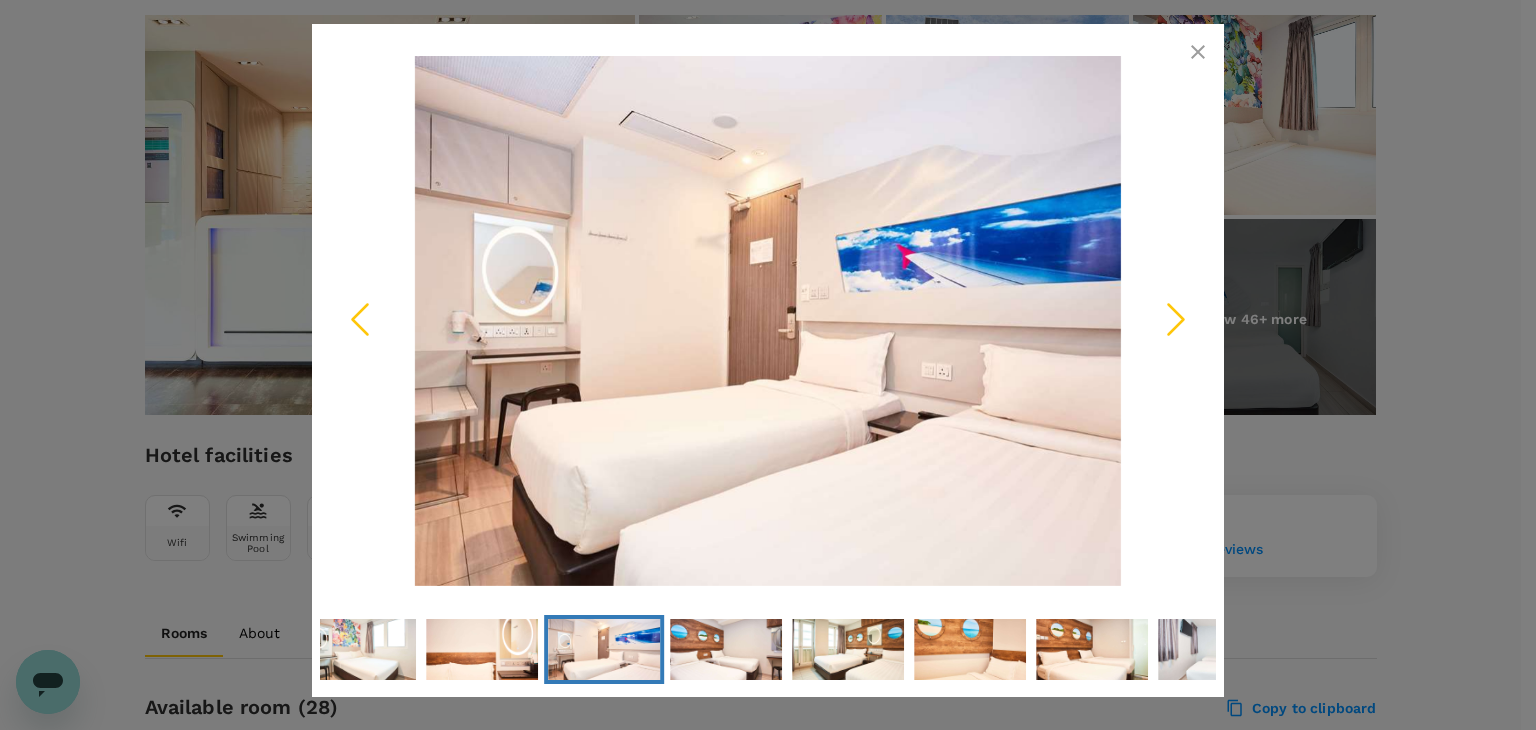 click 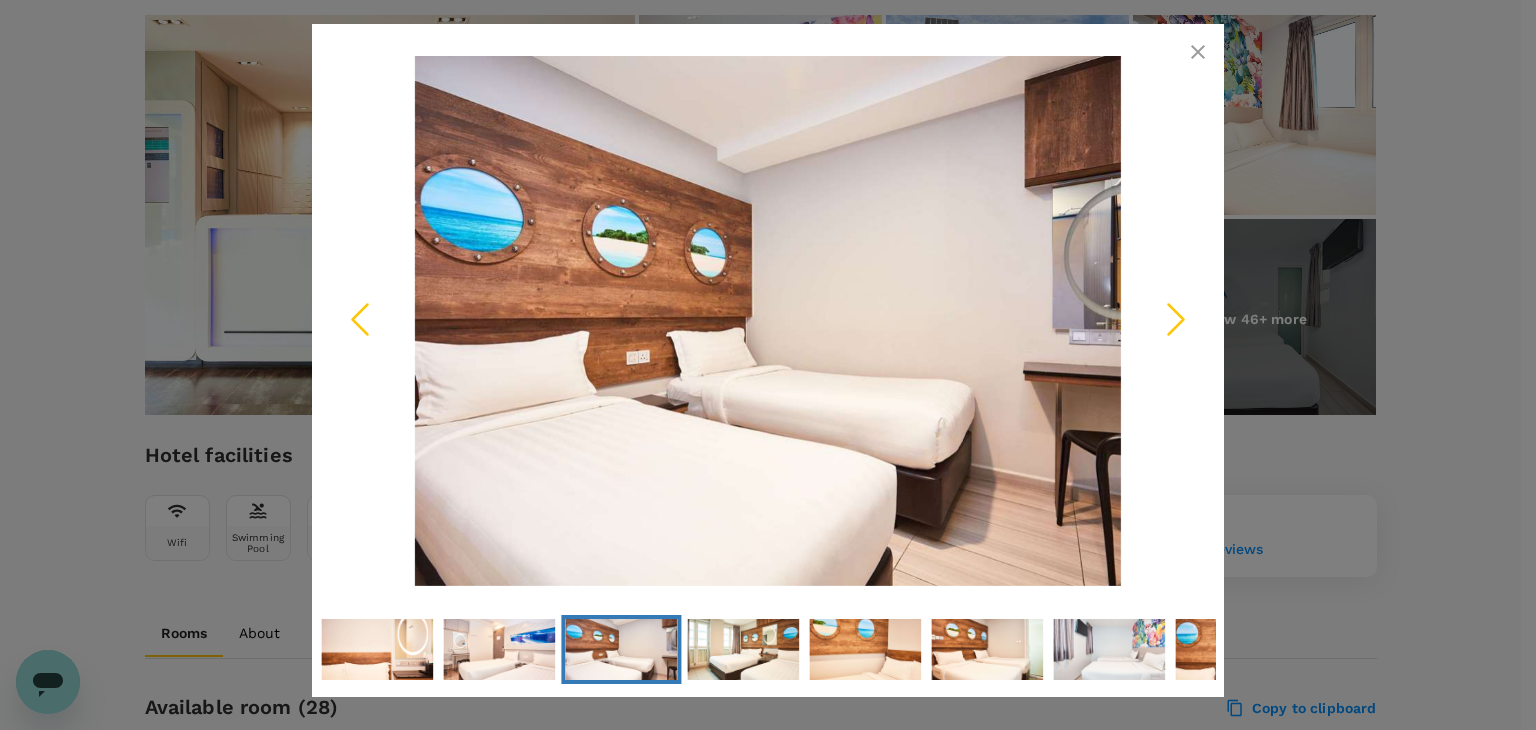 click 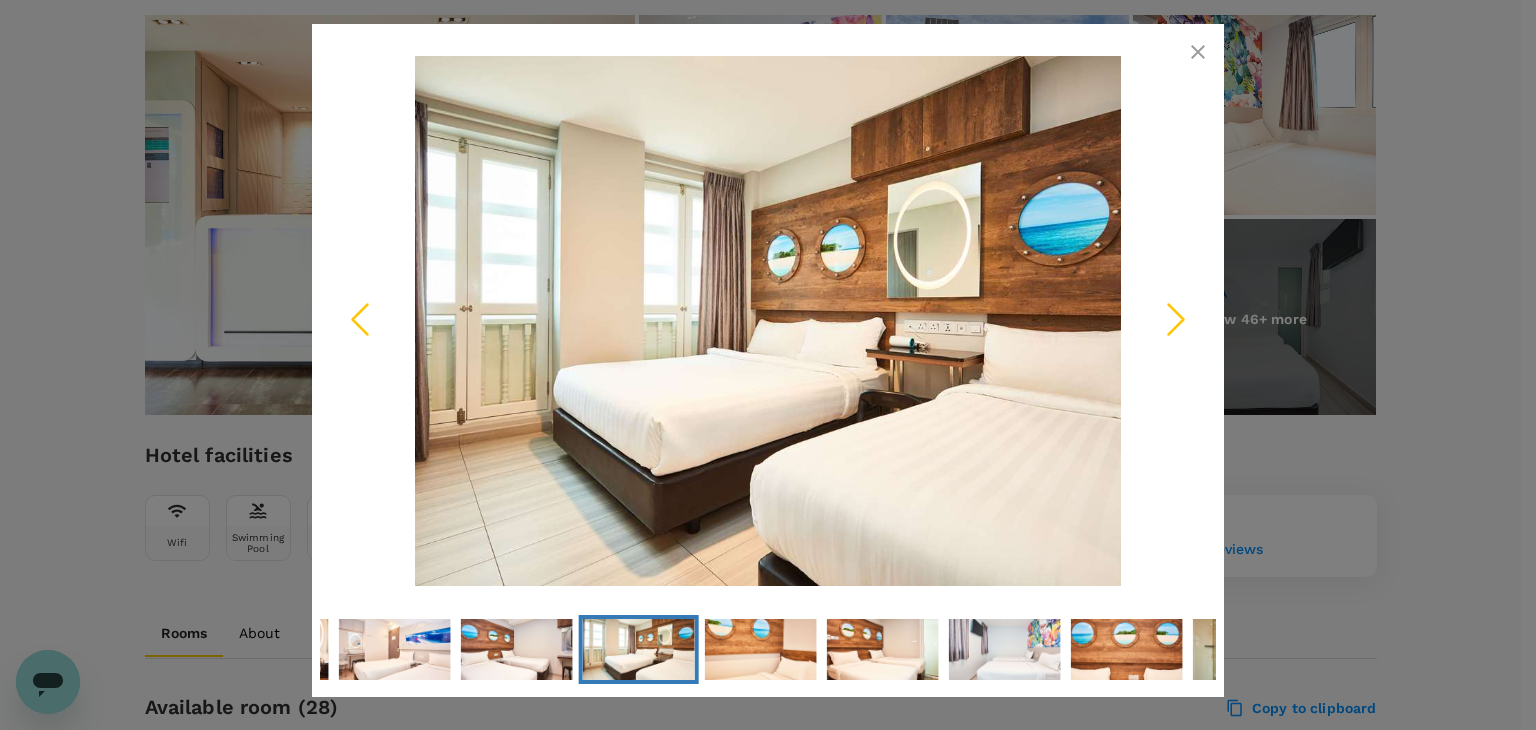 click 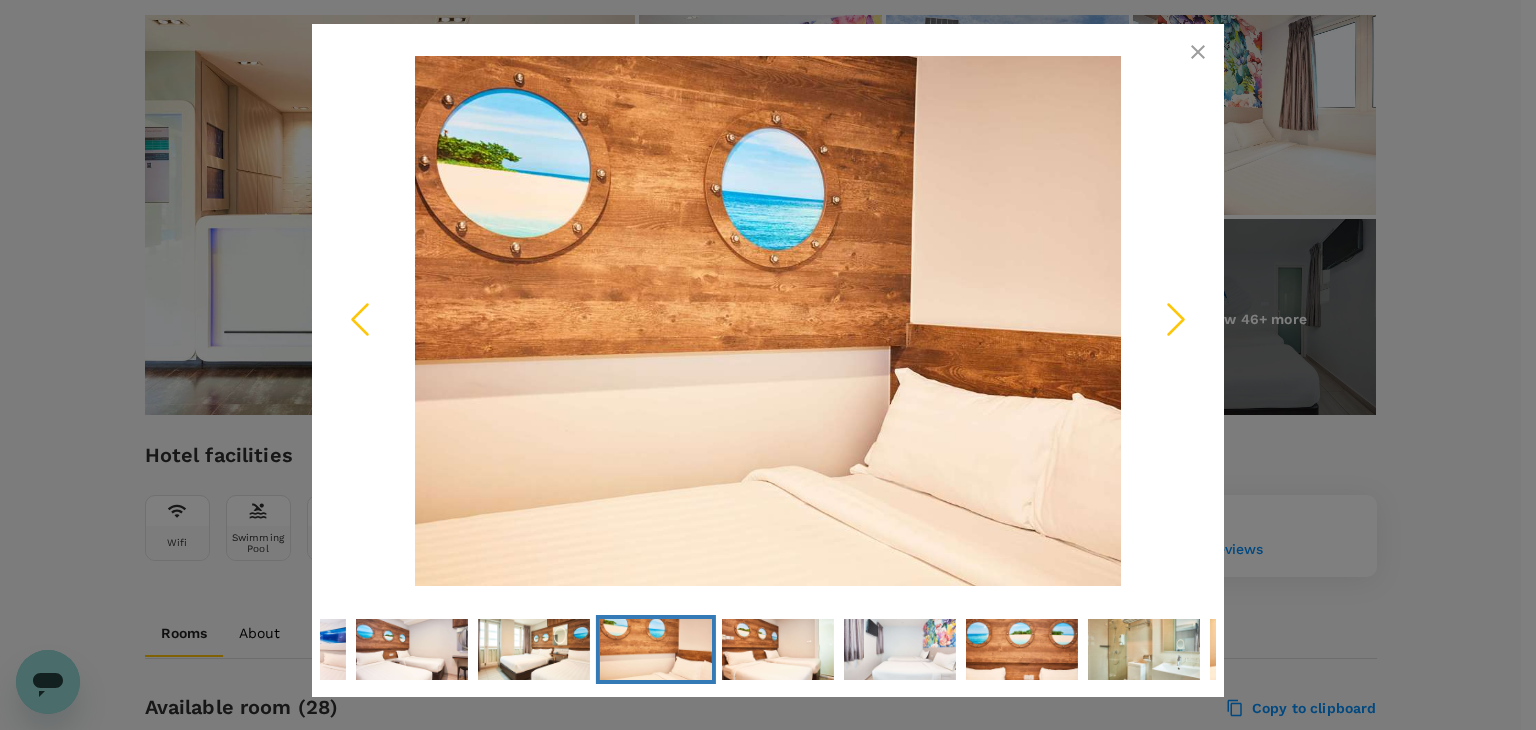 click 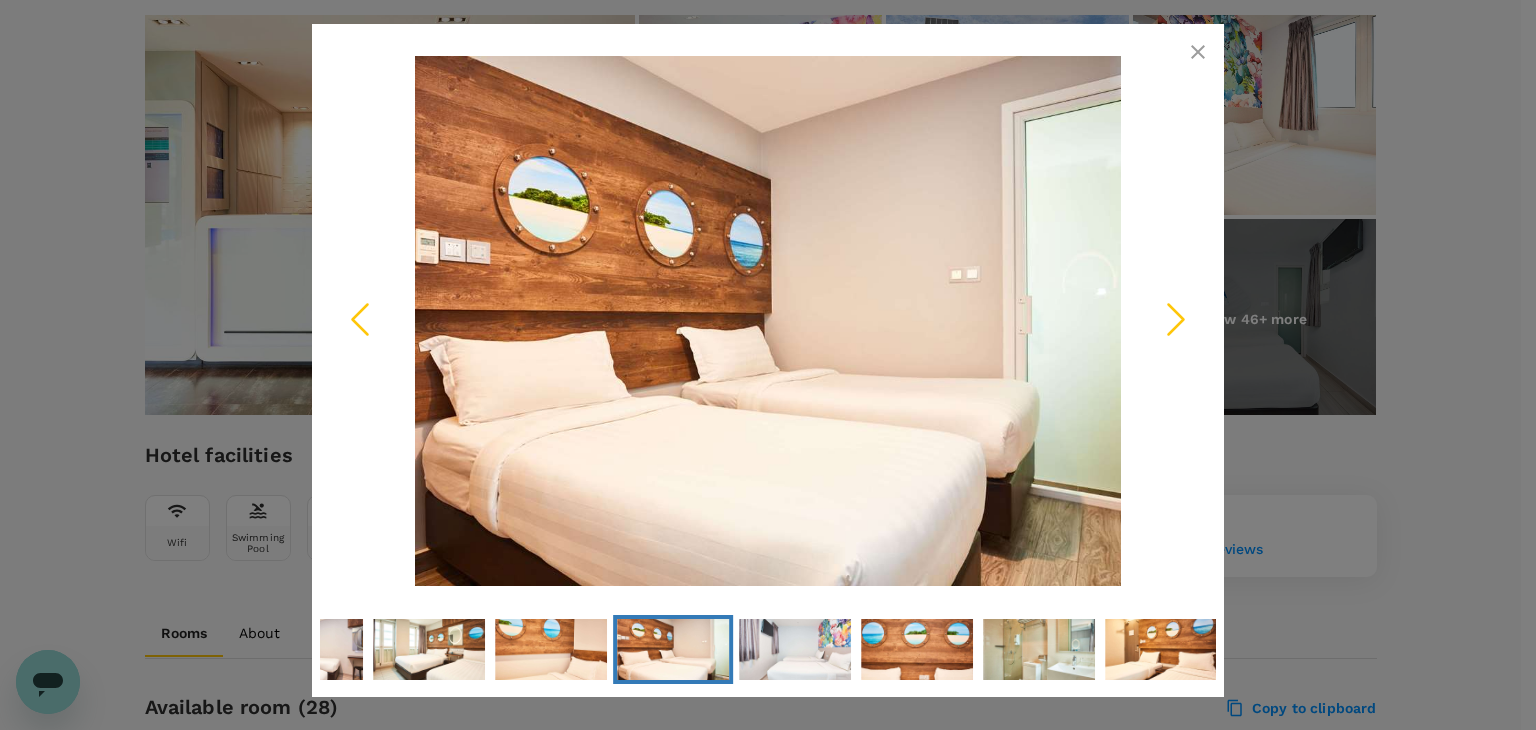 click 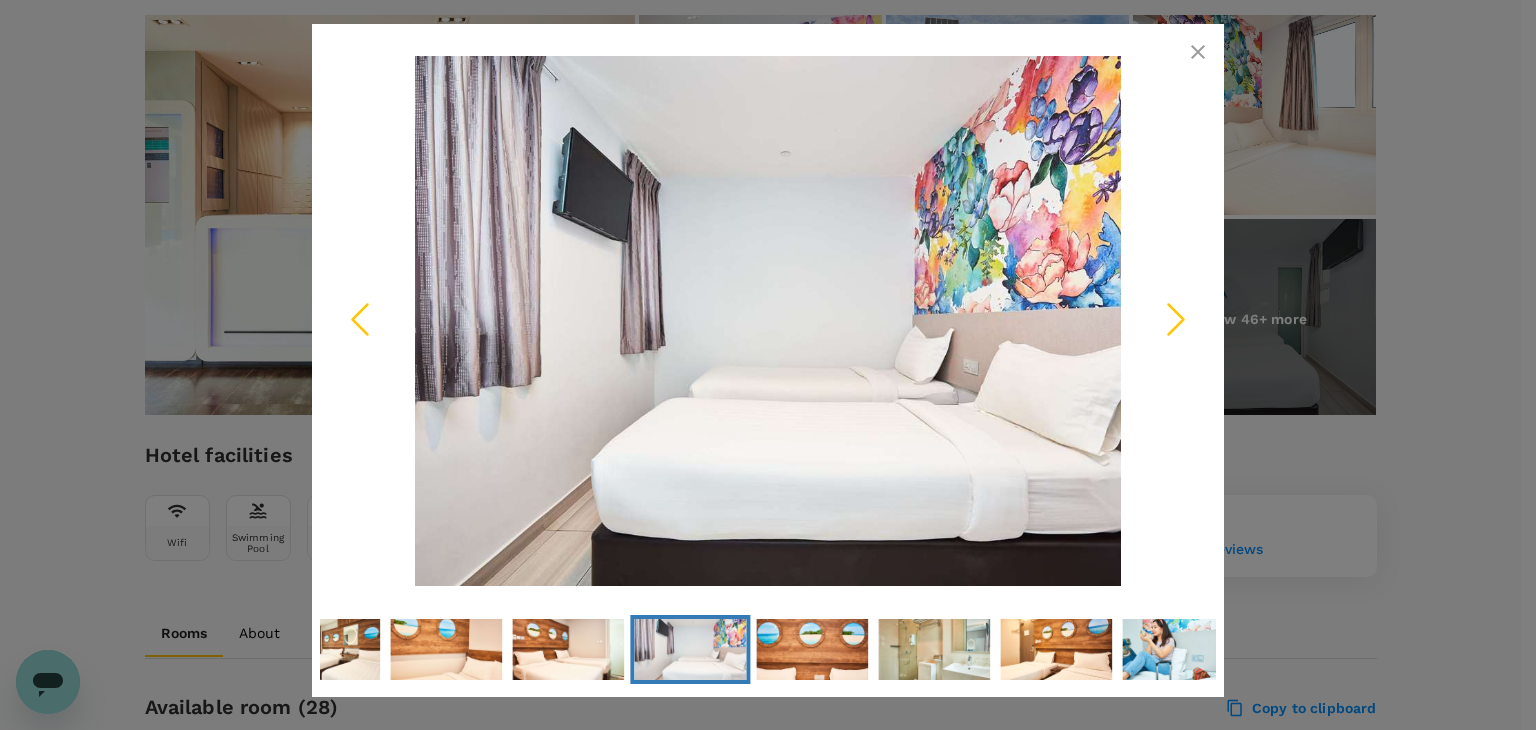 click 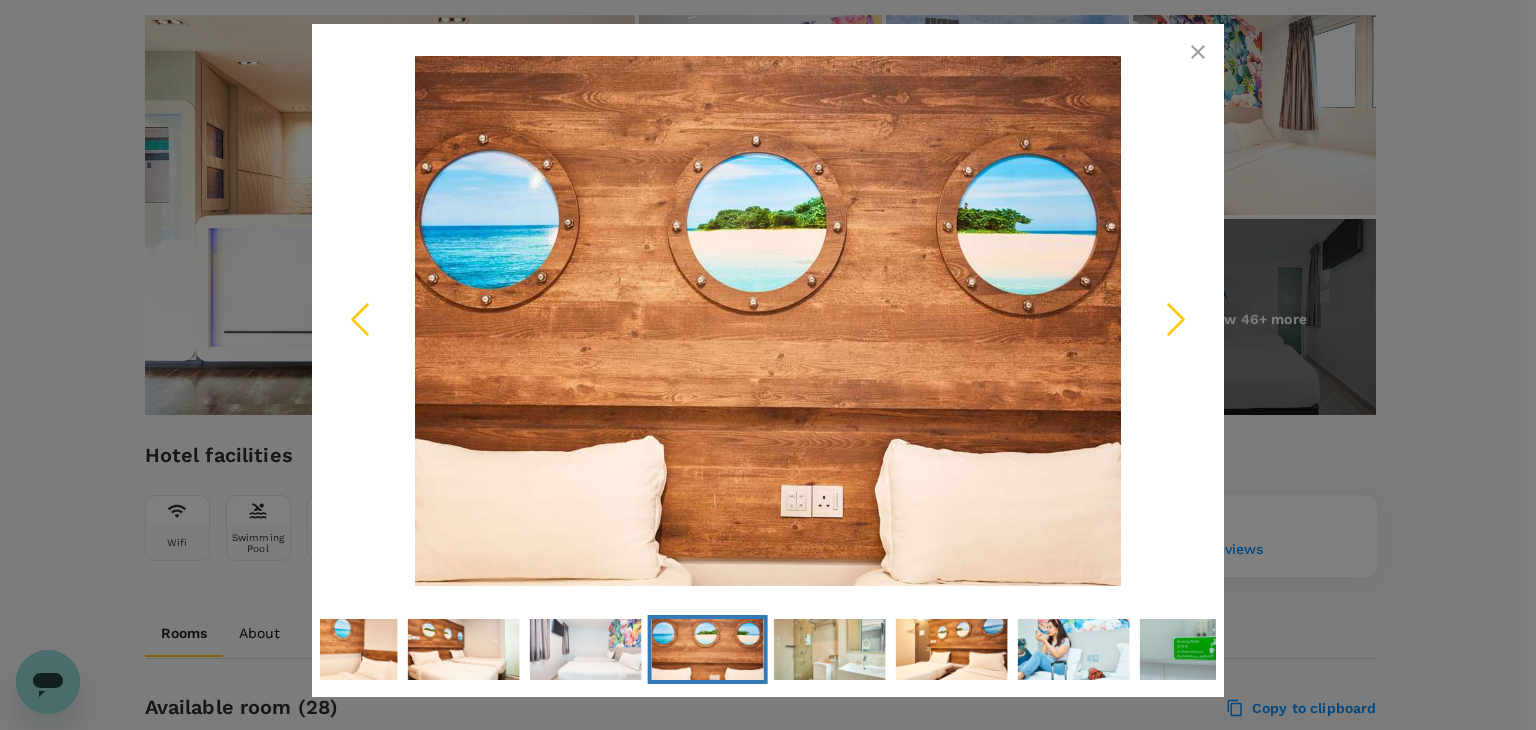 click 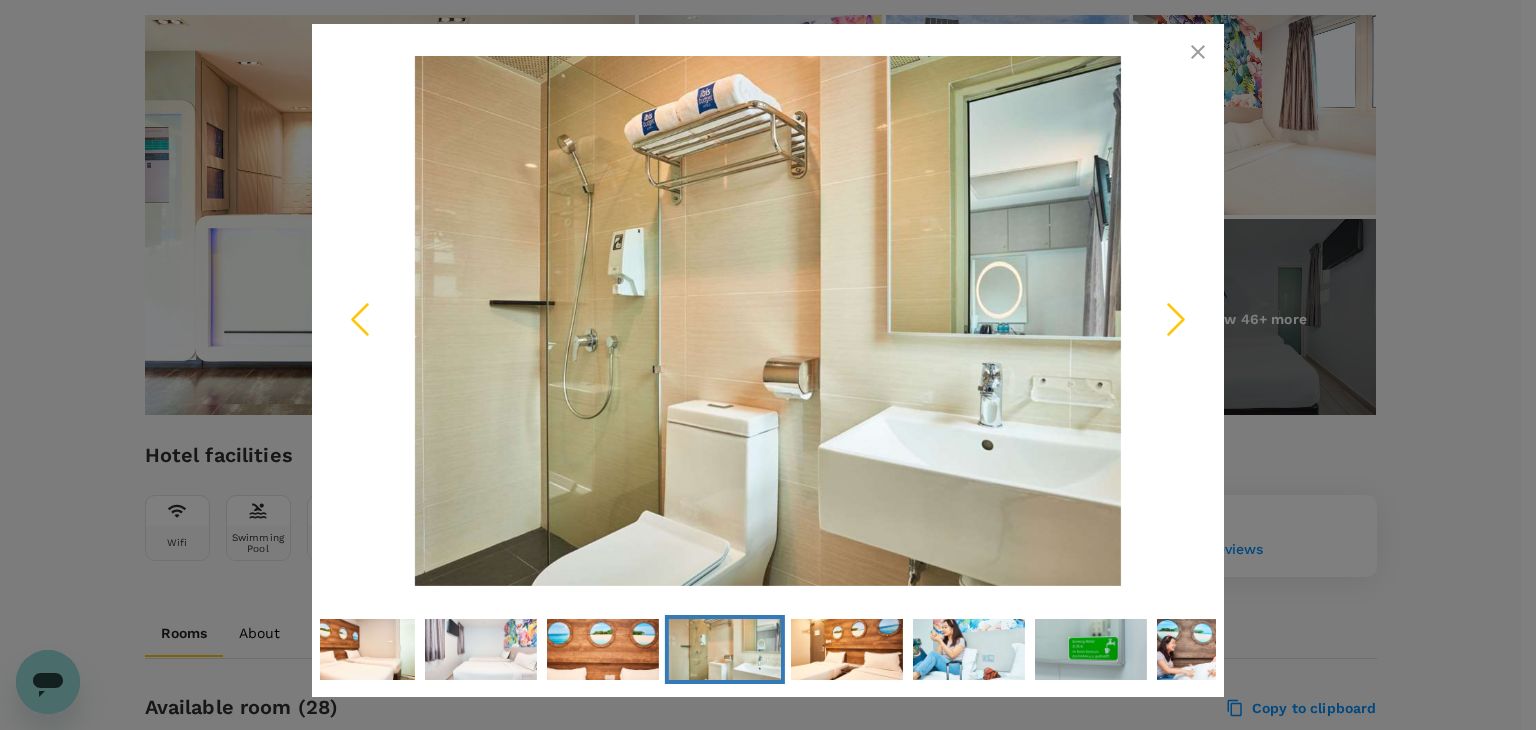 click 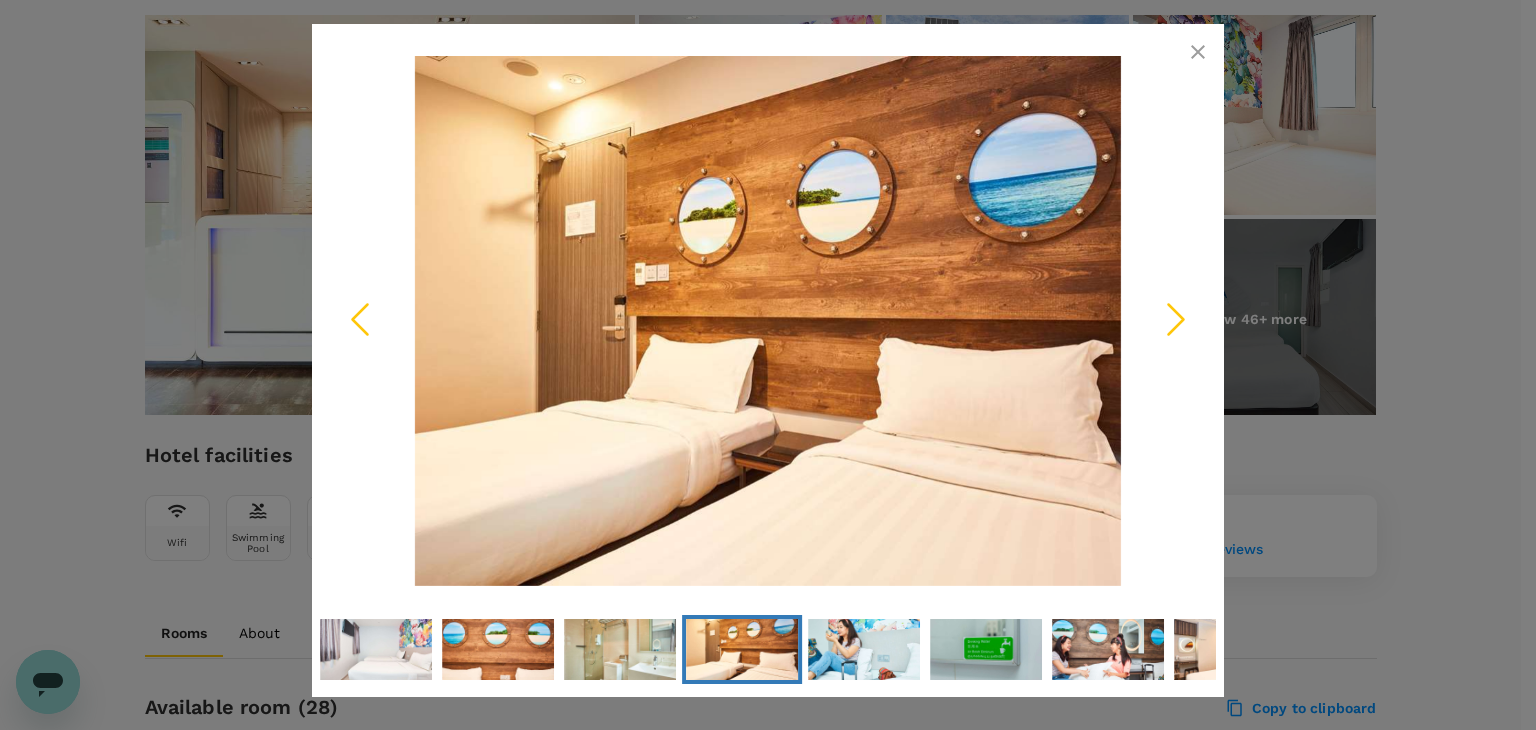 click 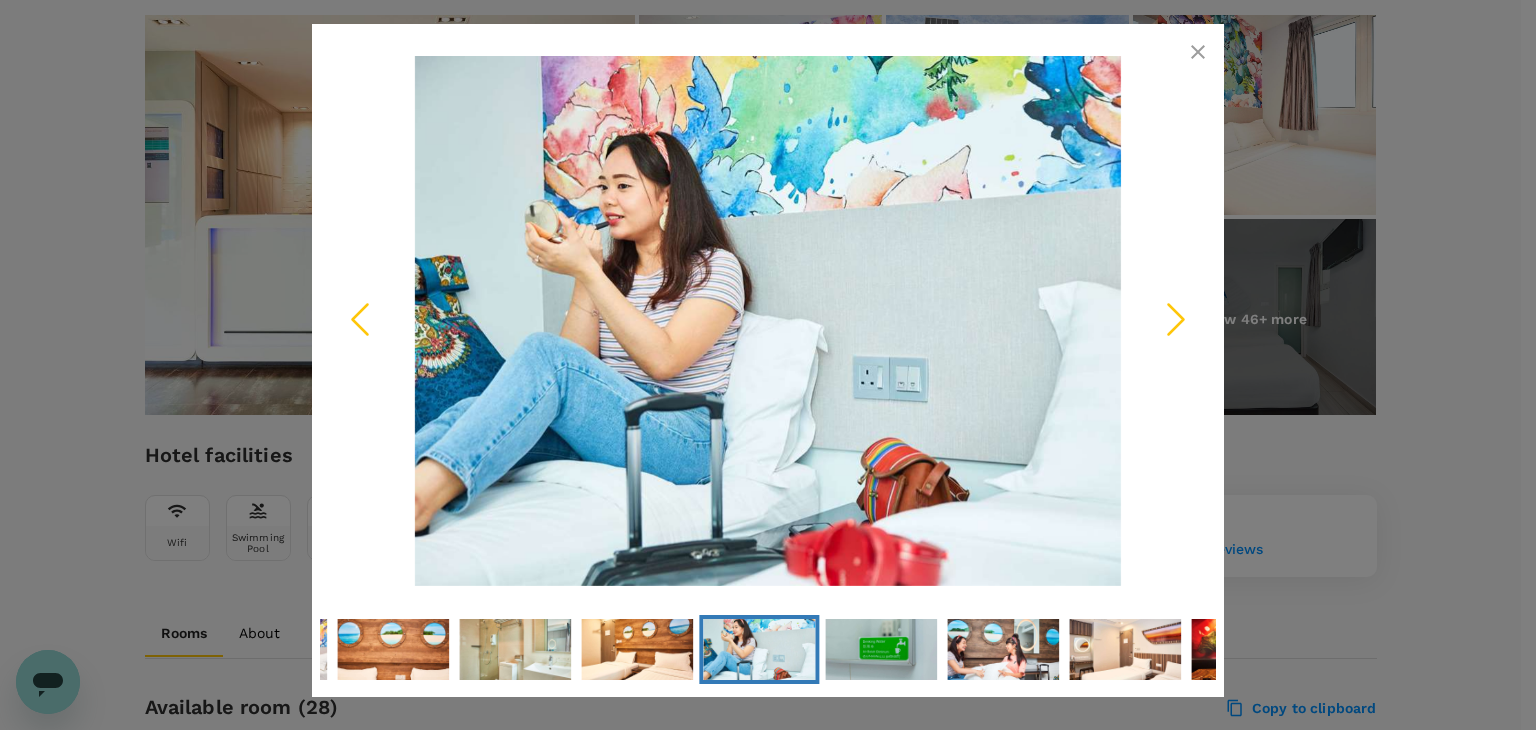 click 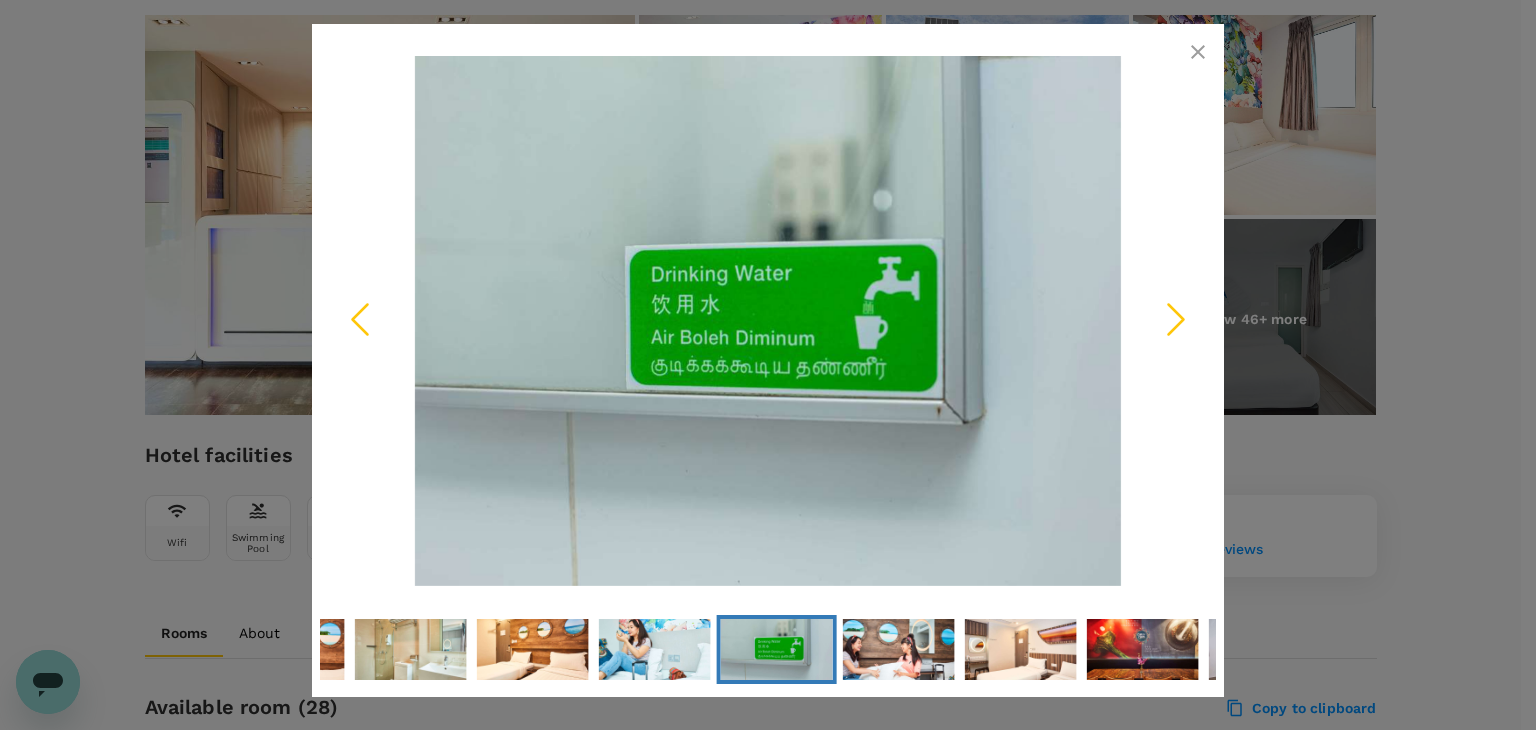 click 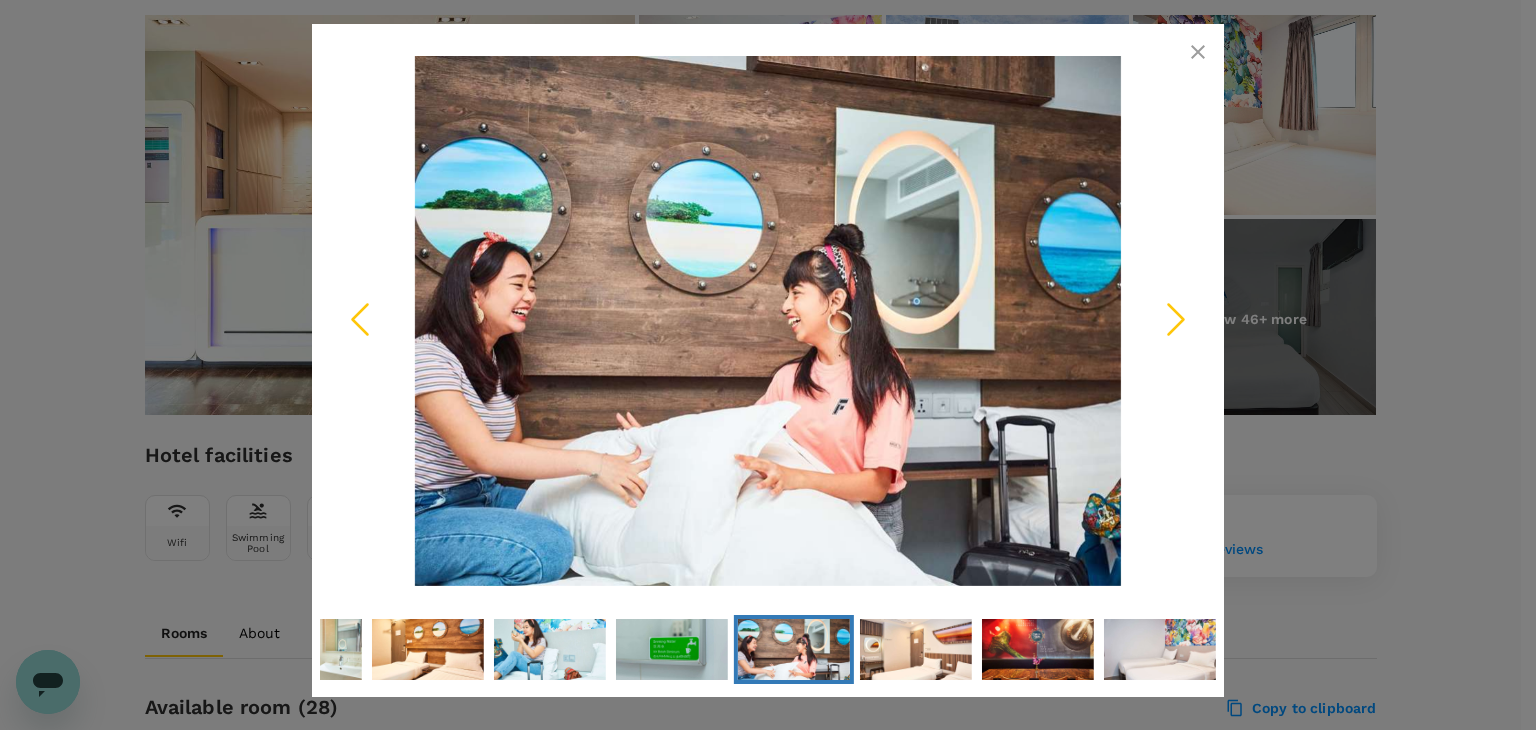 click 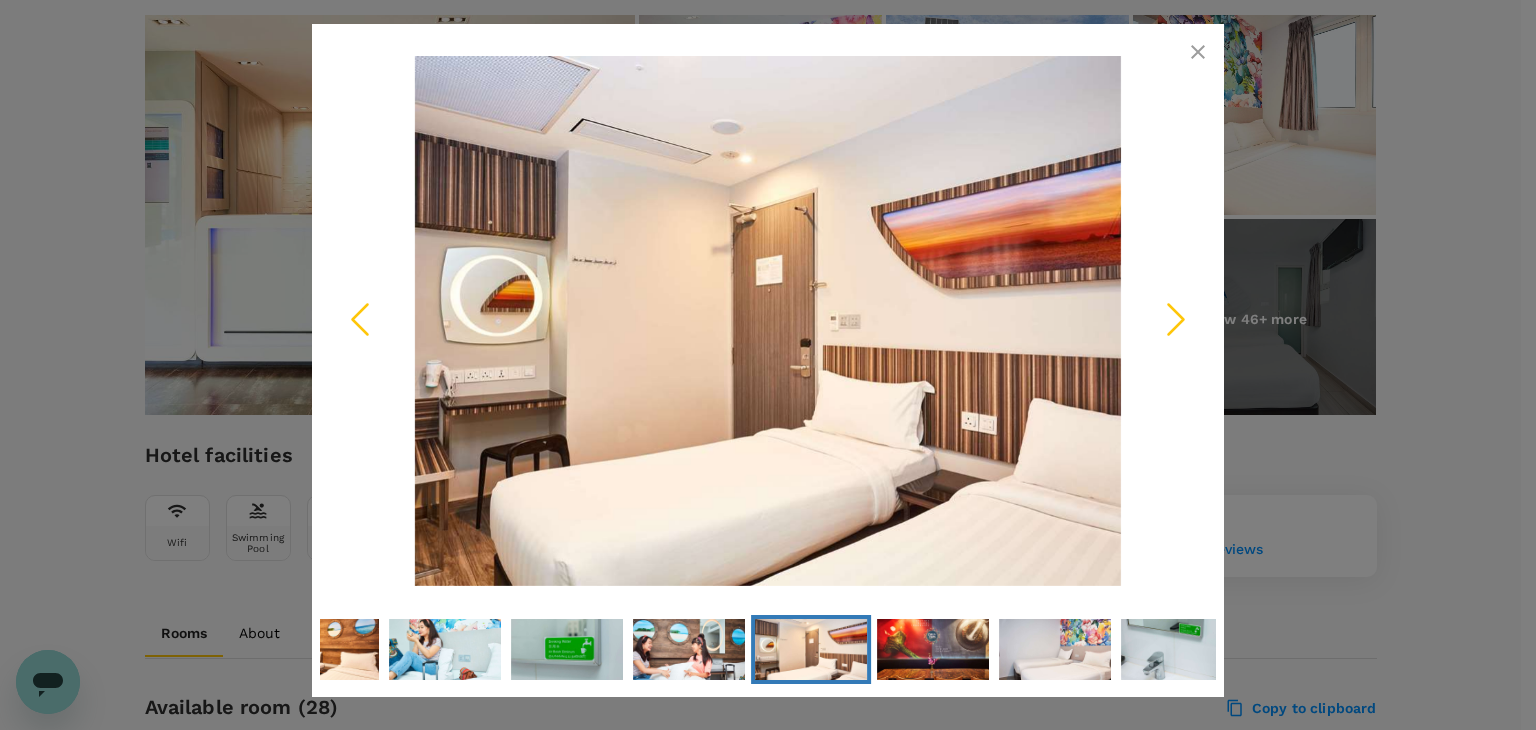click 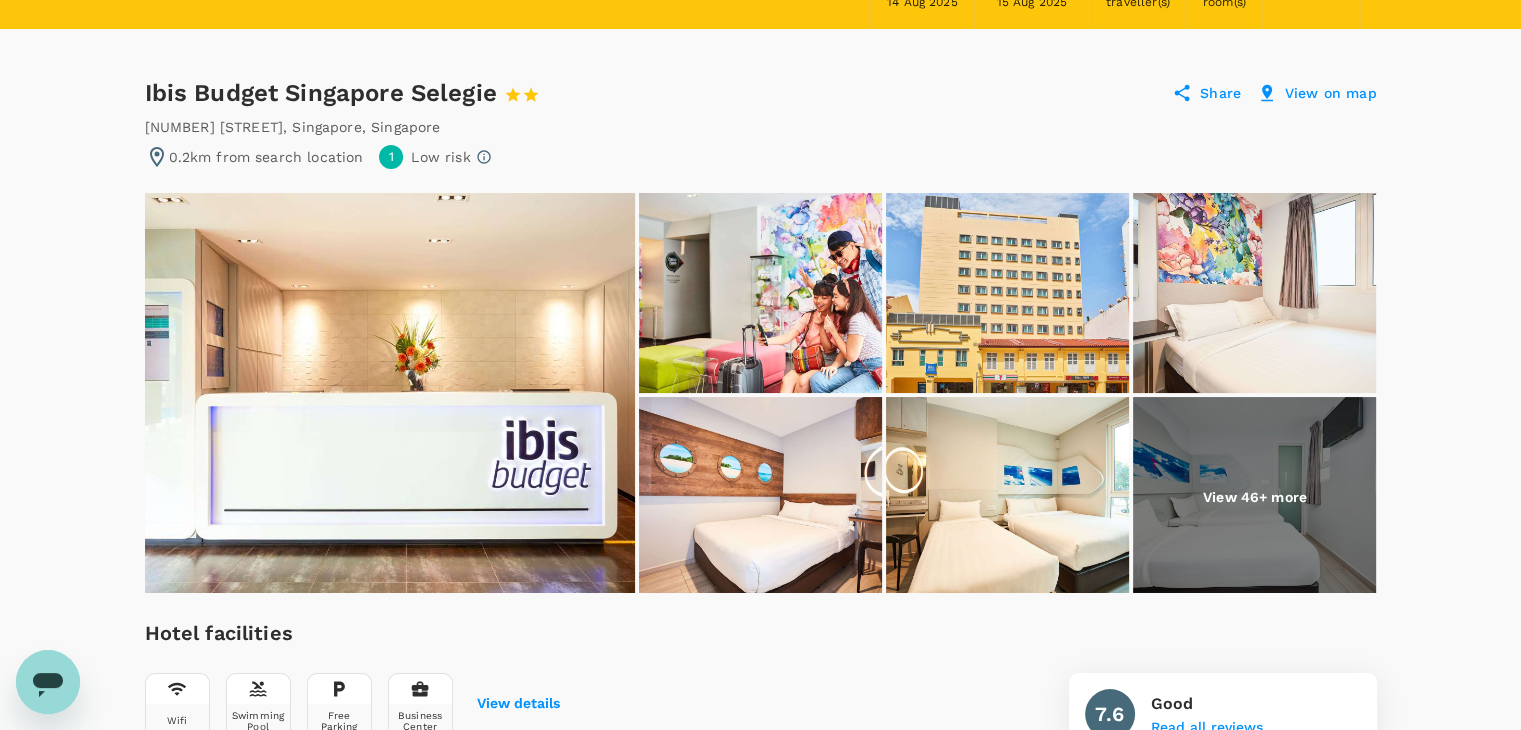scroll, scrollTop: 0, scrollLeft: 0, axis: both 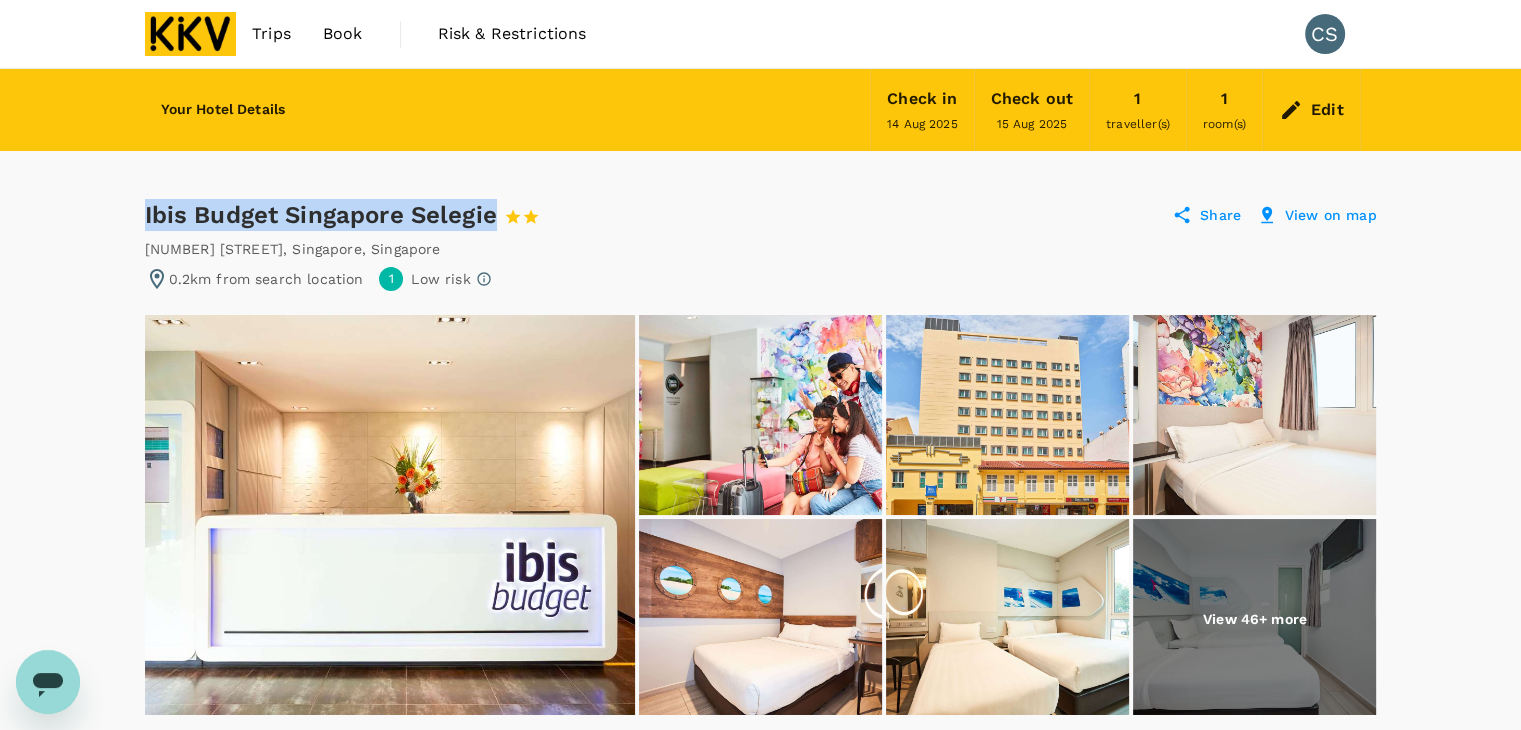 drag, startPoint x: 146, startPoint y: 209, endPoint x: 492, endPoint y: 213, distance: 346.02313 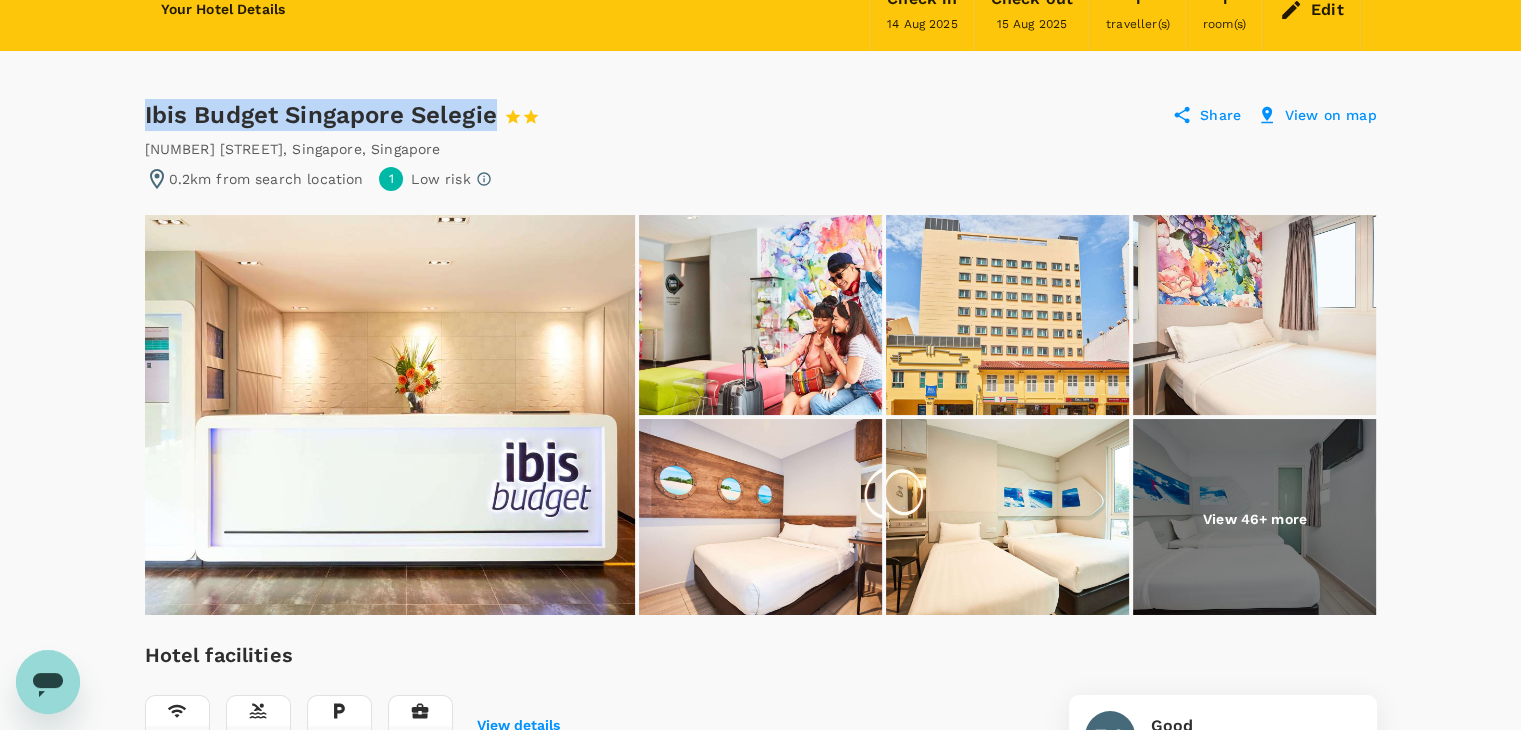 click at bounding box center [390, 415] 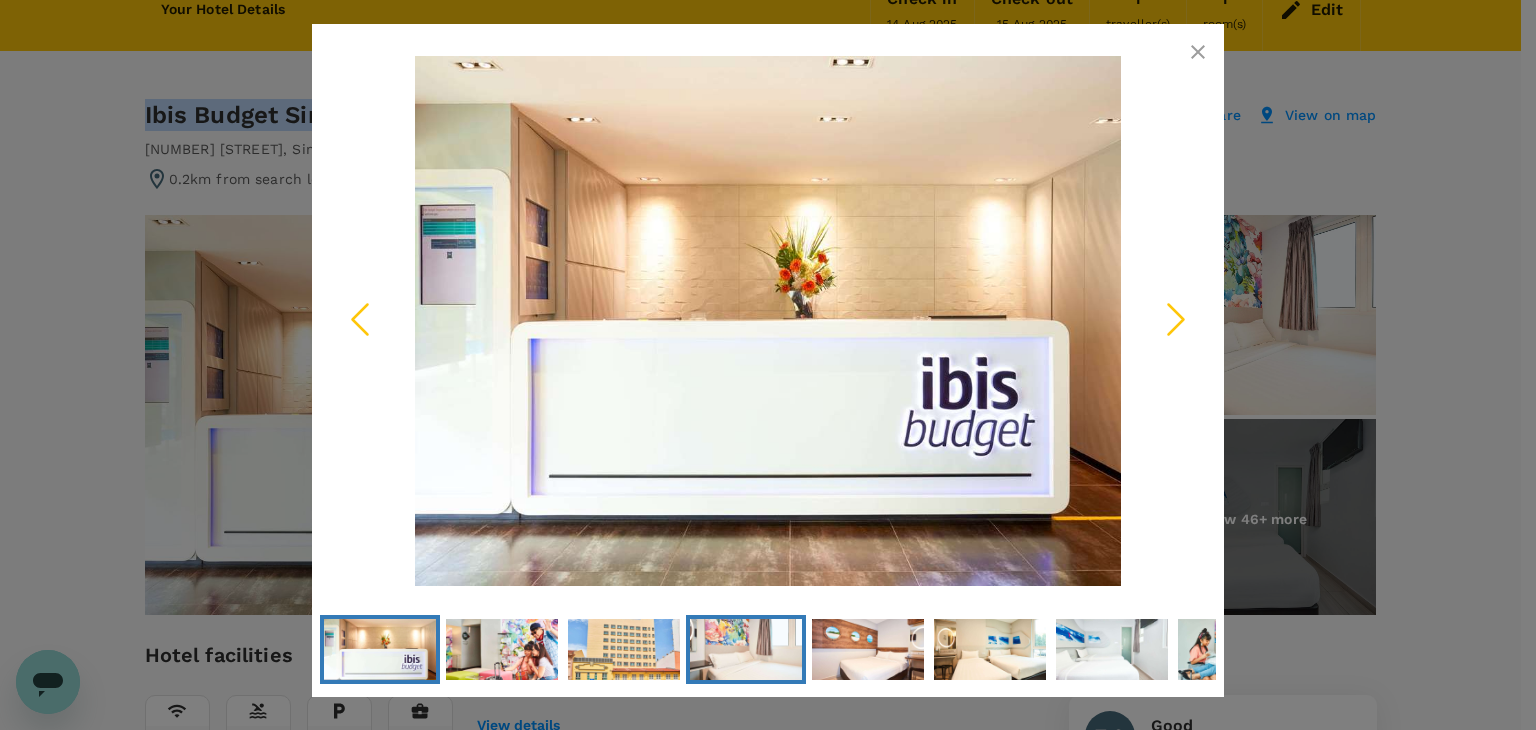 click at bounding box center (746, 649) 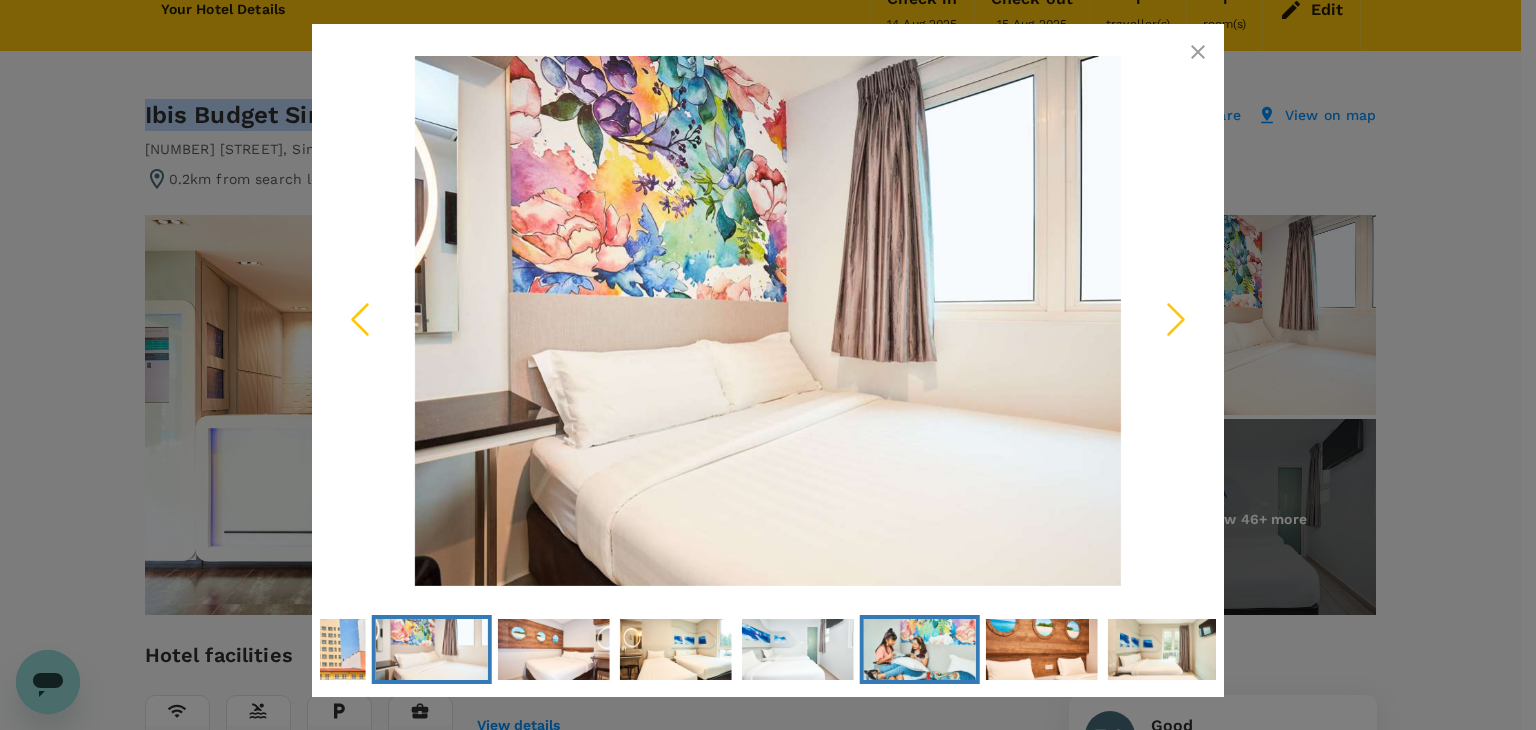click at bounding box center [920, 649] 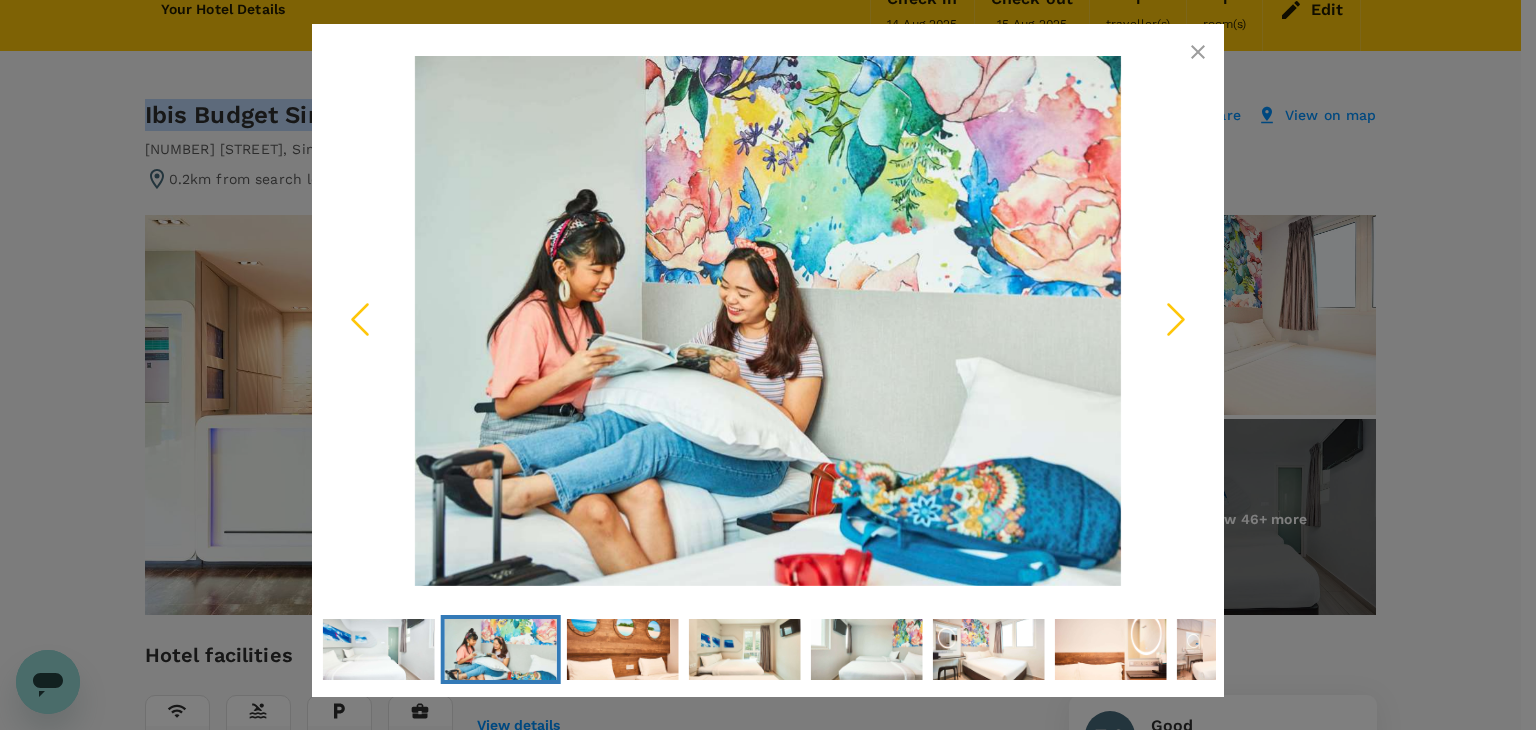 click 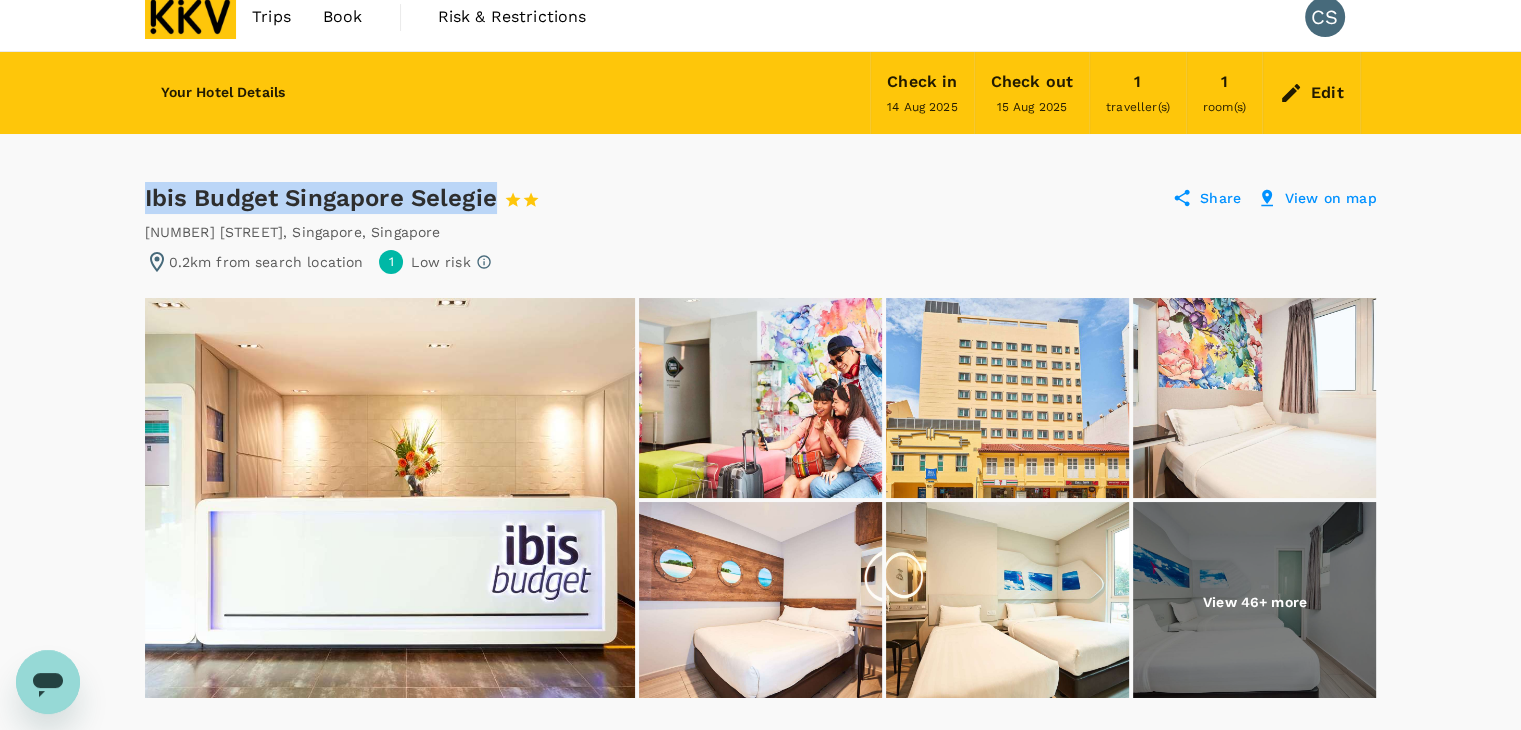 scroll, scrollTop: 0, scrollLeft: 0, axis: both 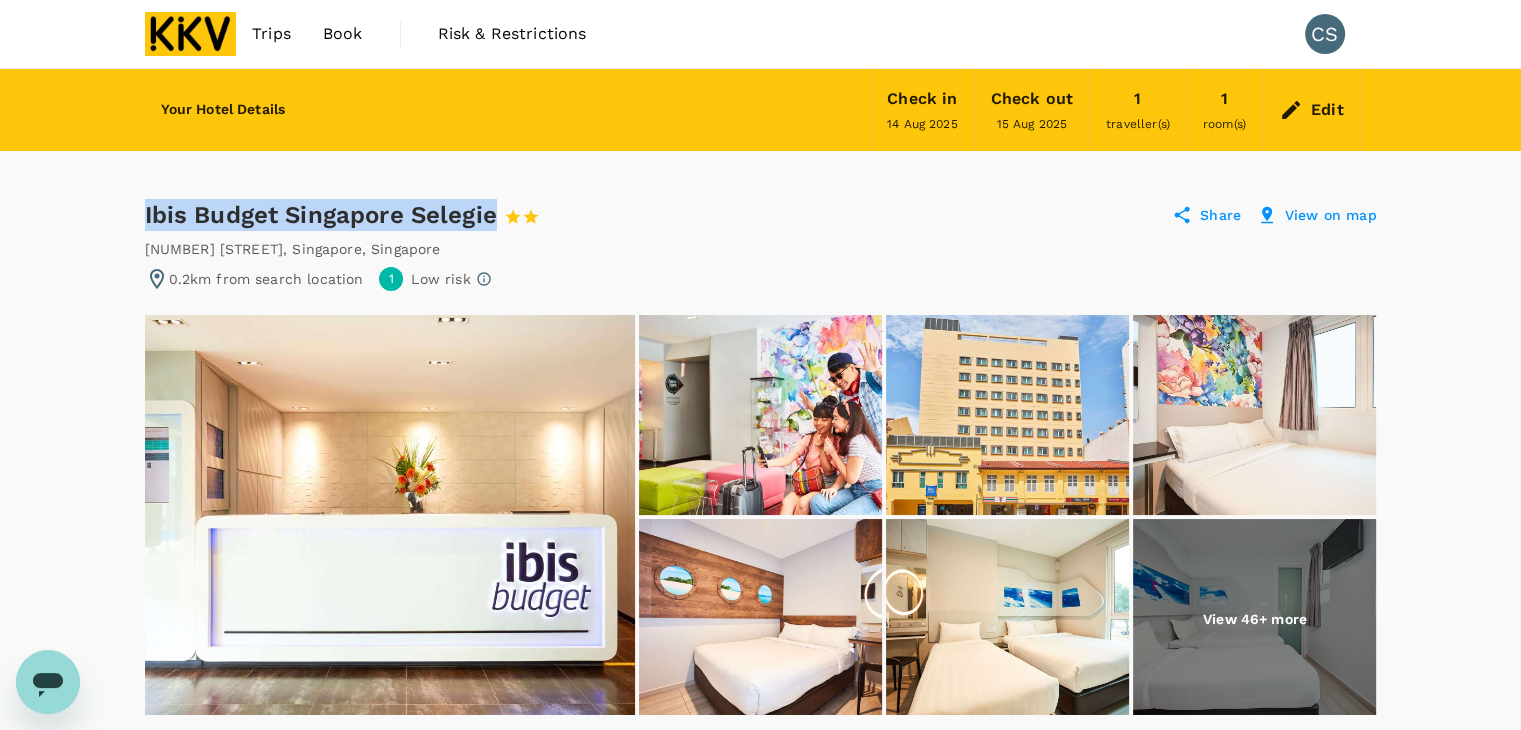 copy on "Ibis Budget Singapore Selegie" 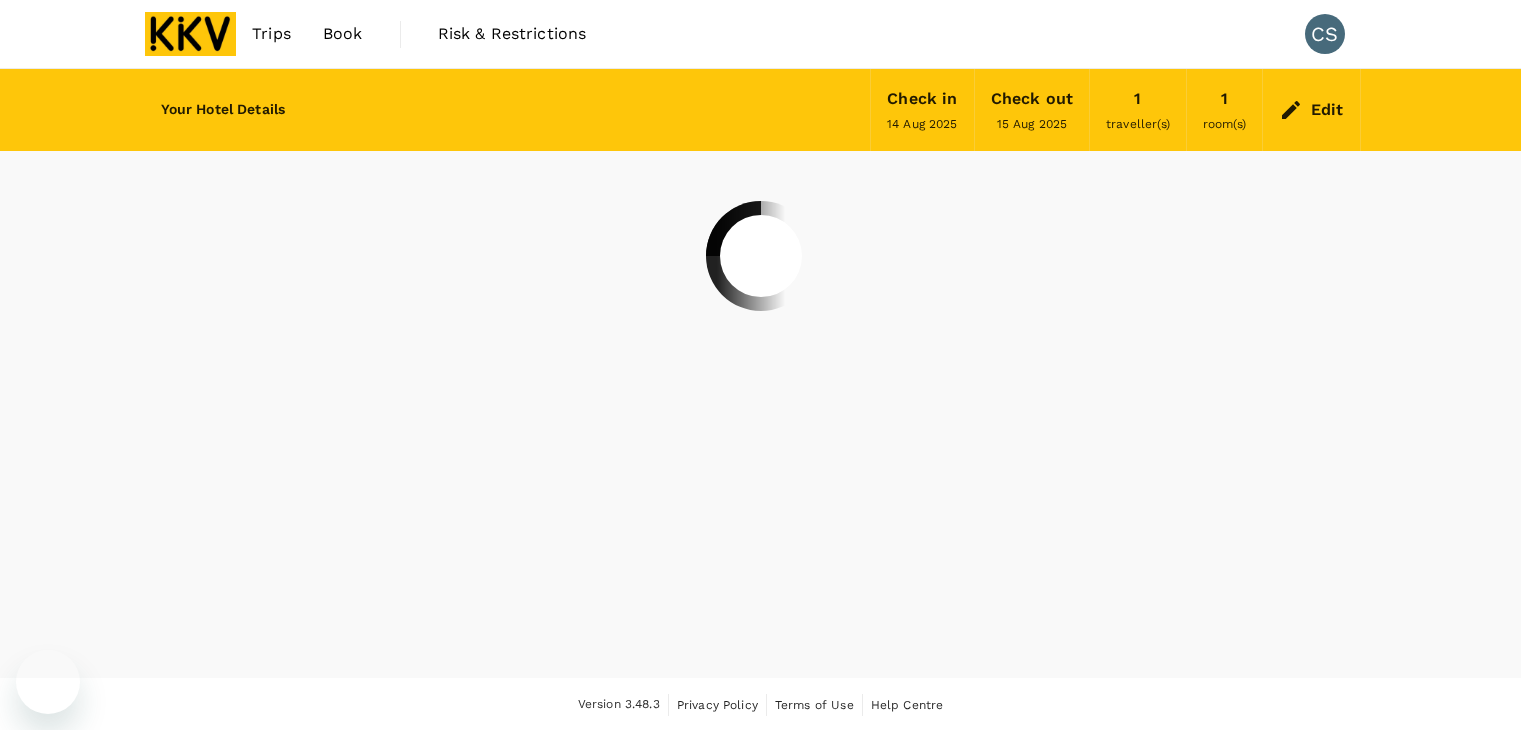 scroll, scrollTop: 0, scrollLeft: 0, axis: both 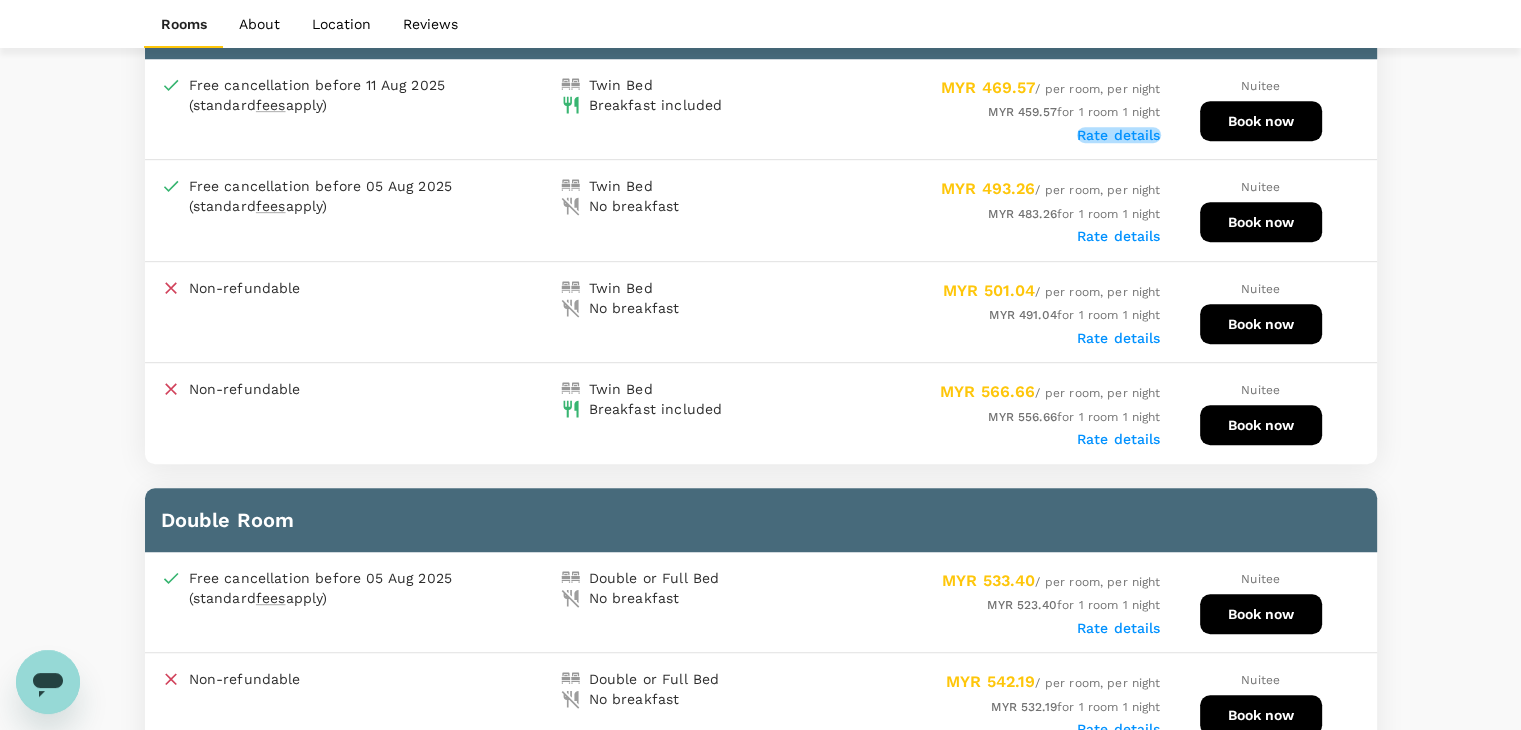 click on "Rate details" at bounding box center [1119, 135] 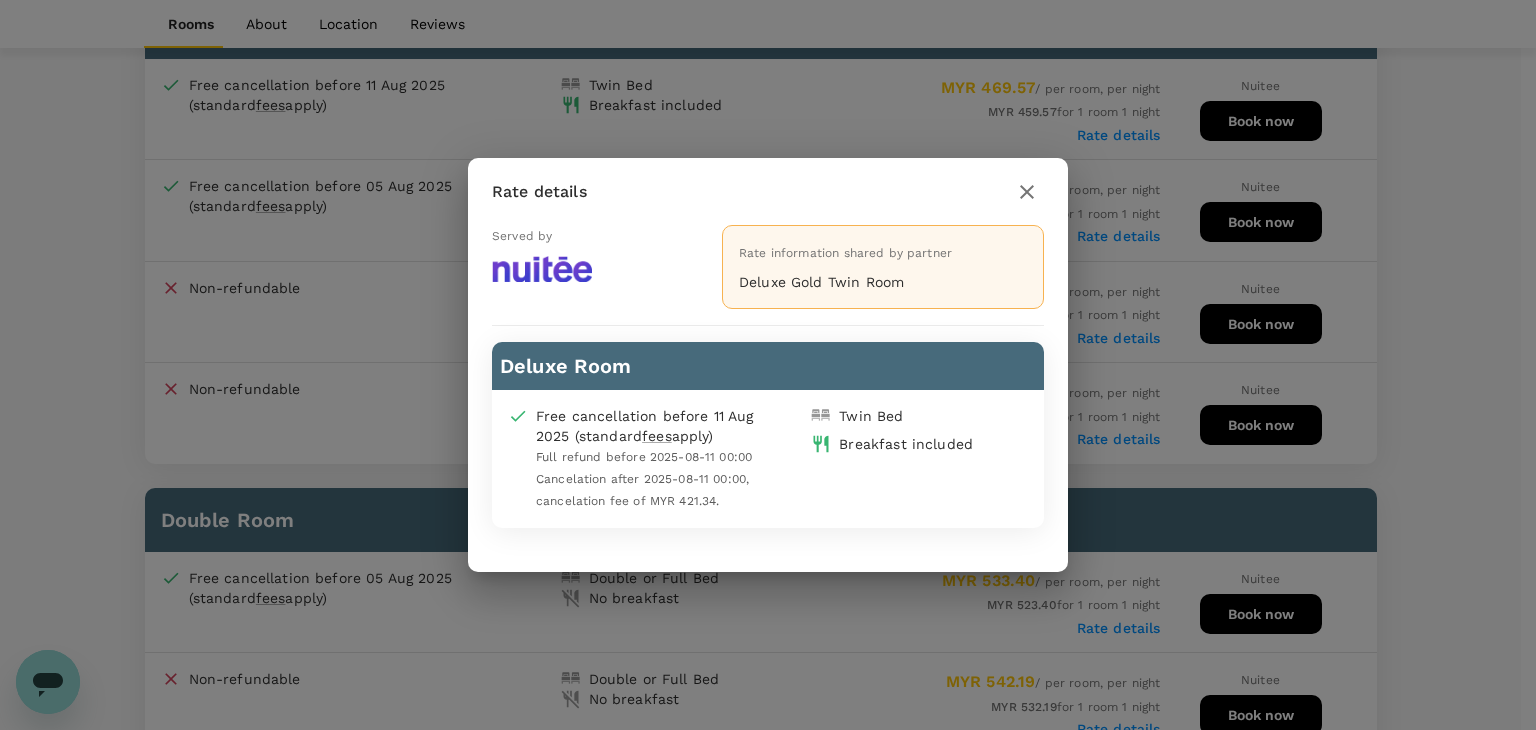 click on "Rate details Served by Rate information shared by partner Deluxe Gold Twin Room Deluxe Room   Free cancellation before 11 Aug 2025 (standard  fees  apply) Full refund before 2025-08-11 00:00 Cancelation after 2025-08-11 00:00, cancelation fee of MYR 421.34. Twin Bed Breakfast included" at bounding box center (768, 365) 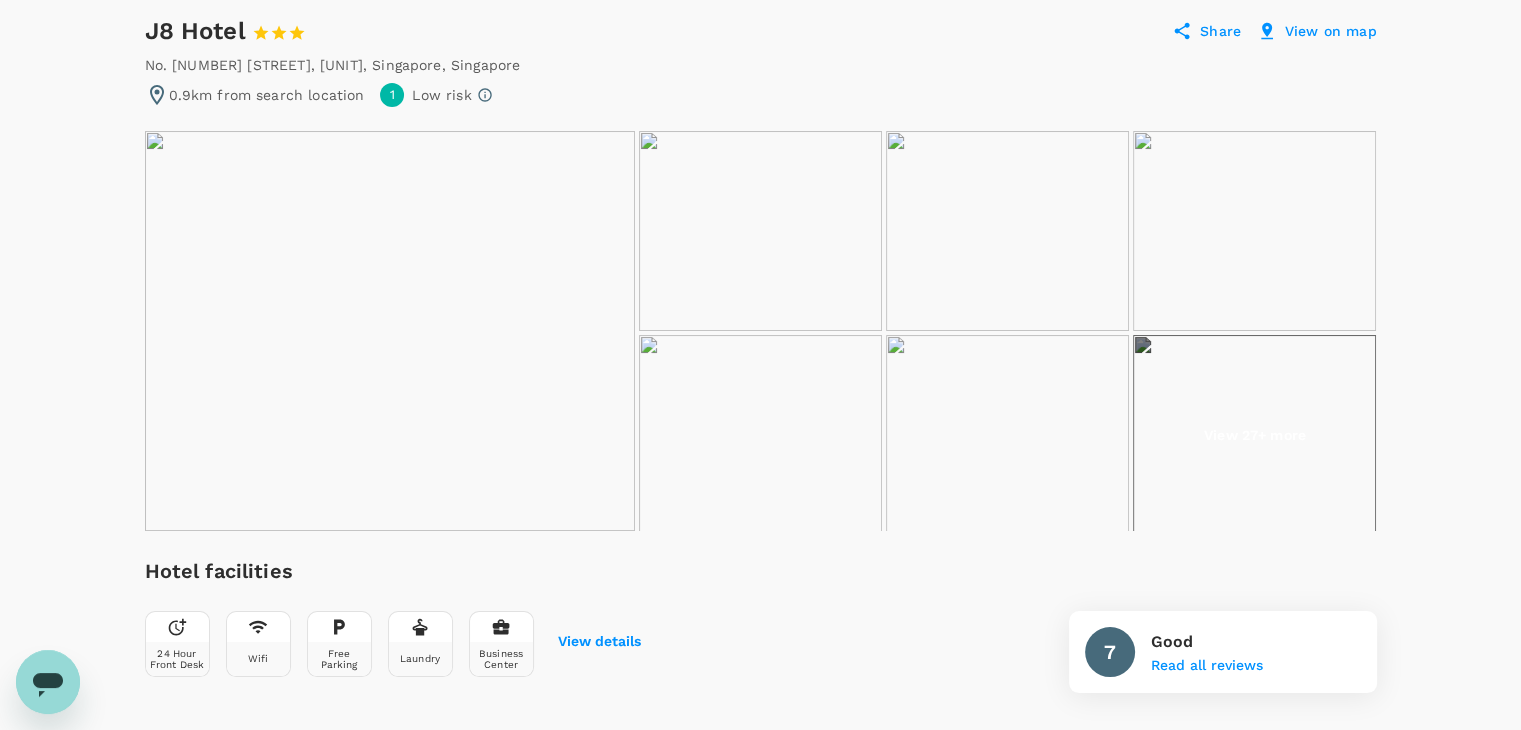 scroll, scrollTop: 100, scrollLeft: 0, axis: vertical 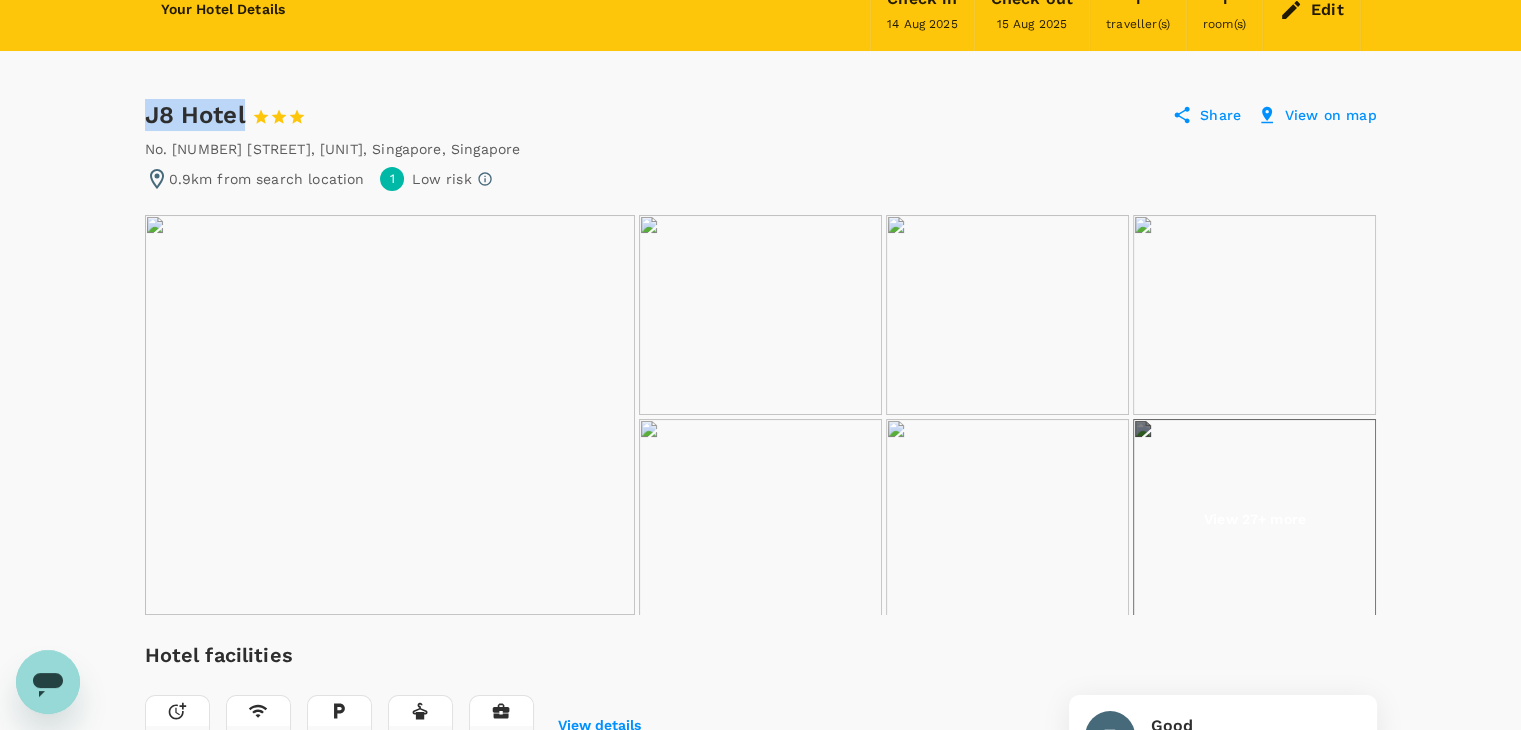 drag, startPoint x: 140, startPoint y: 101, endPoint x: 248, endPoint y: 110, distance: 108.37435 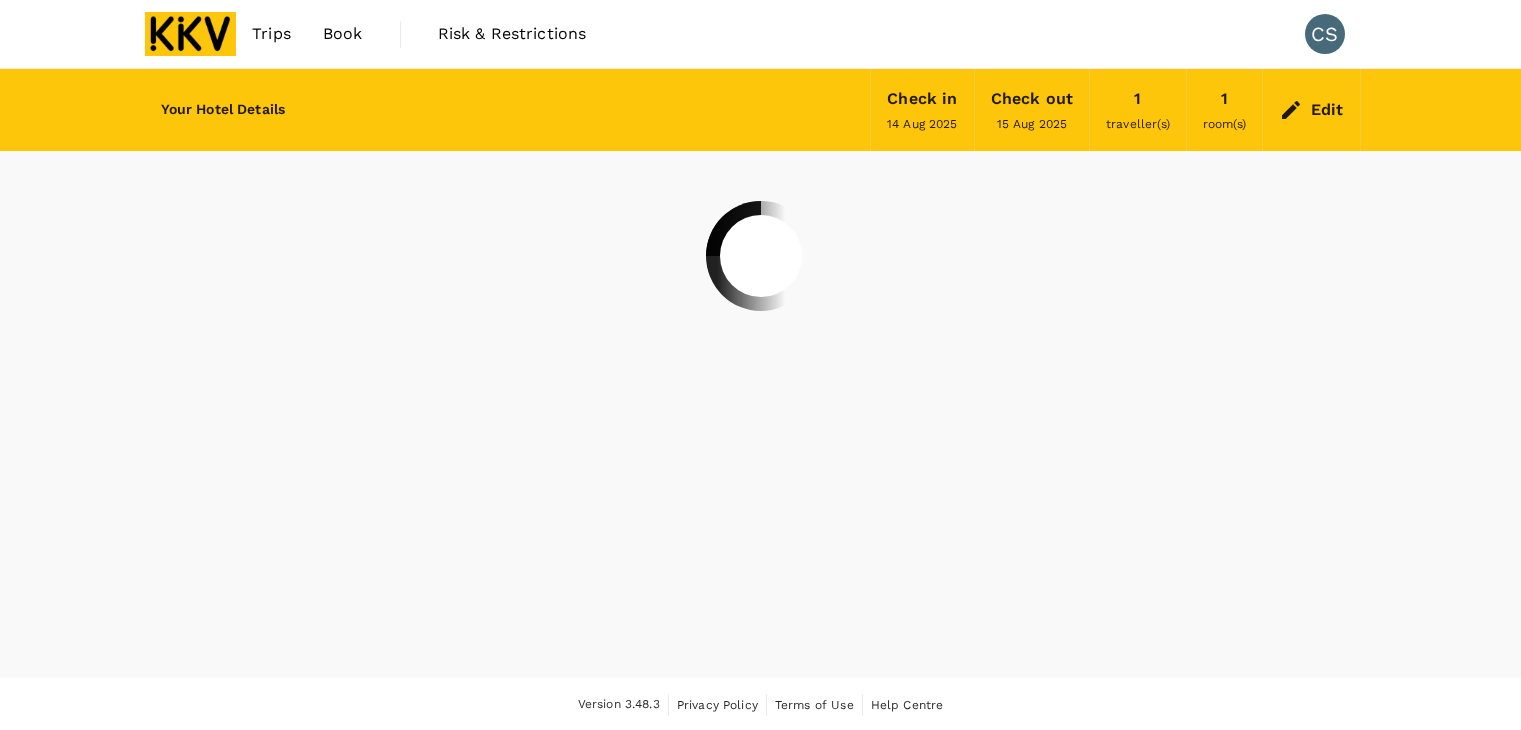 scroll, scrollTop: 0, scrollLeft: 0, axis: both 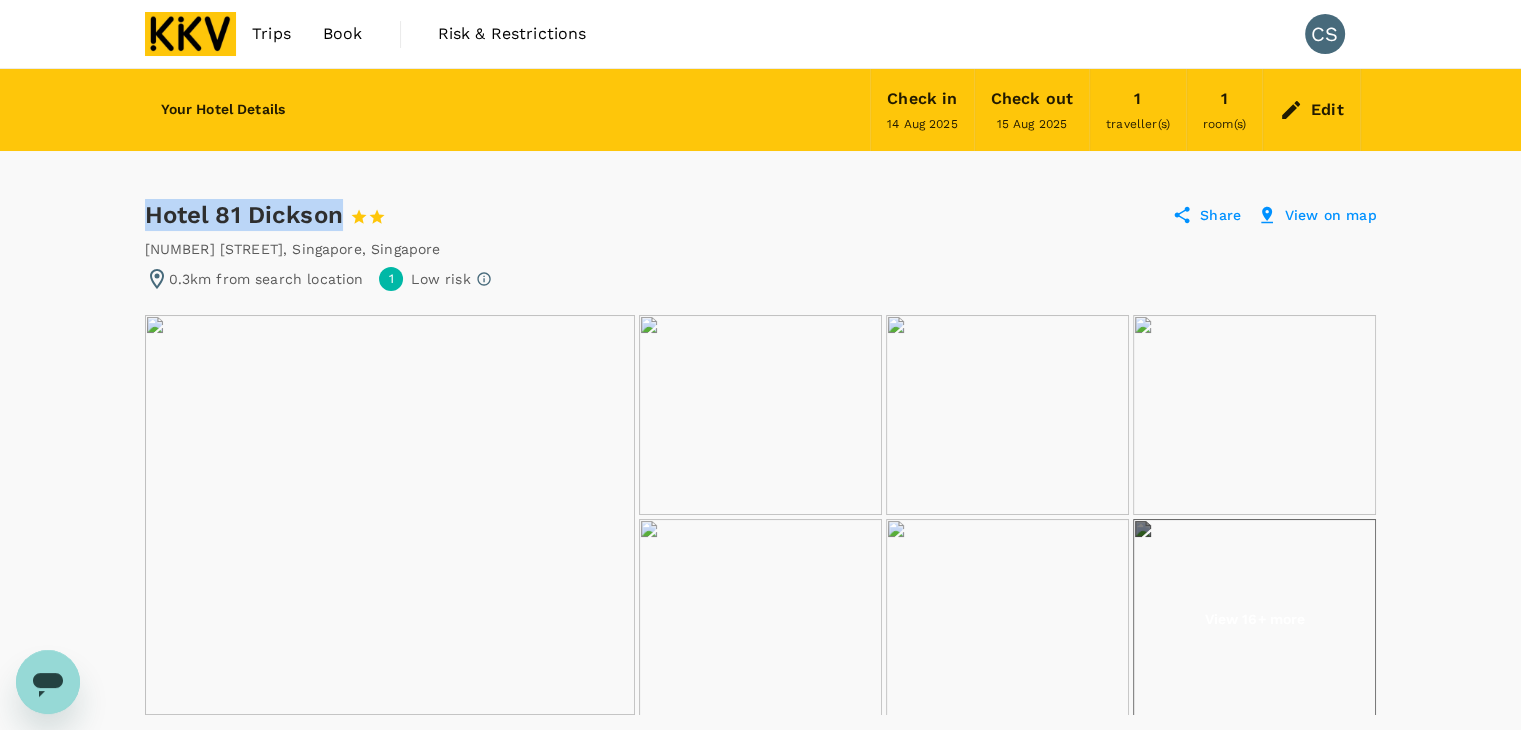 drag, startPoint x: 148, startPoint y: 217, endPoint x: 339, endPoint y: 207, distance: 191.2616 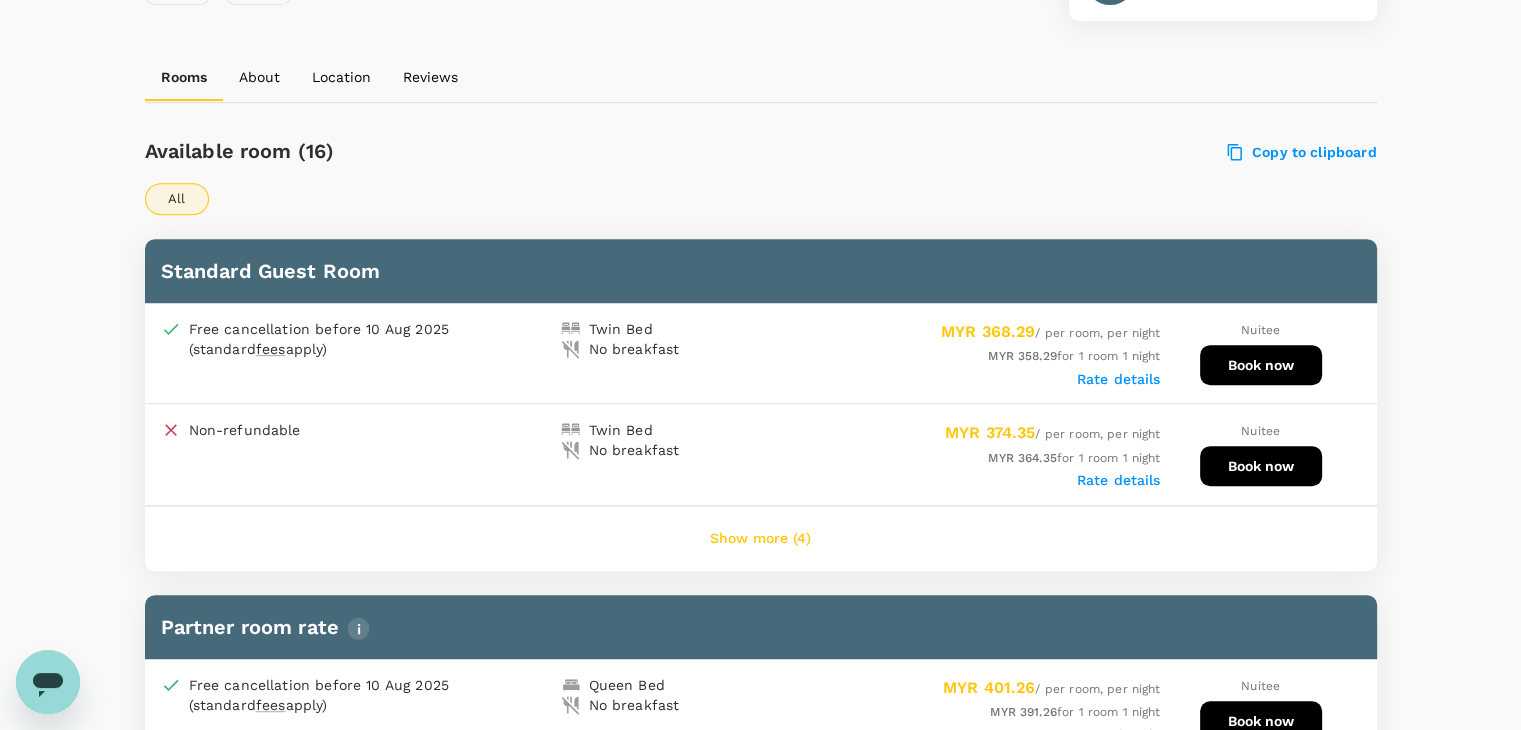 scroll, scrollTop: 1000, scrollLeft: 0, axis: vertical 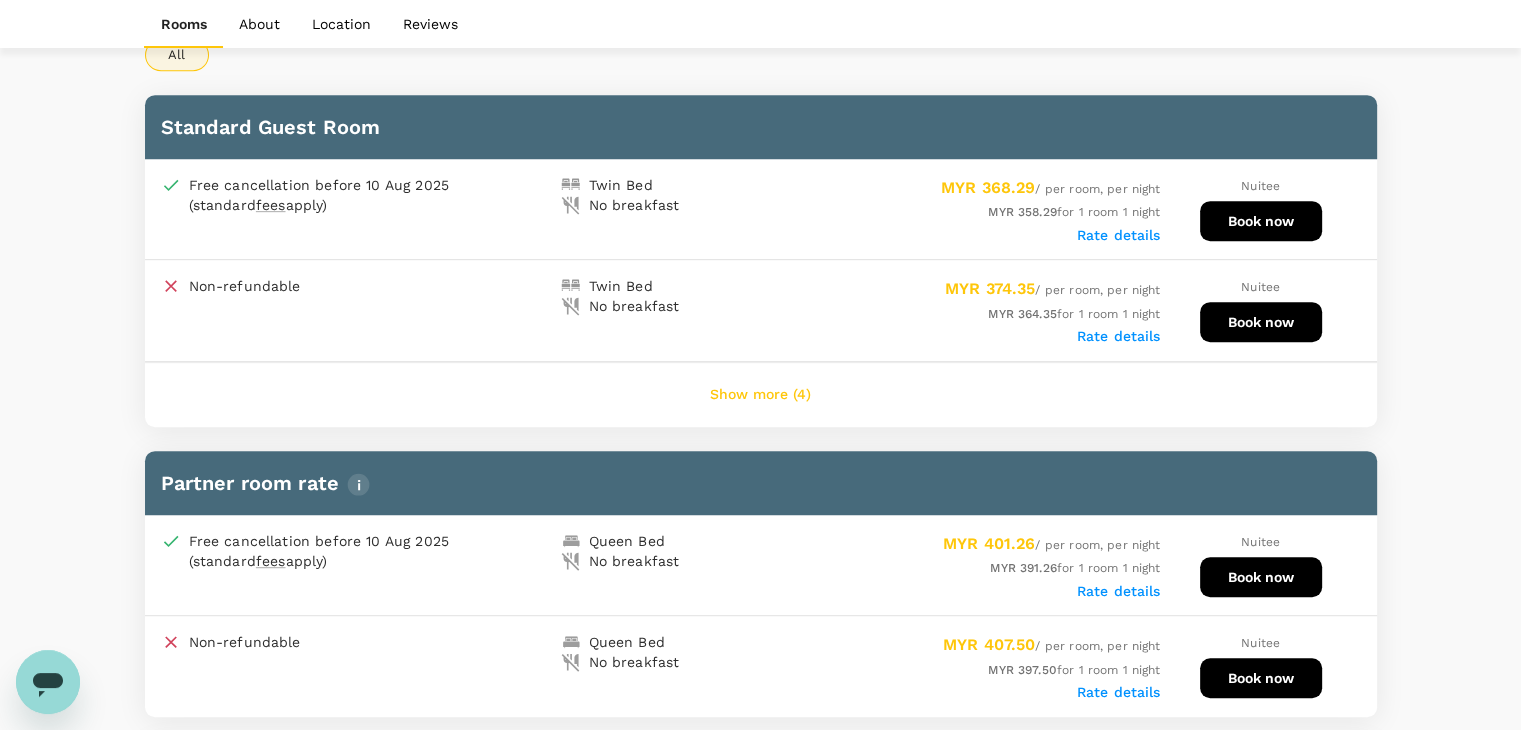 click on "Show more (4)" at bounding box center [760, 395] 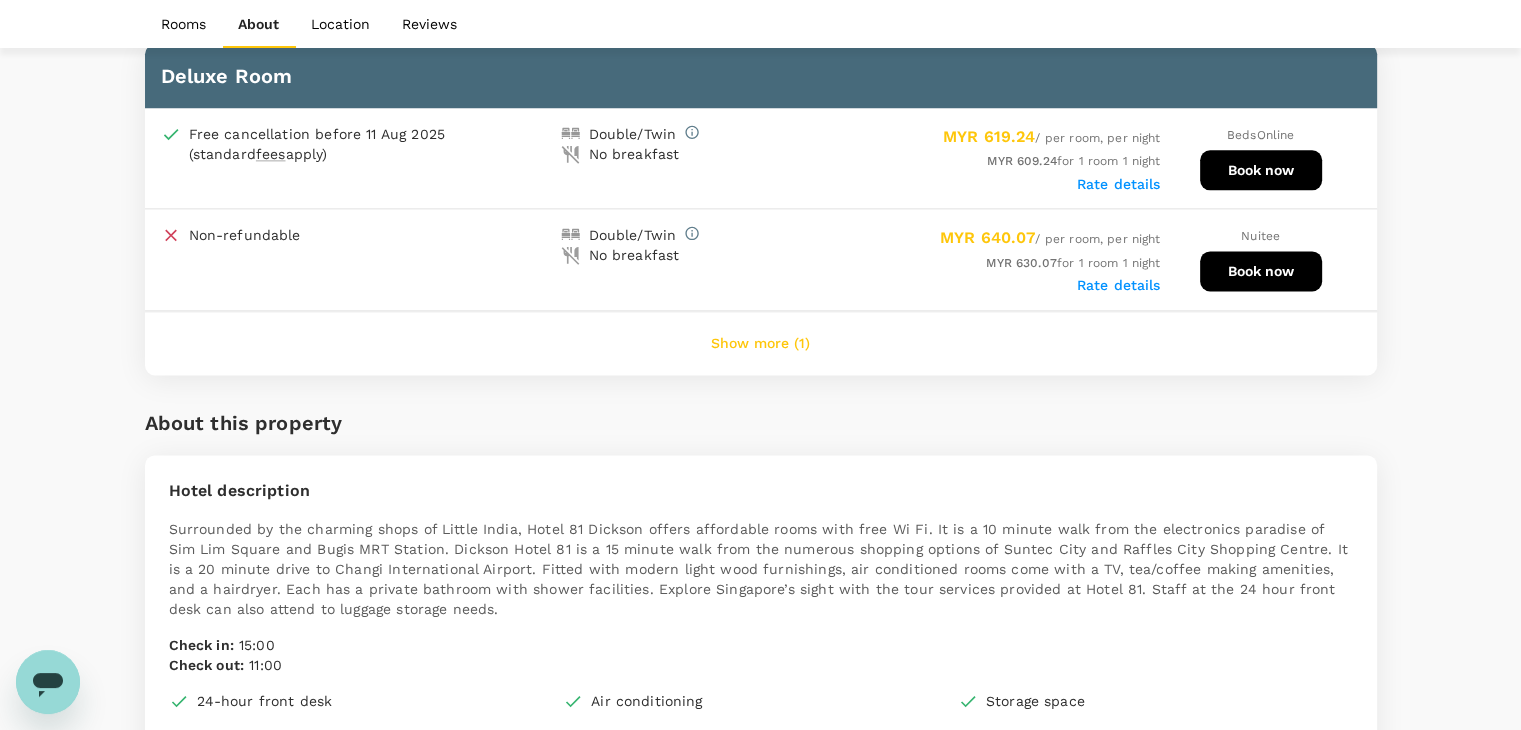 scroll, scrollTop: 2600, scrollLeft: 0, axis: vertical 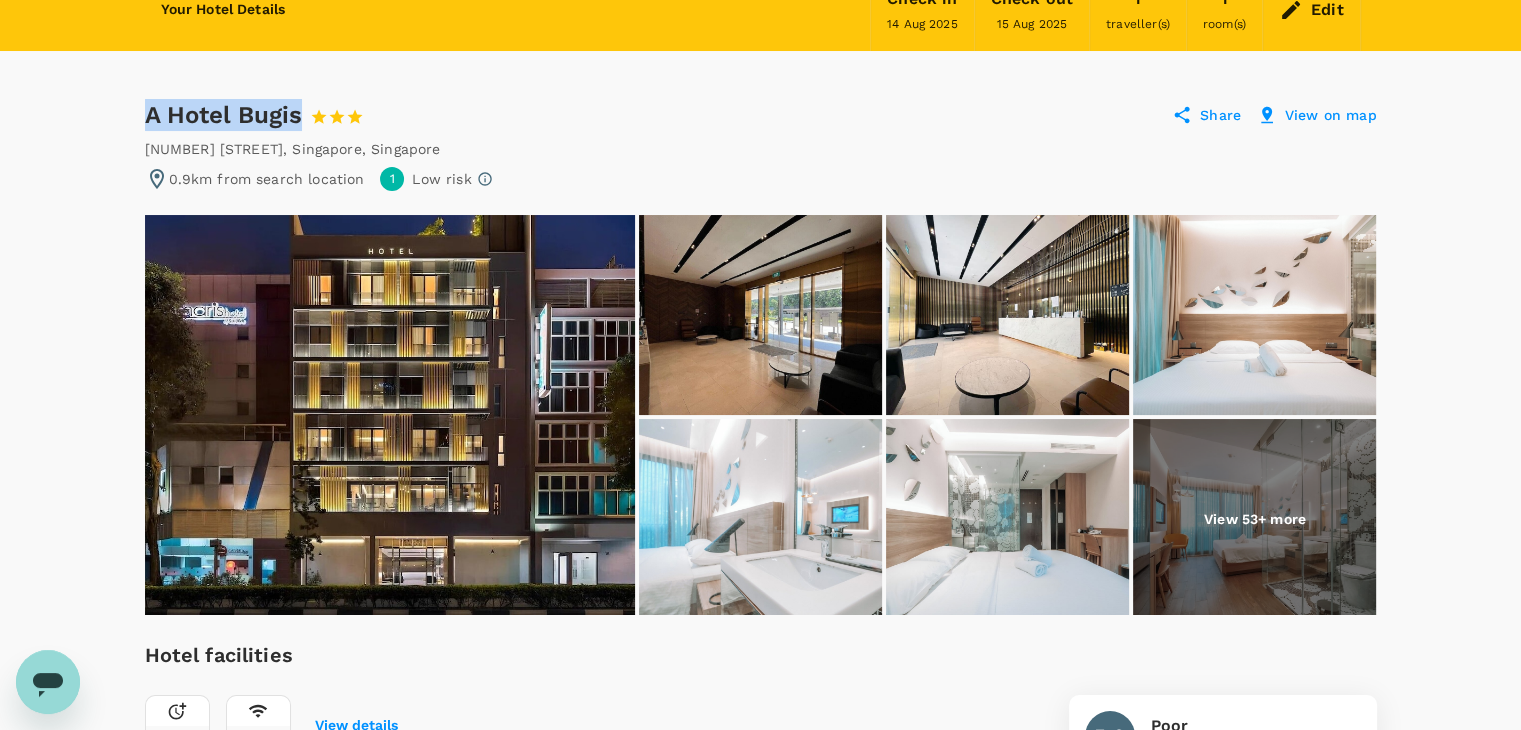 drag, startPoint x: 144, startPoint y: 105, endPoint x: 304, endPoint y: 117, distance: 160.44937 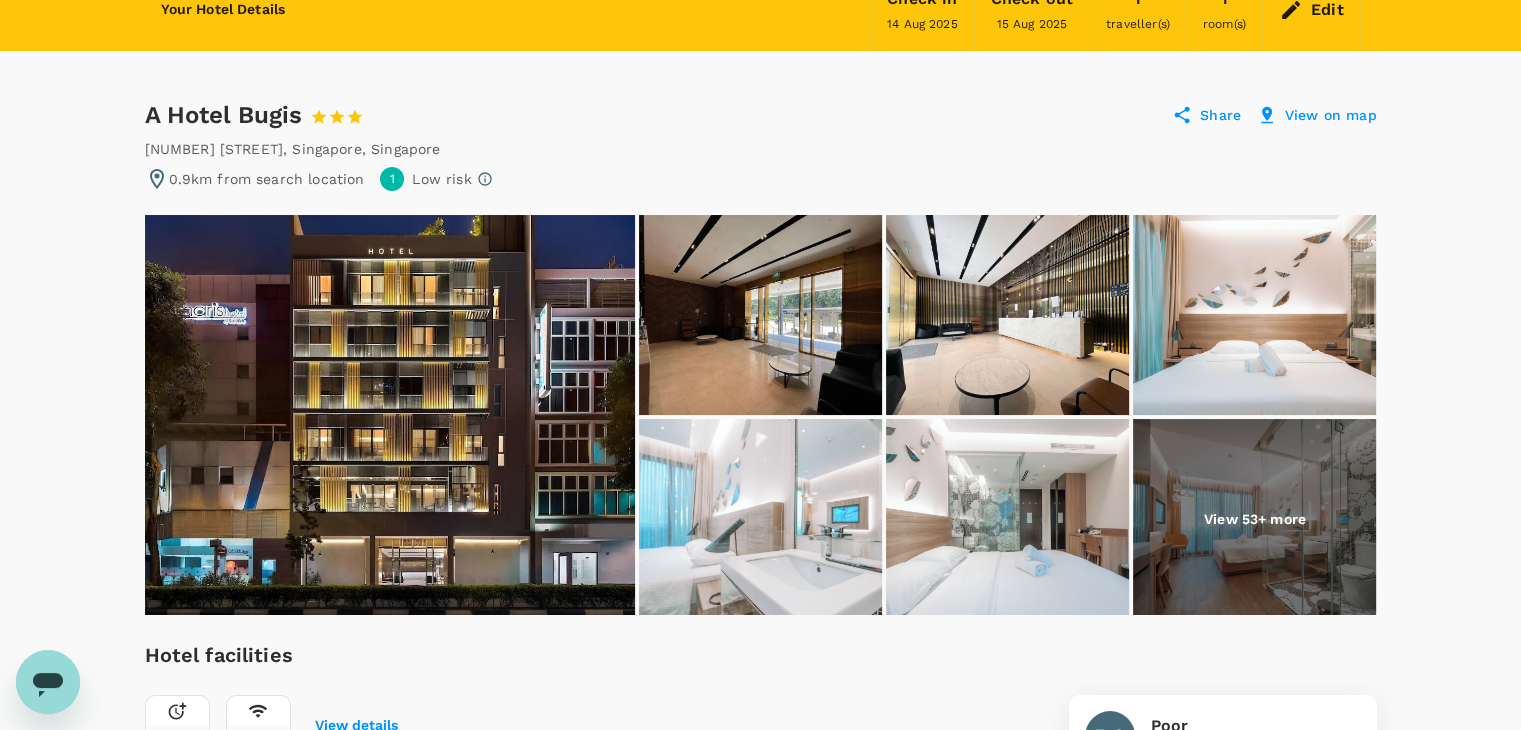 click on "[NUMBER] [STREET] , [CITY] , [STATE]" at bounding box center [761, 149] 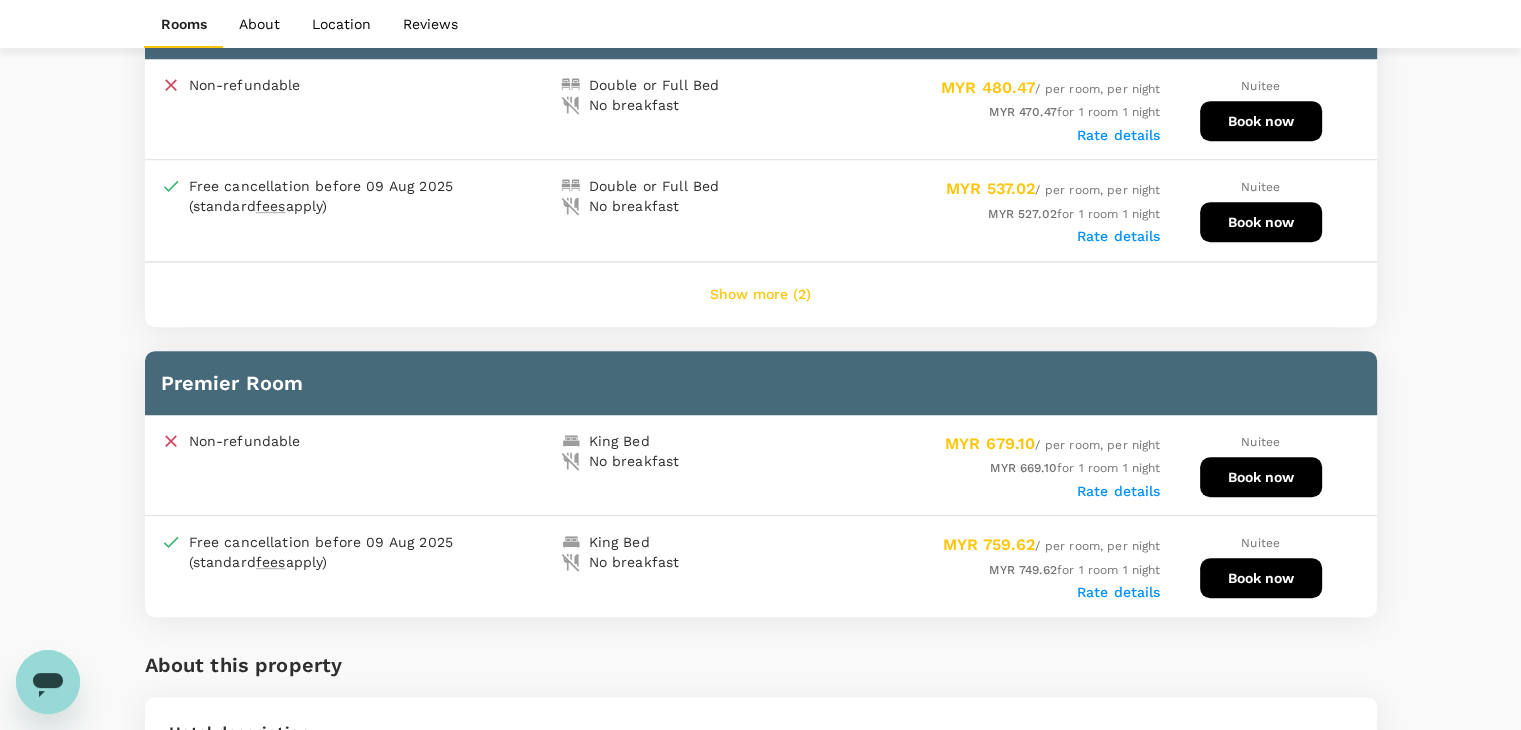 scroll, scrollTop: 1000, scrollLeft: 0, axis: vertical 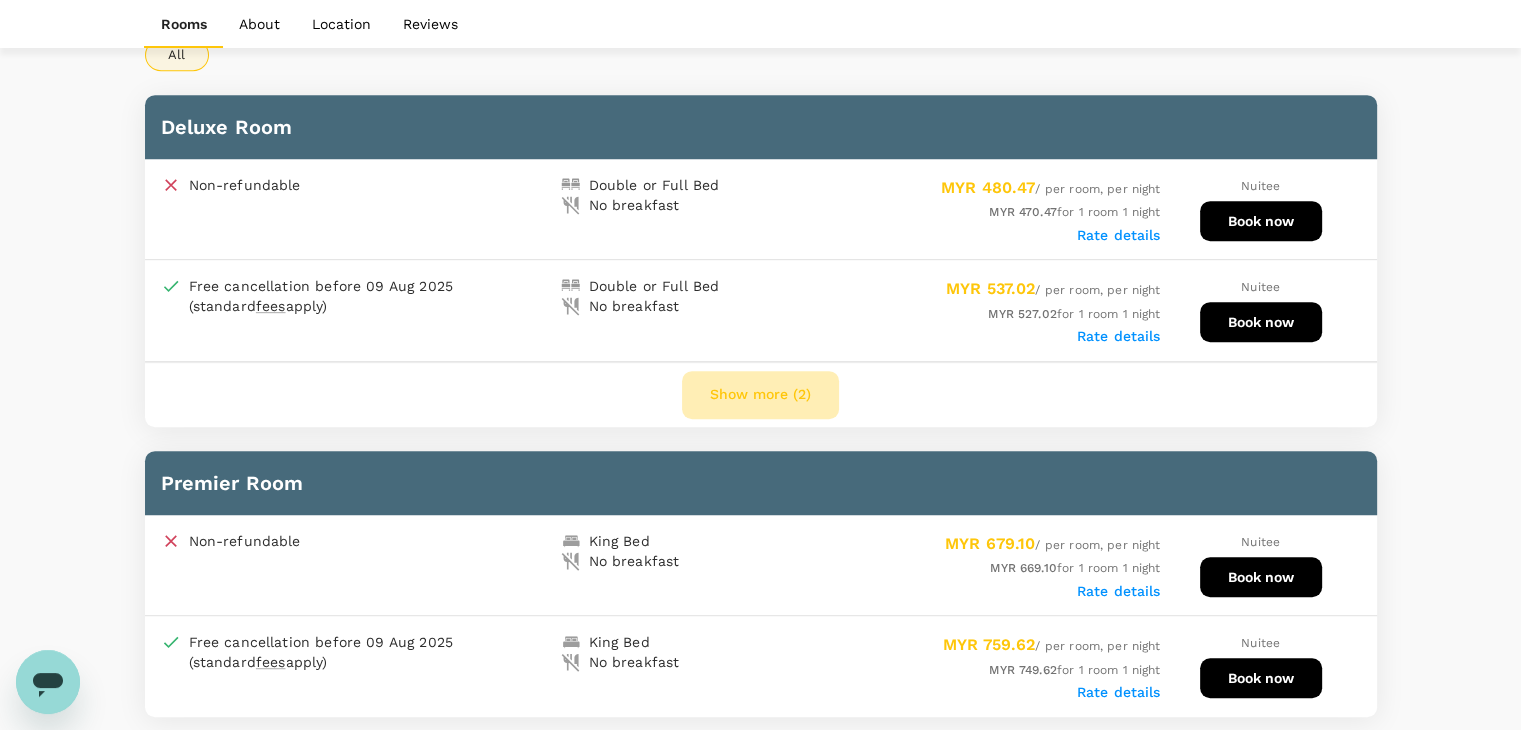 click on "Show more (2)" at bounding box center (760, 395) 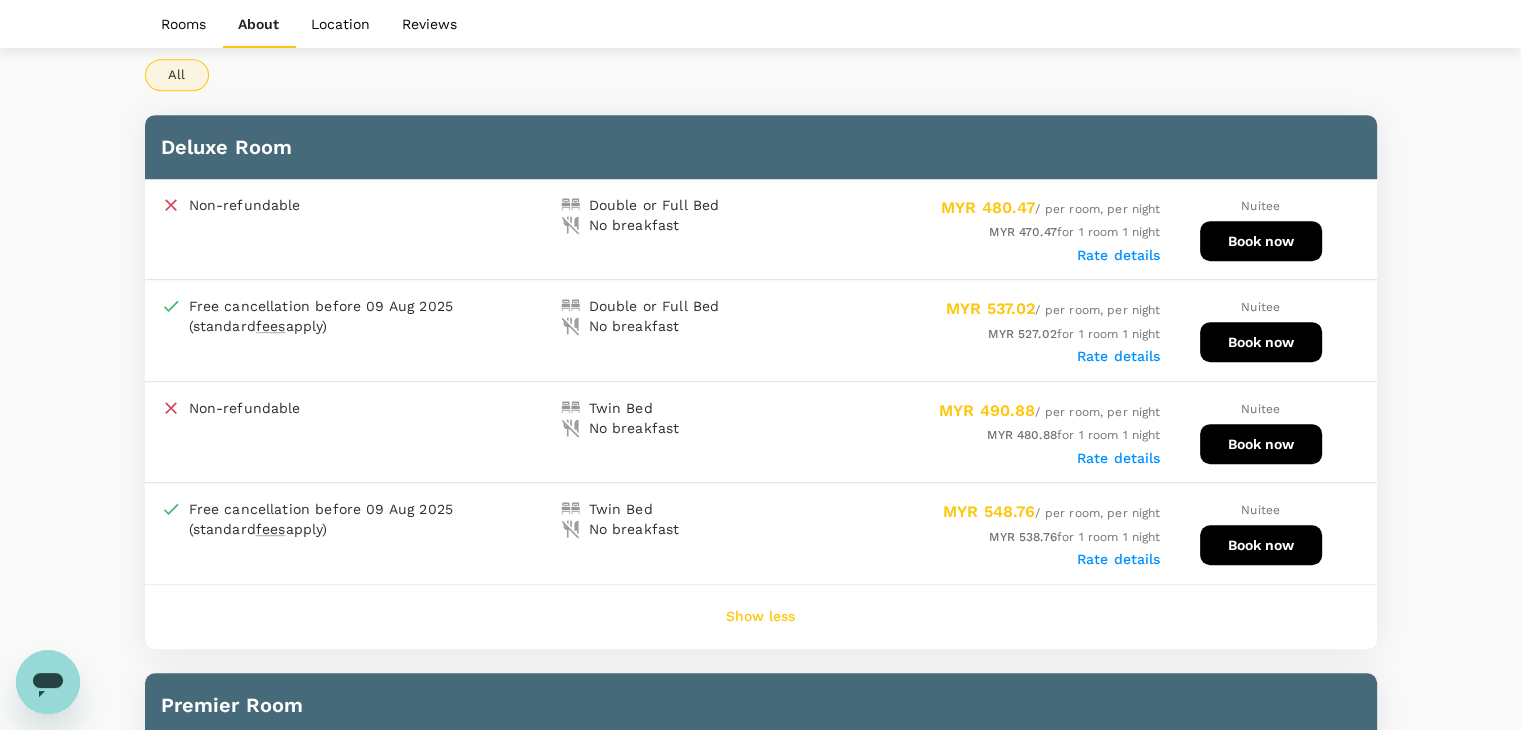 scroll, scrollTop: 900, scrollLeft: 0, axis: vertical 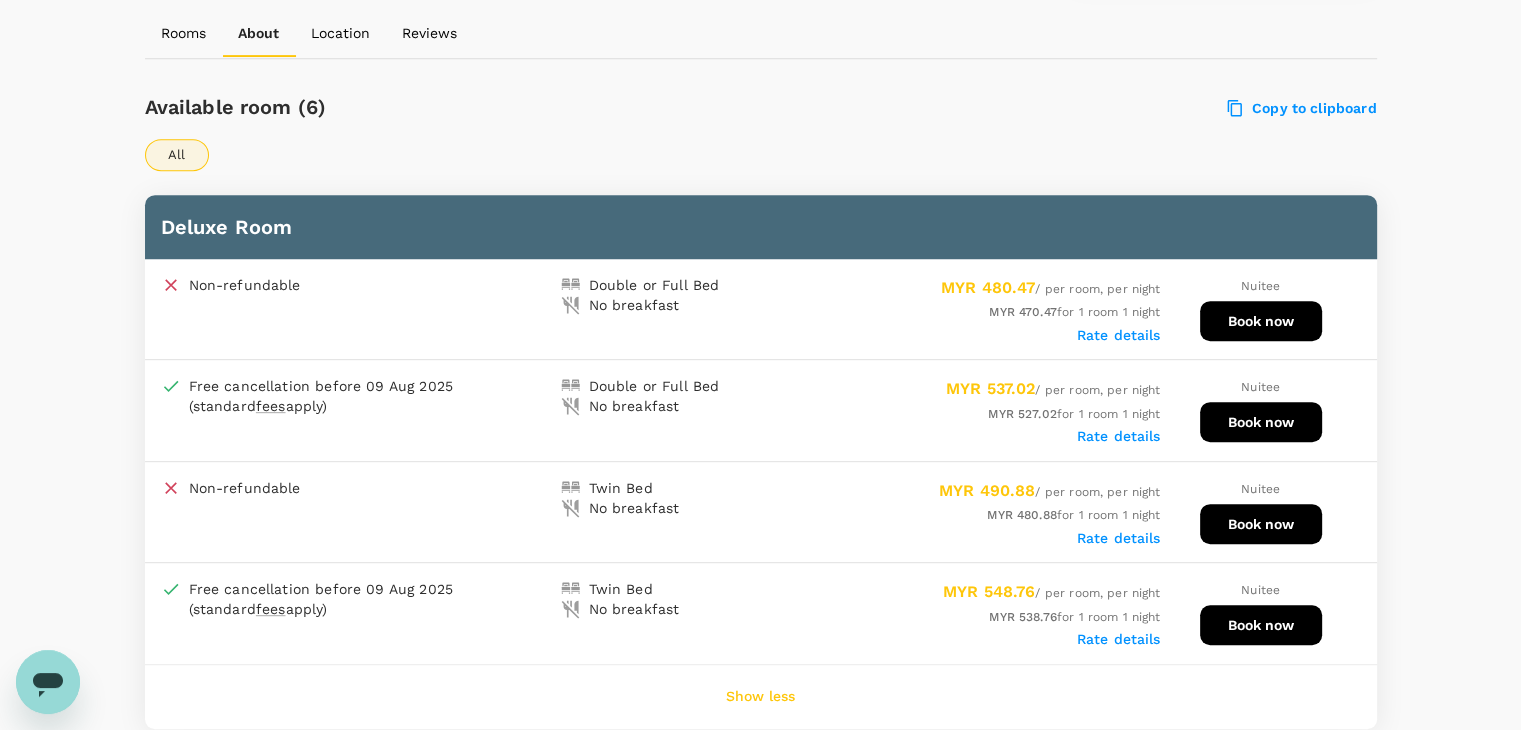 type 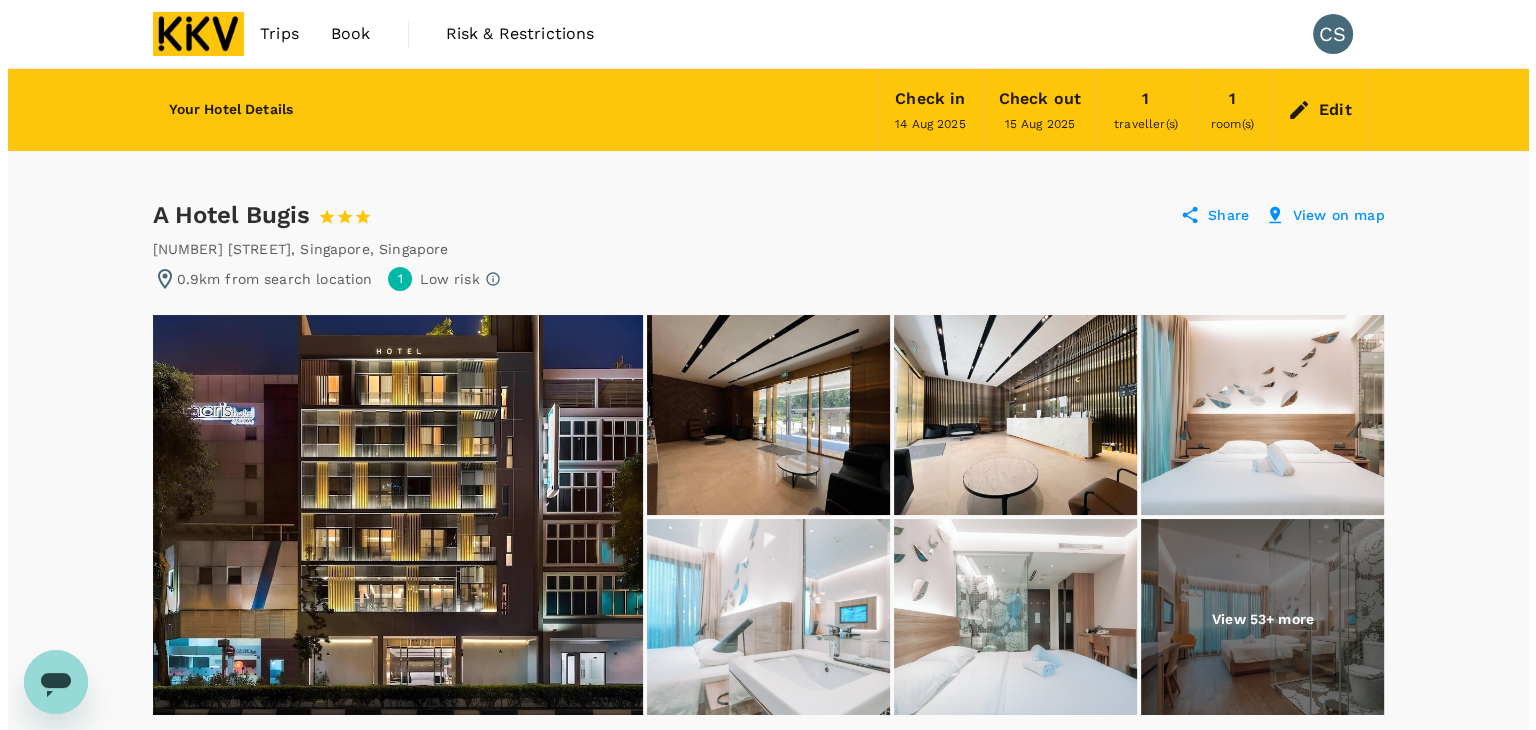 scroll, scrollTop: 0, scrollLeft: 0, axis: both 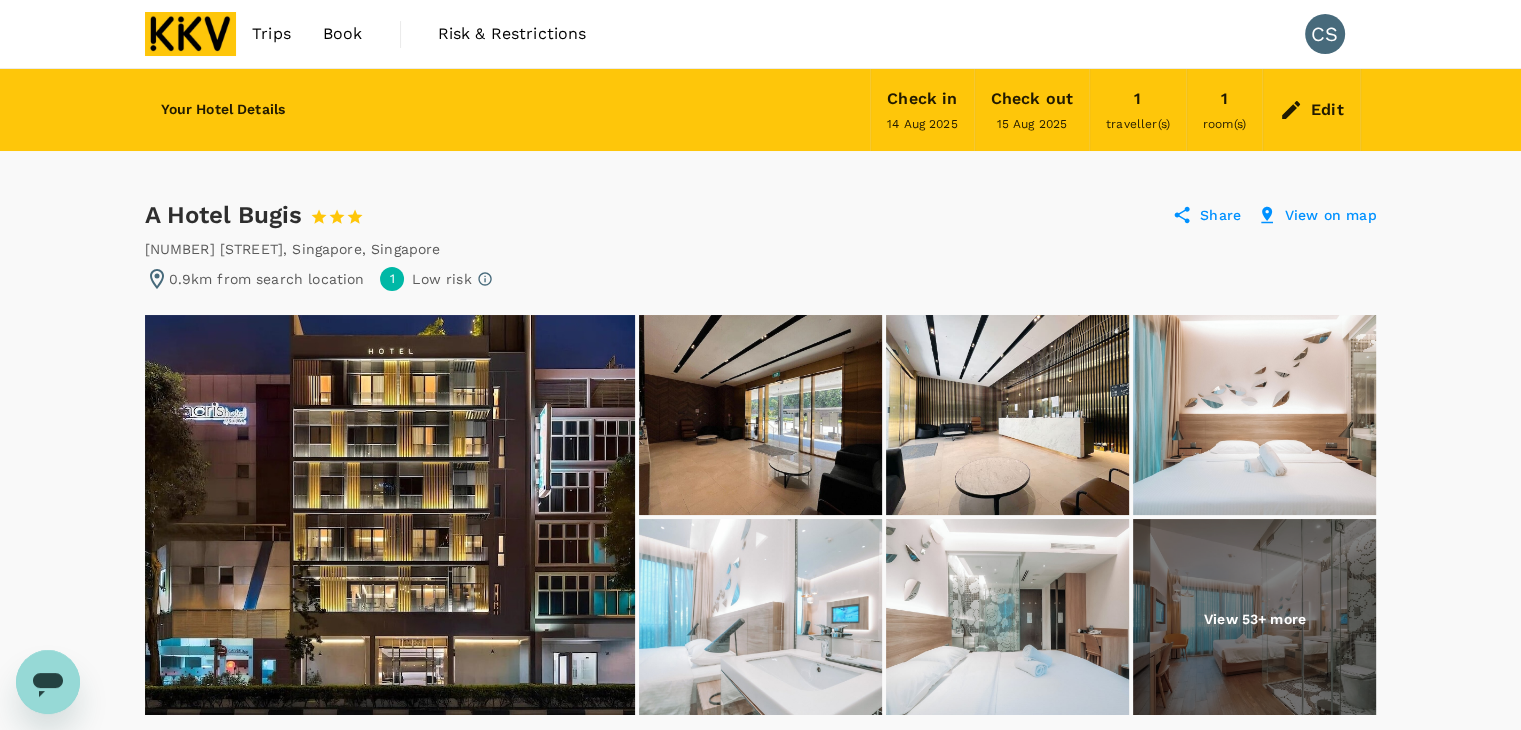 click on "Share" at bounding box center (1220, 215) 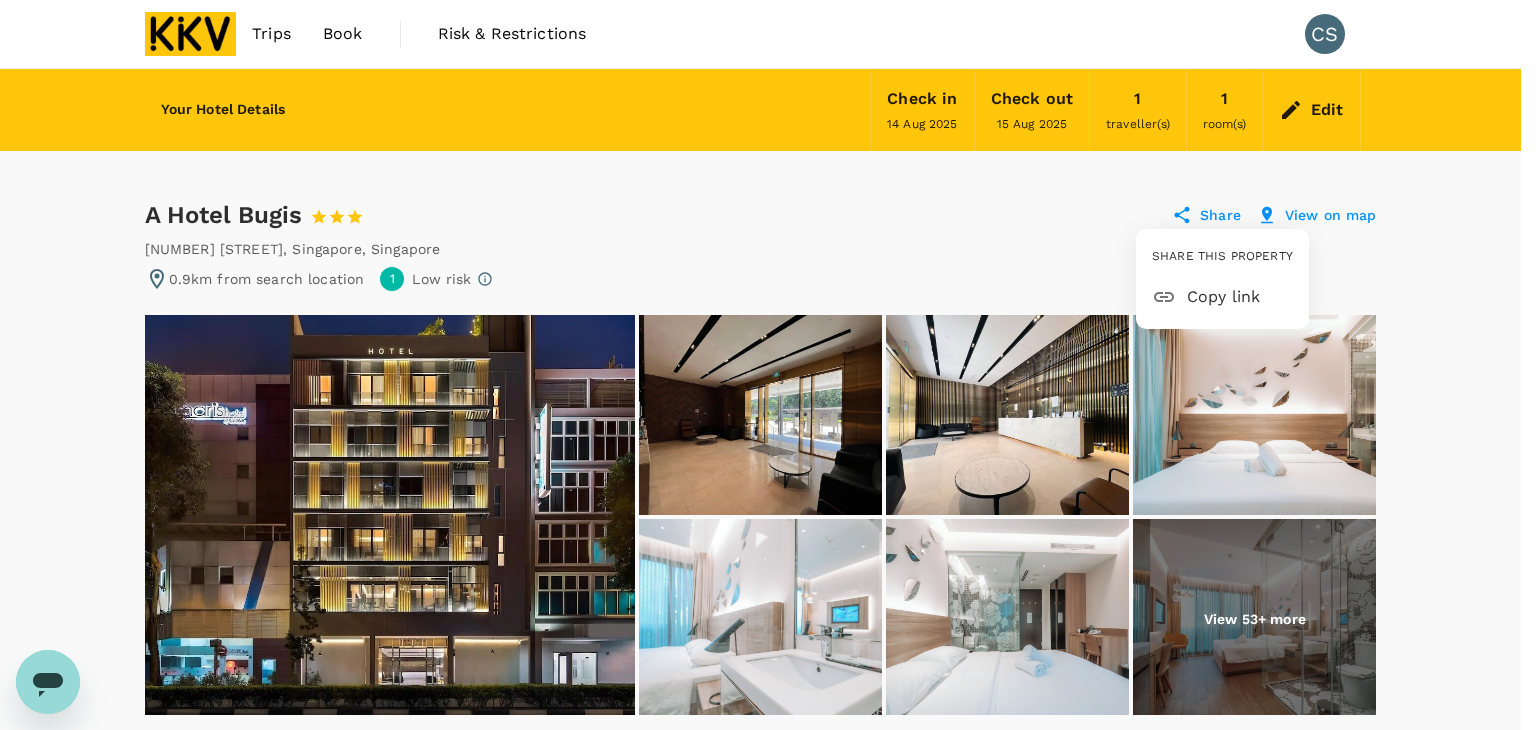 click on "Copy link" at bounding box center [1240, 297] 